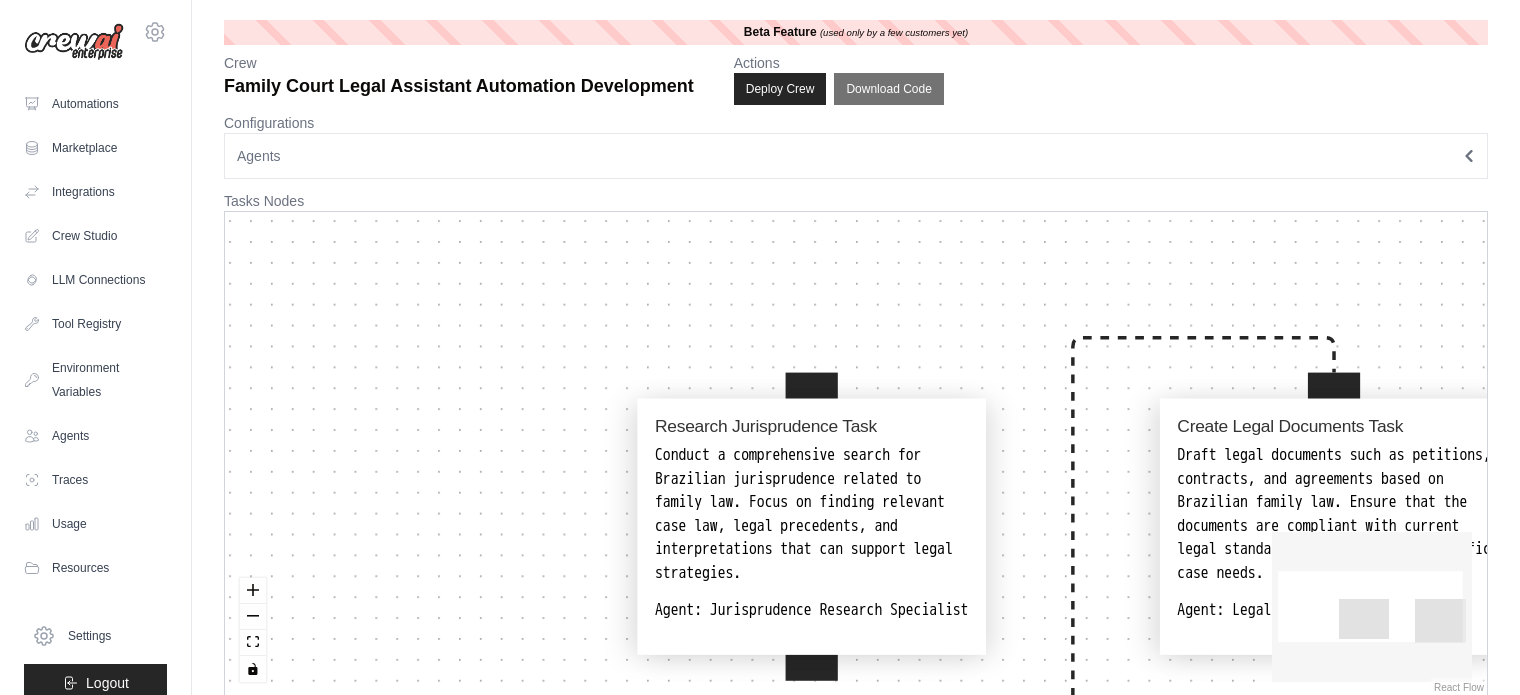 scroll, scrollTop: 0, scrollLeft: 0, axis: both 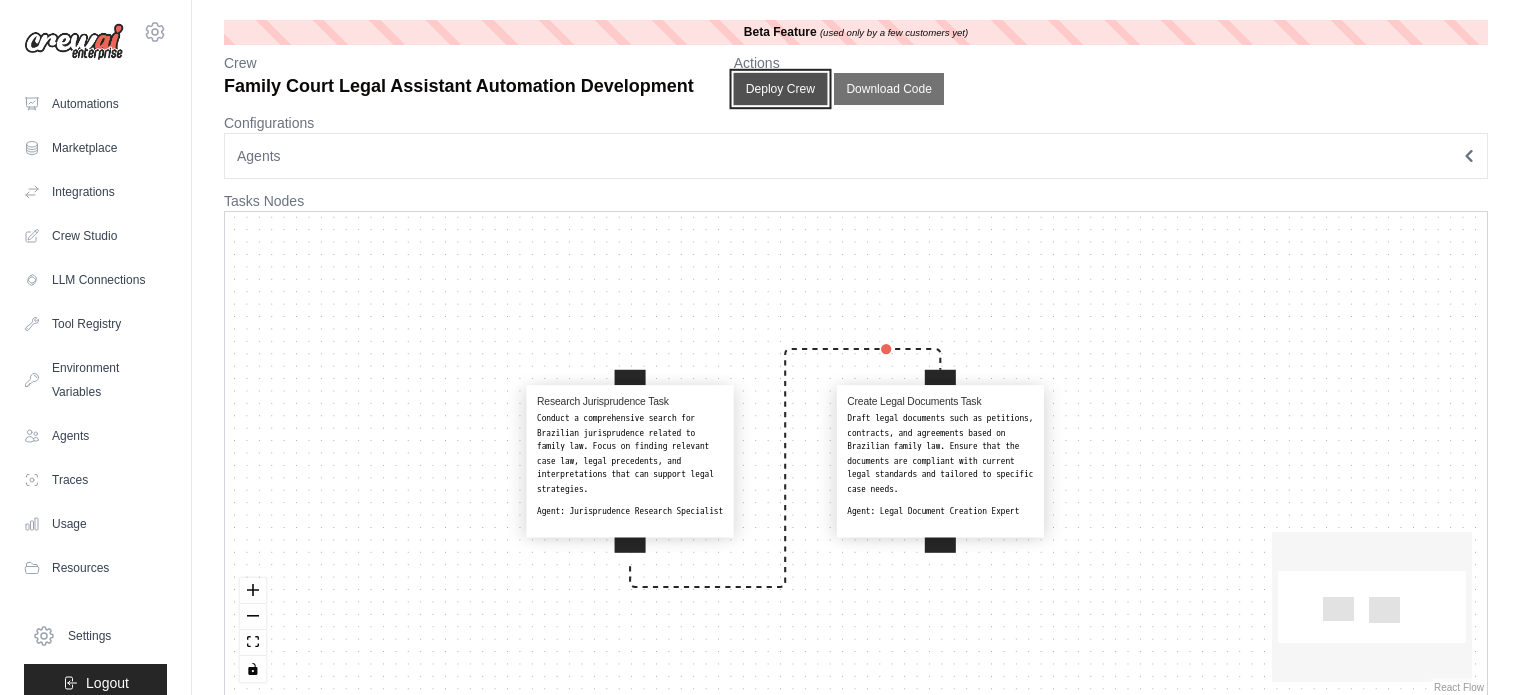 click on "Deploy Crew" at bounding box center (780, 89) 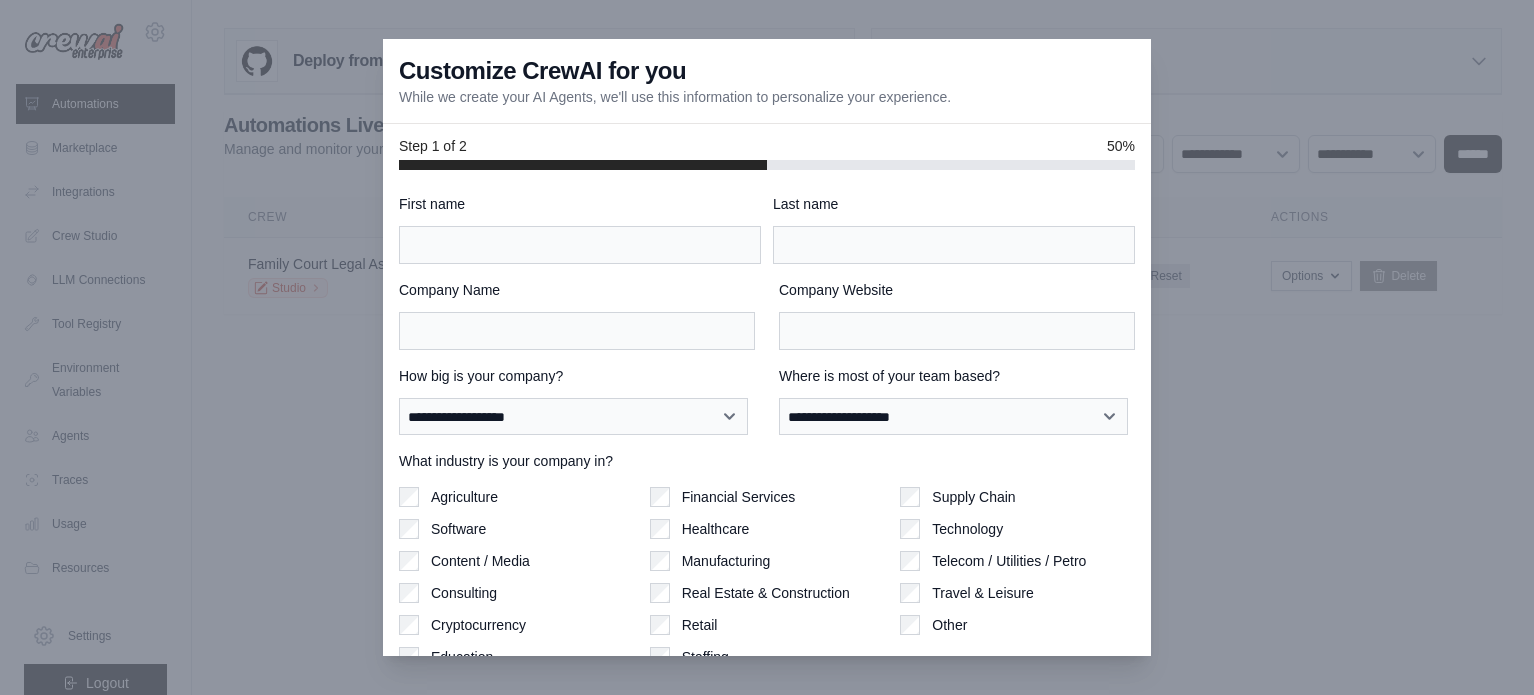scroll, scrollTop: 0, scrollLeft: 0, axis: both 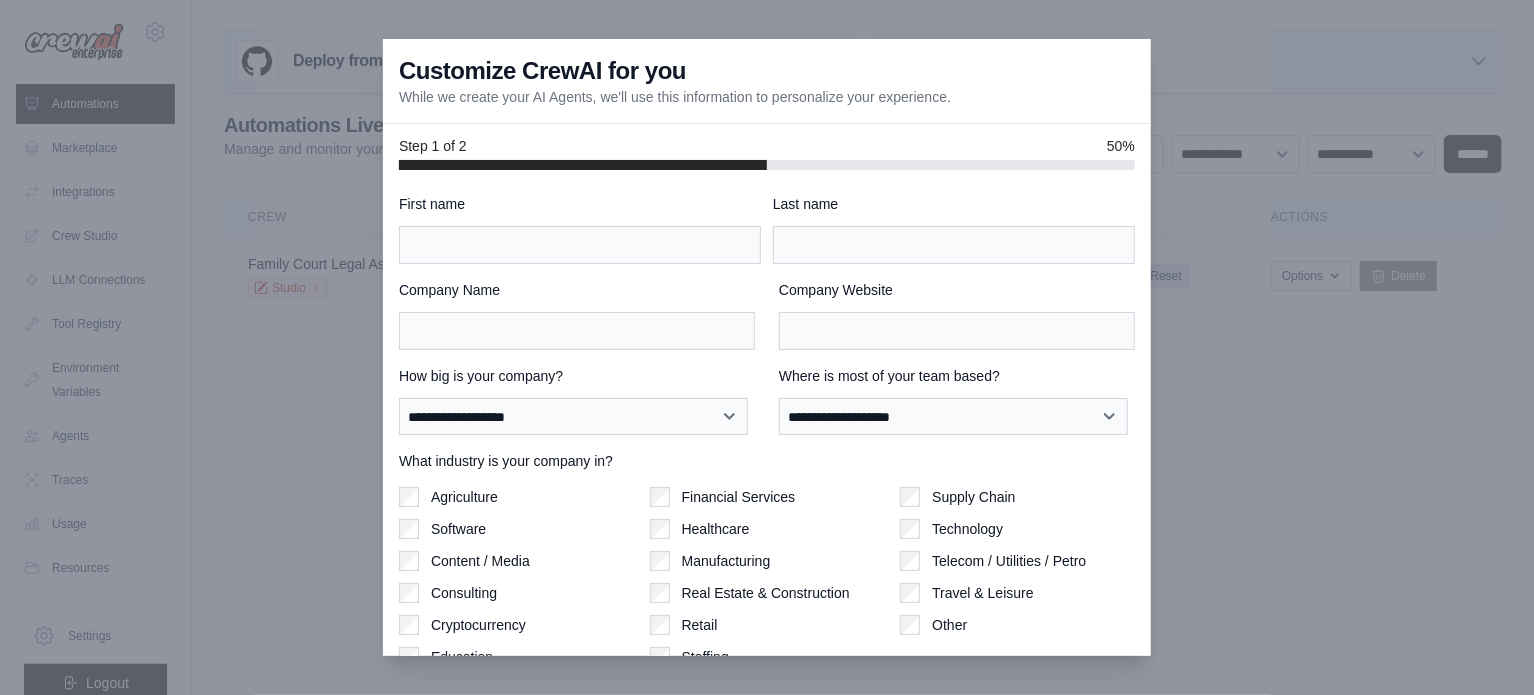 click at bounding box center [767, 347] 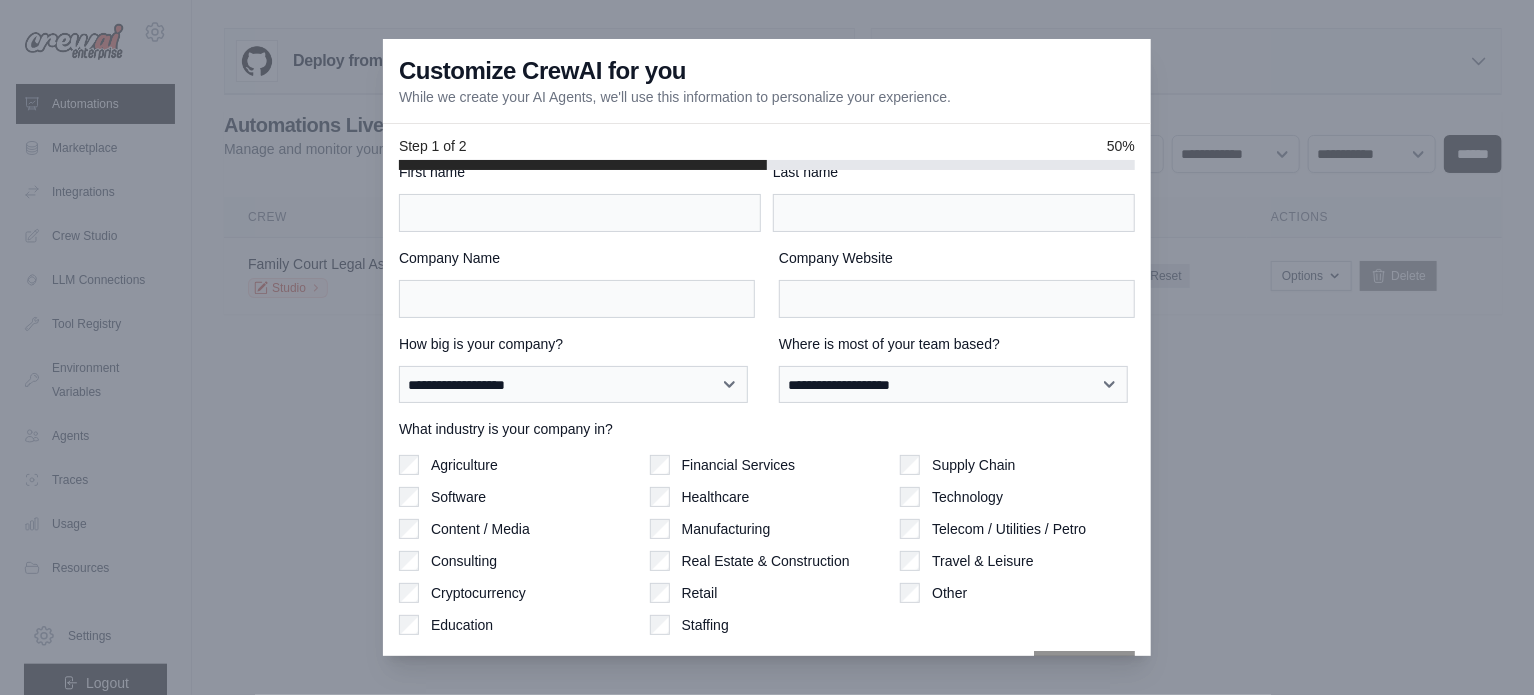 scroll, scrollTop: 0, scrollLeft: 0, axis: both 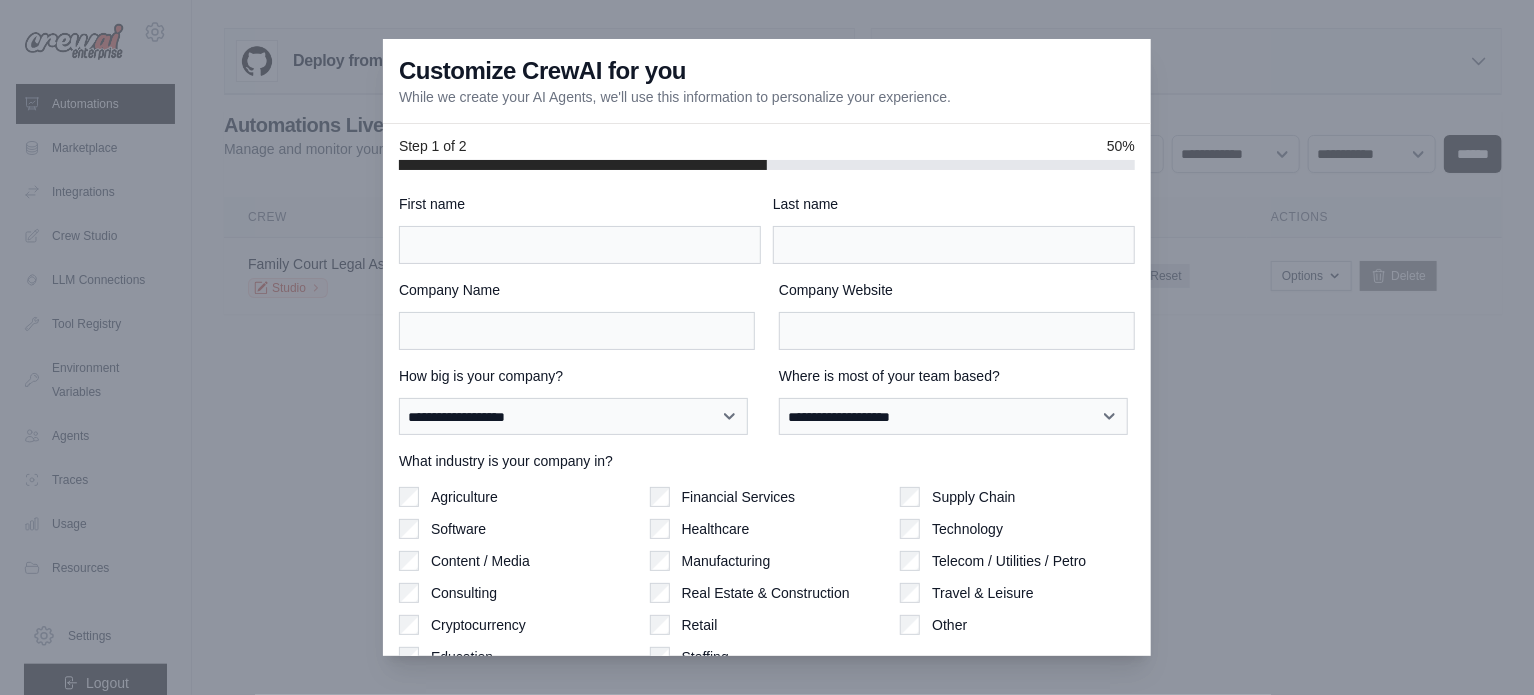 click on "Step 1 of 2
50%" at bounding box center [767, 146] 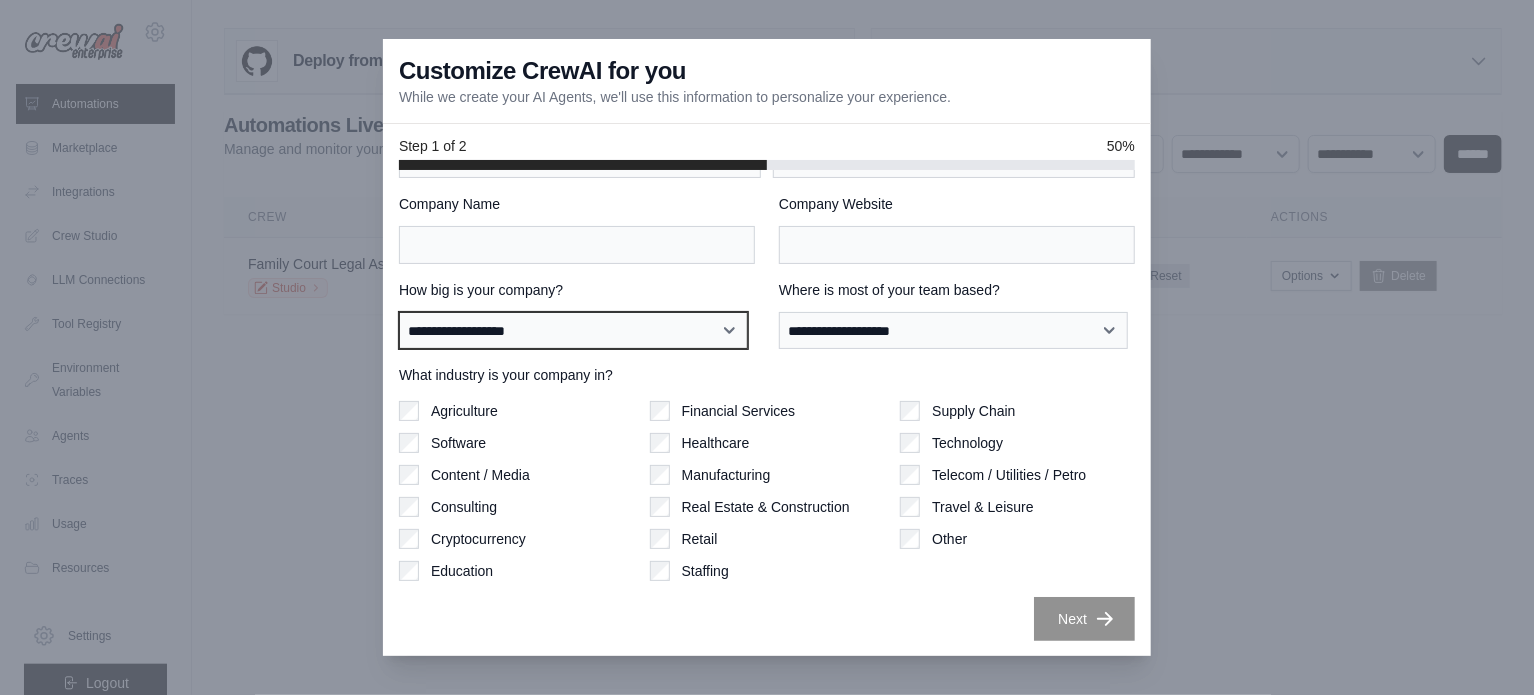 click on "**********" at bounding box center [573, 331] 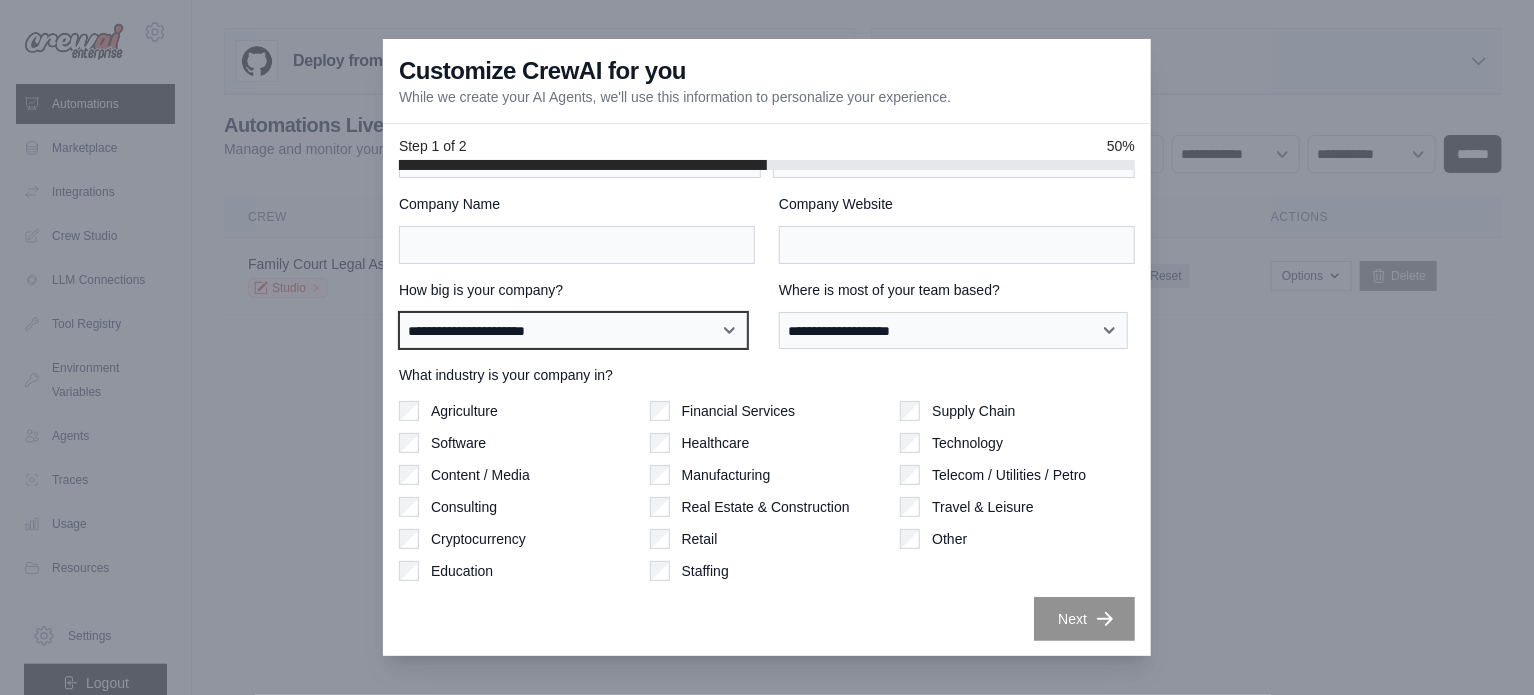 click on "**********" at bounding box center [573, 331] 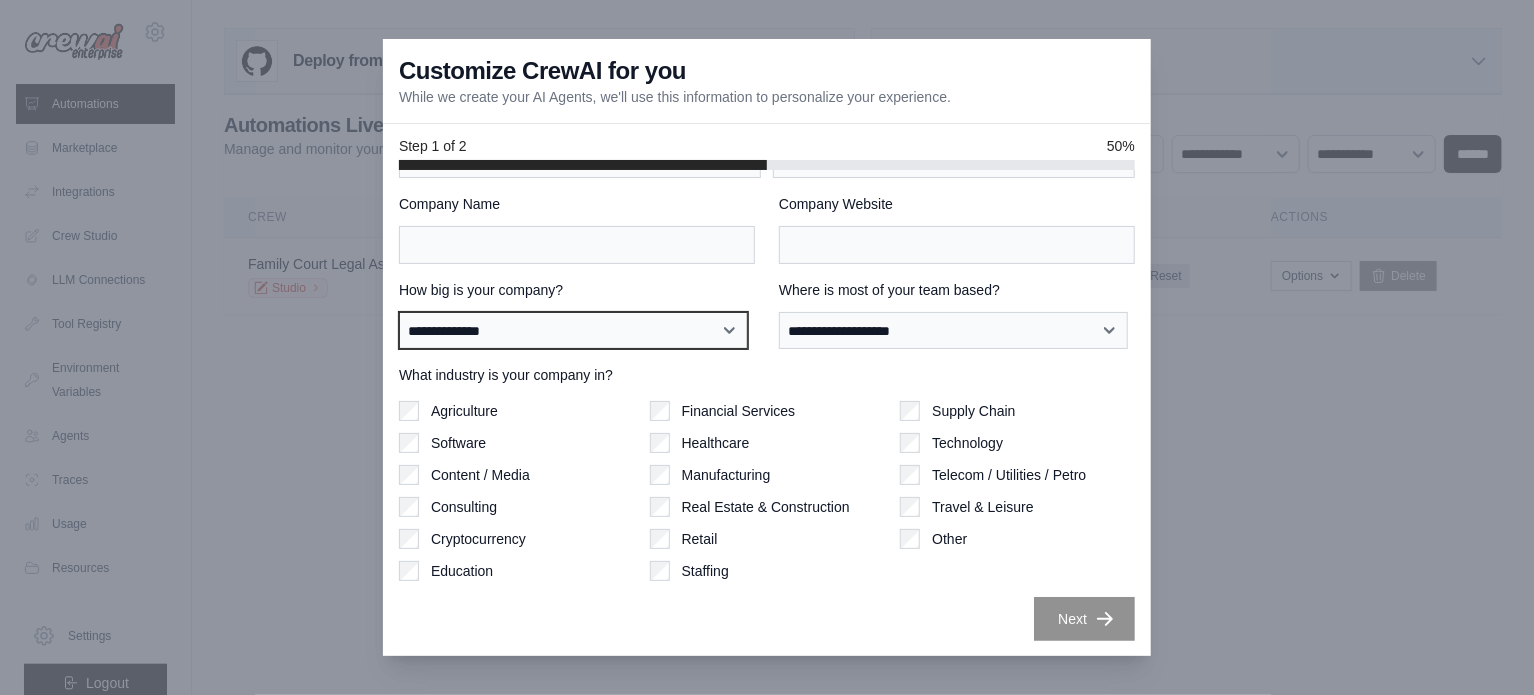 click on "**********" at bounding box center (573, 331) 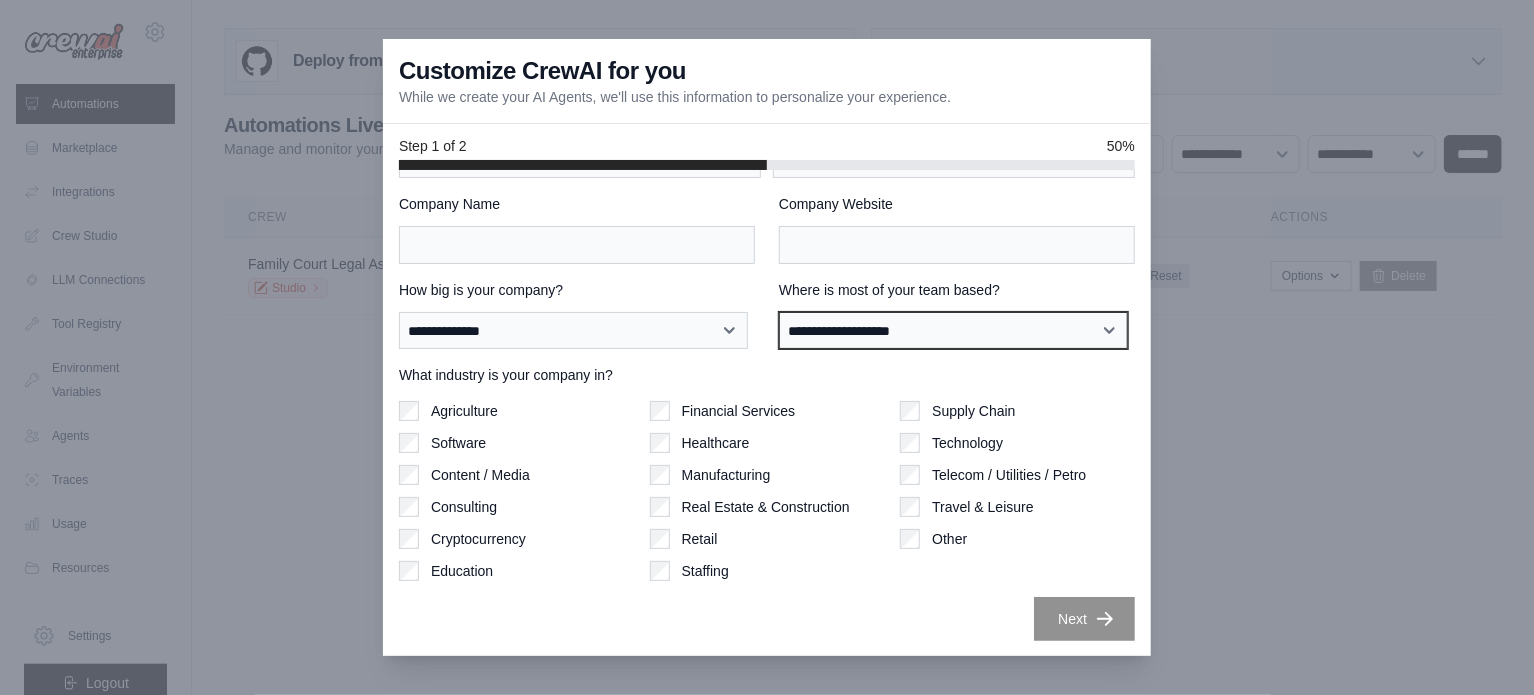 click on "**********" at bounding box center [953, 331] 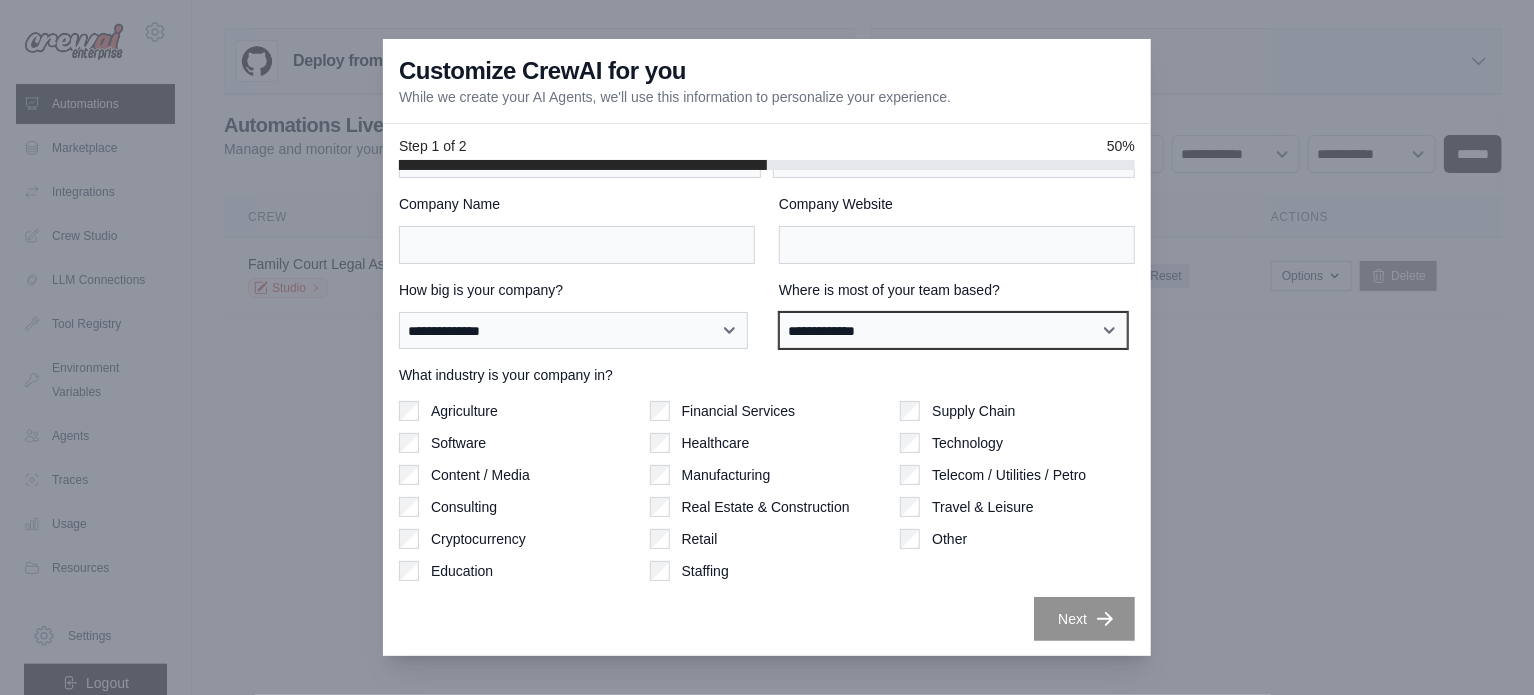 click on "**********" at bounding box center (953, 331) 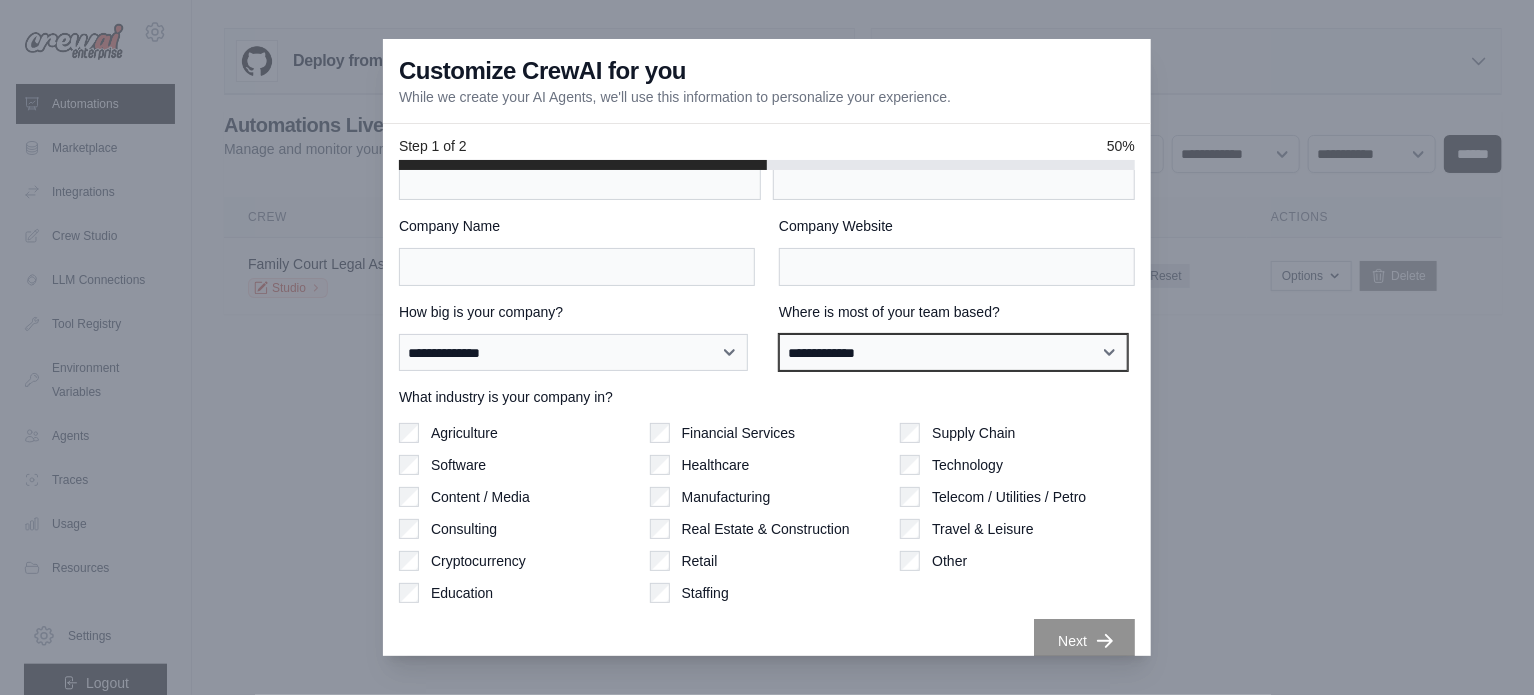 scroll, scrollTop: 86, scrollLeft: 0, axis: vertical 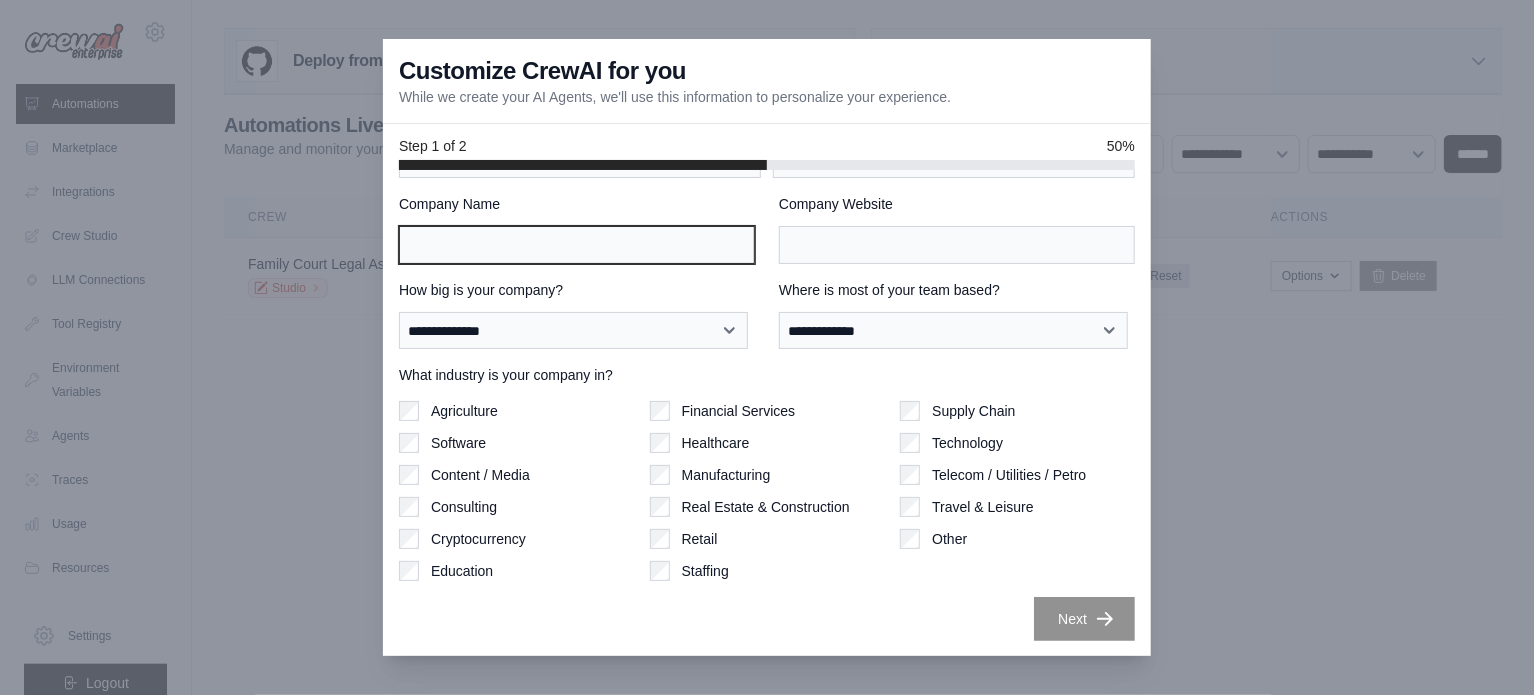 click on "Company Name" at bounding box center (577, 245) 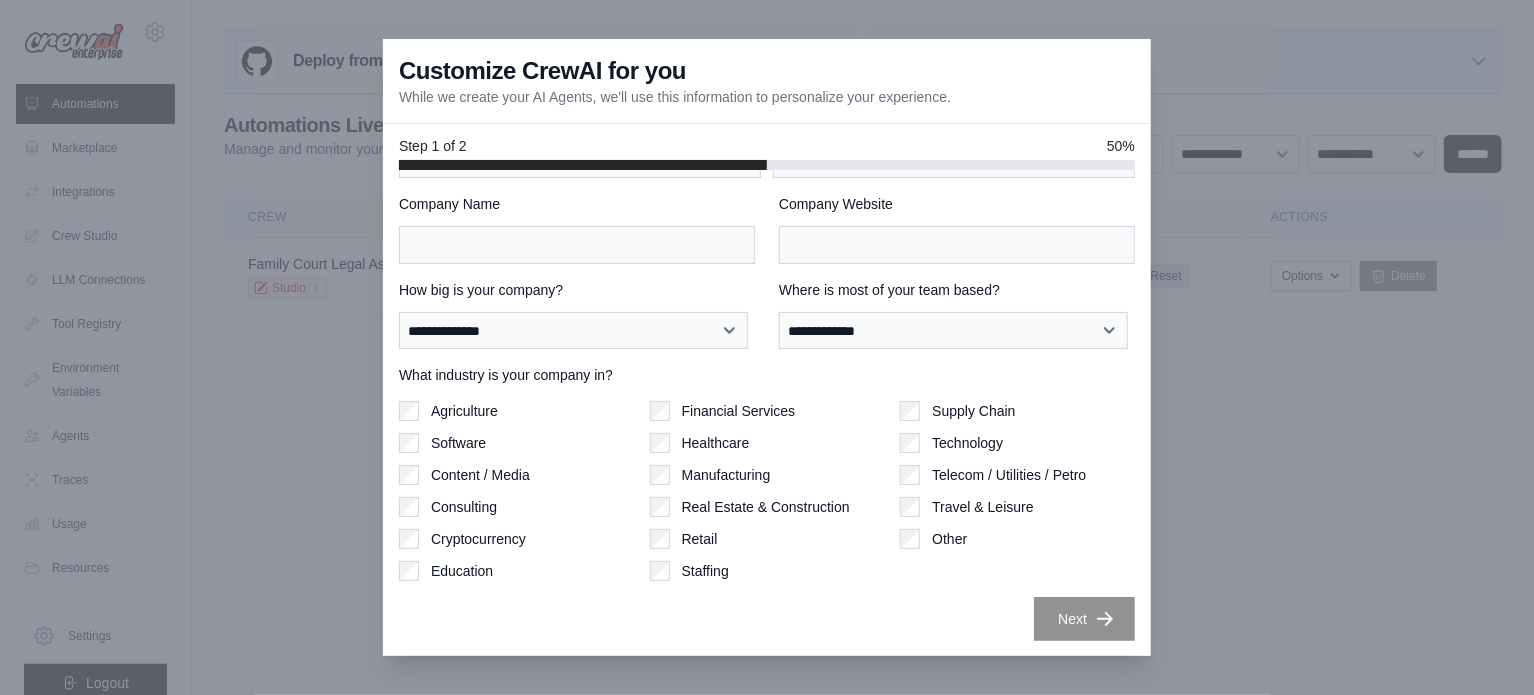 click on "Company Name" at bounding box center (577, 229) 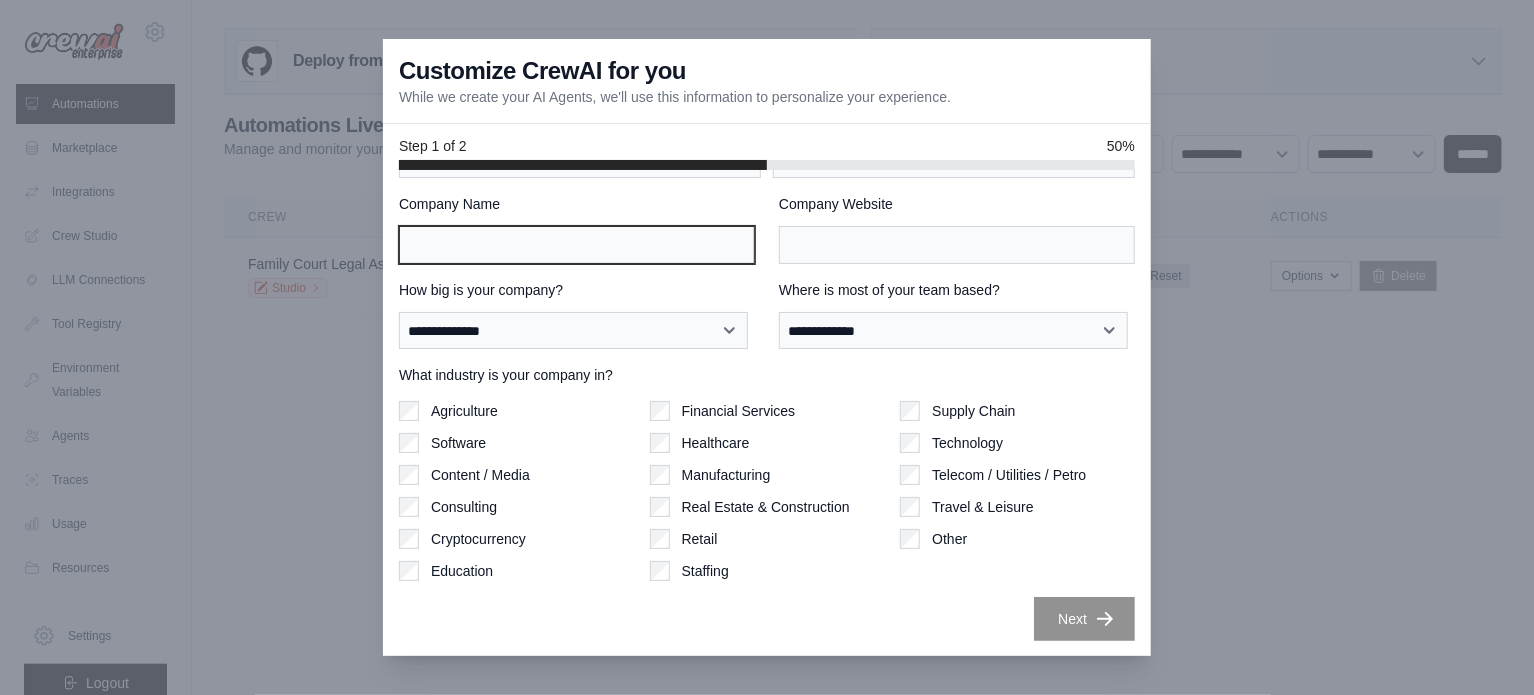 click on "Company Name" at bounding box center (577, 245) 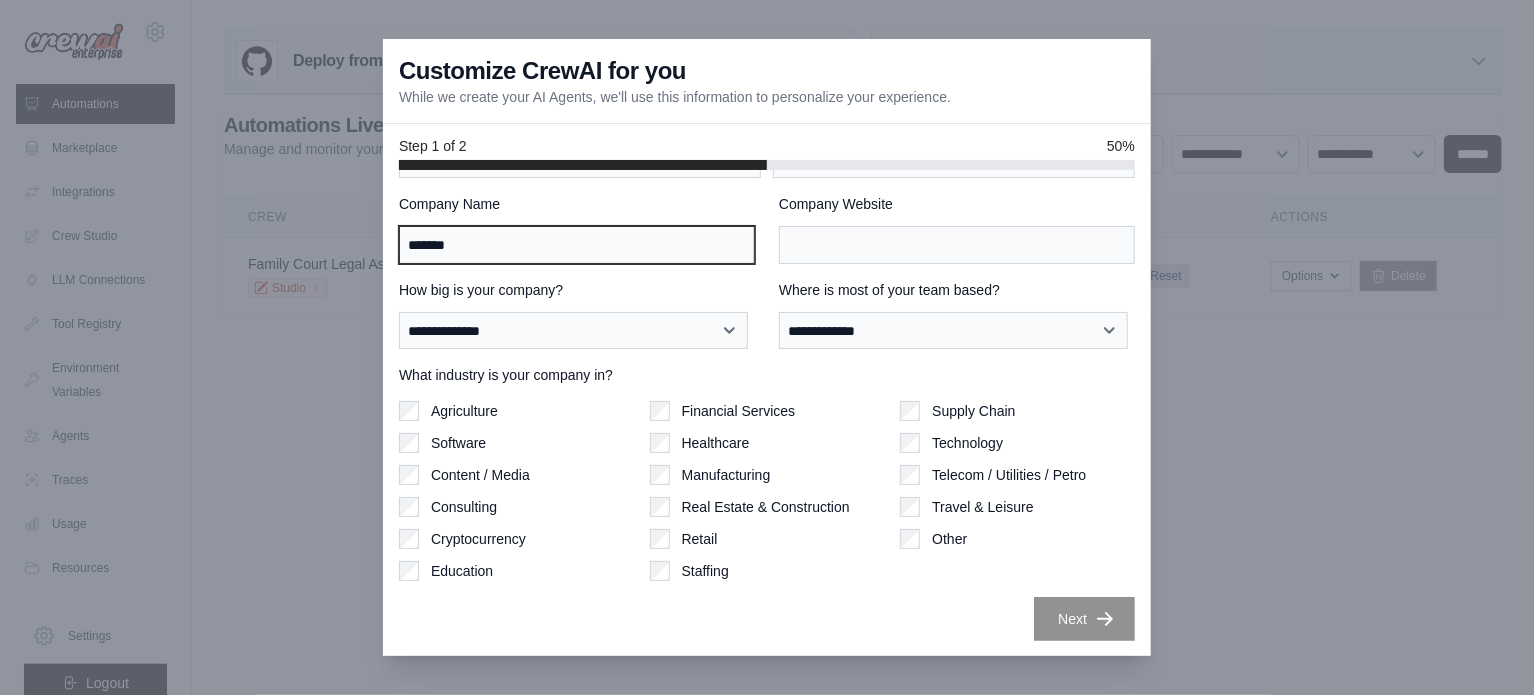 click on "*****" at bounding box center (577, 245) 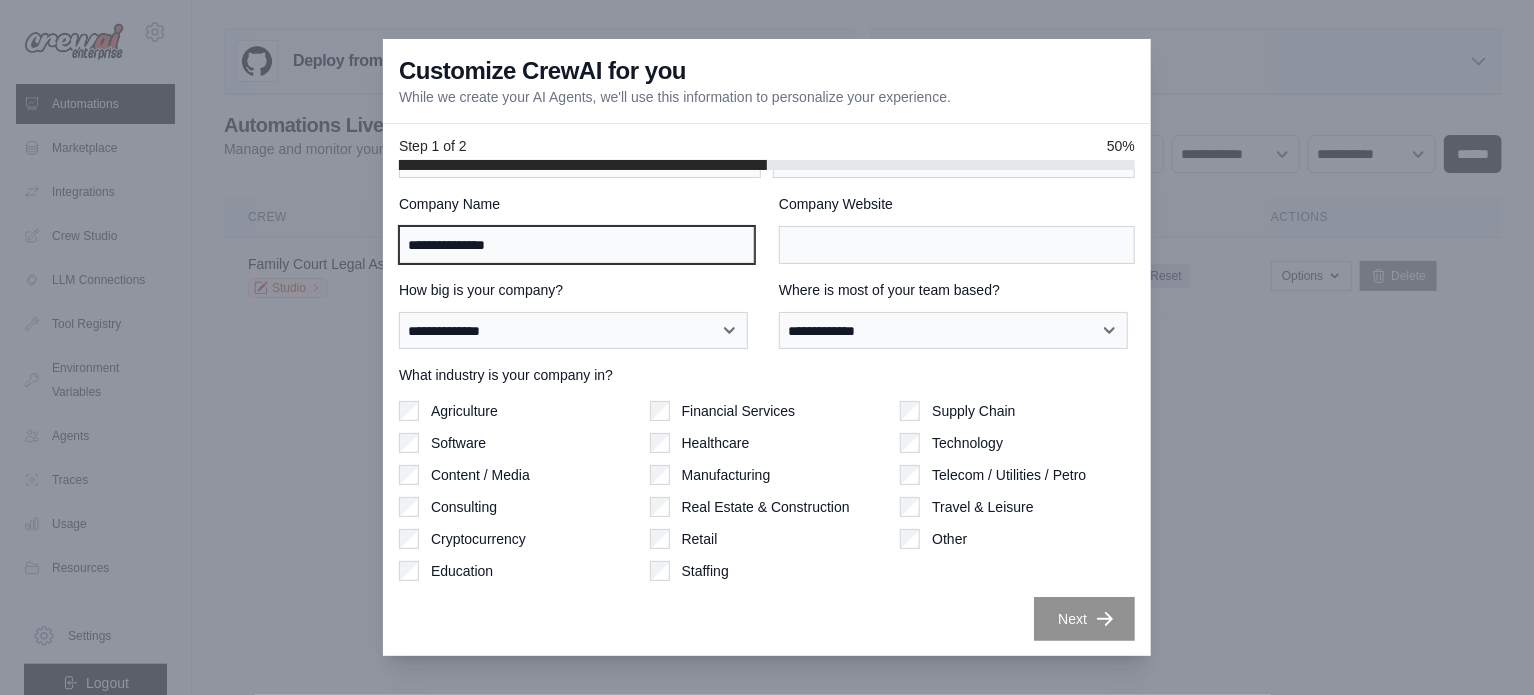 scroll, scrollTop: 0, scrollLeft: 0, axis: both 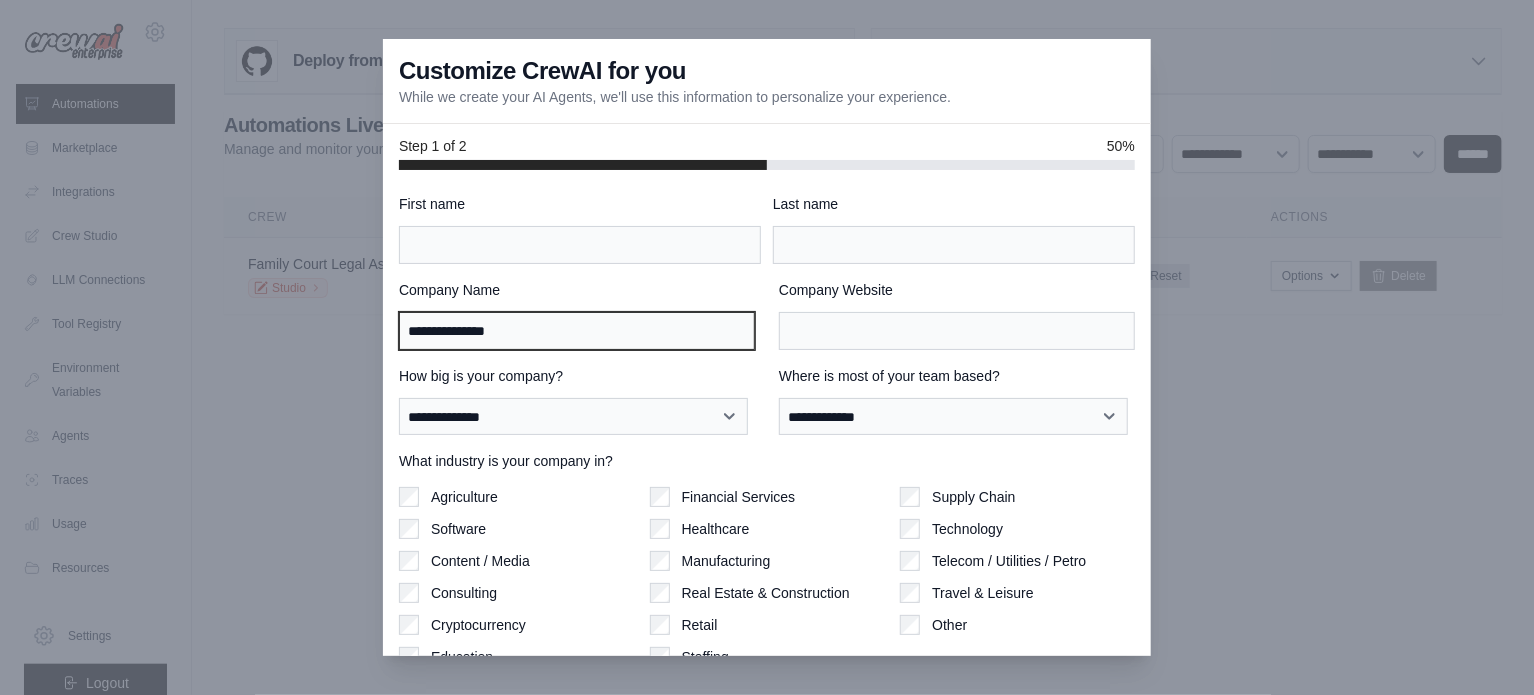 type on "**********" 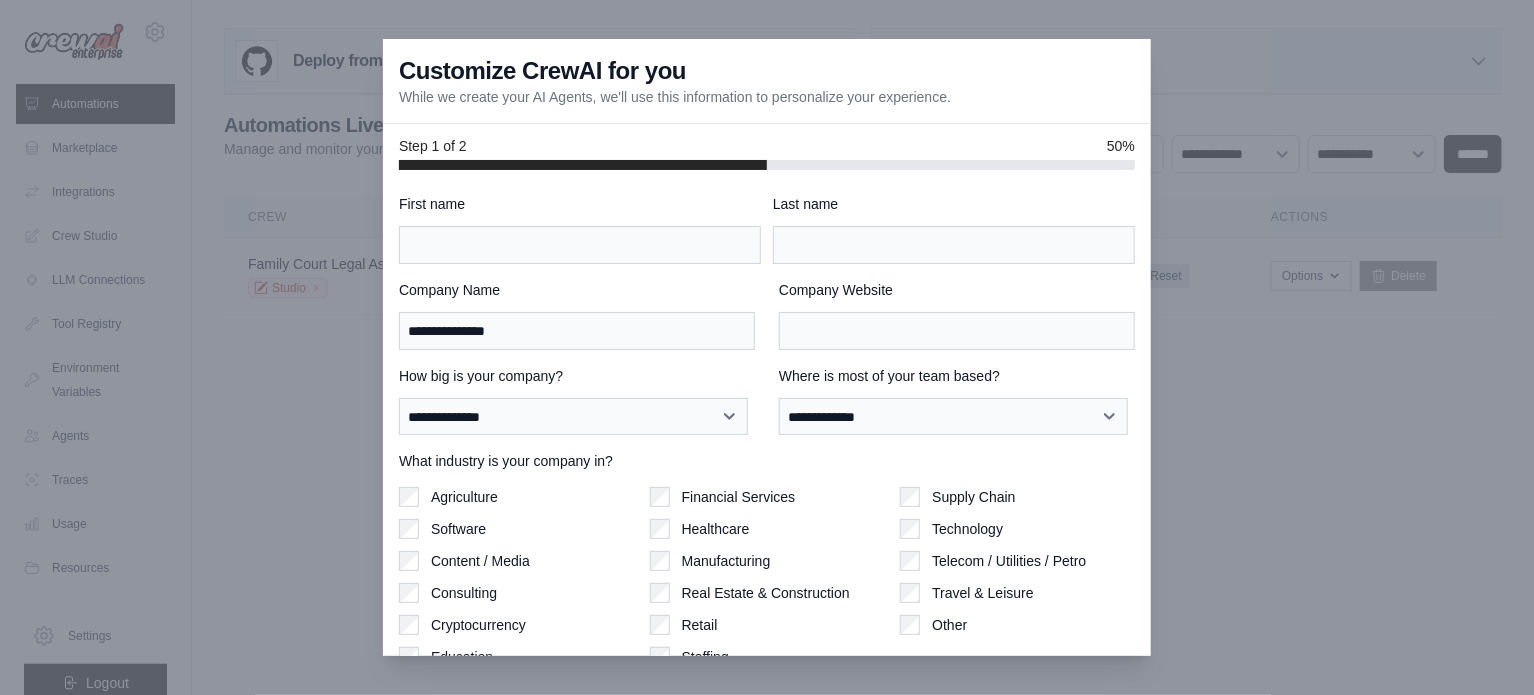 click on "First name" at bounding box center (580, 229) 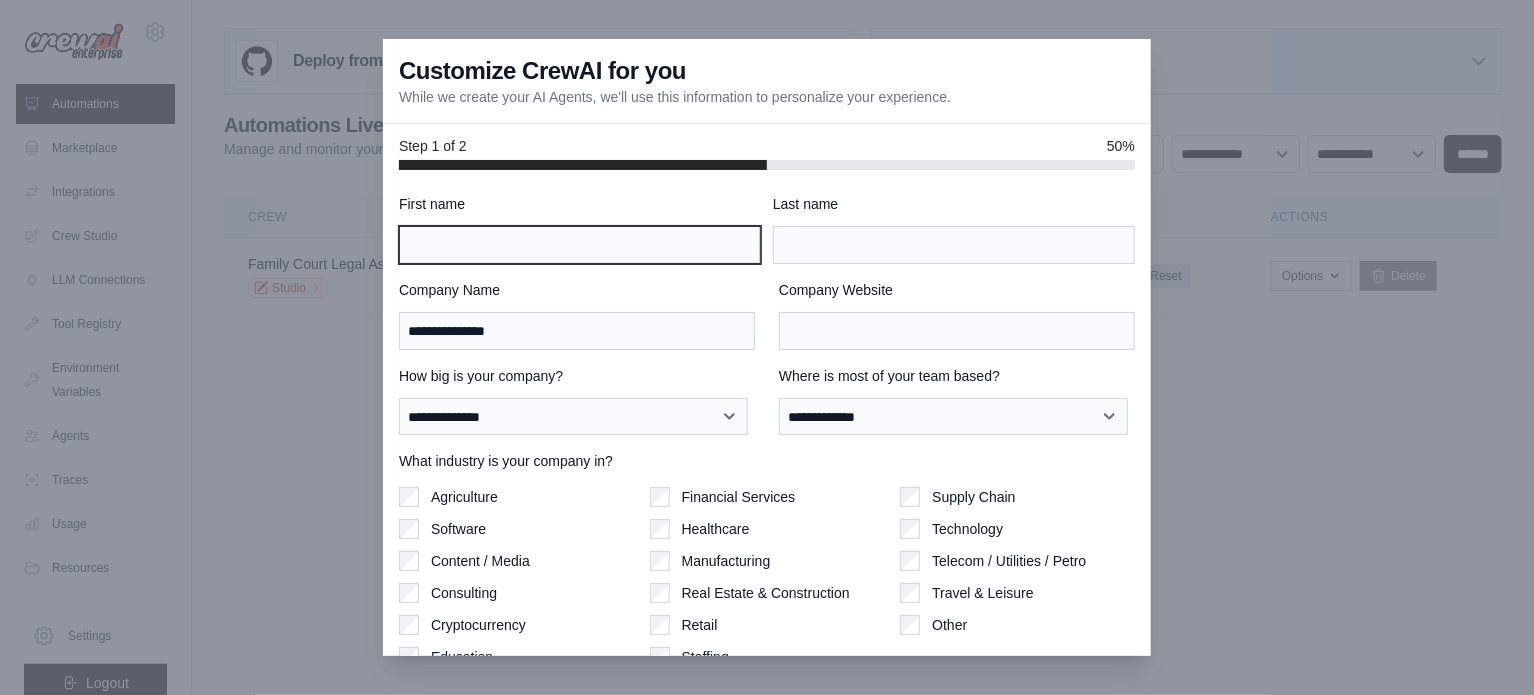 click on "First name" at bounding box center [580, 245] 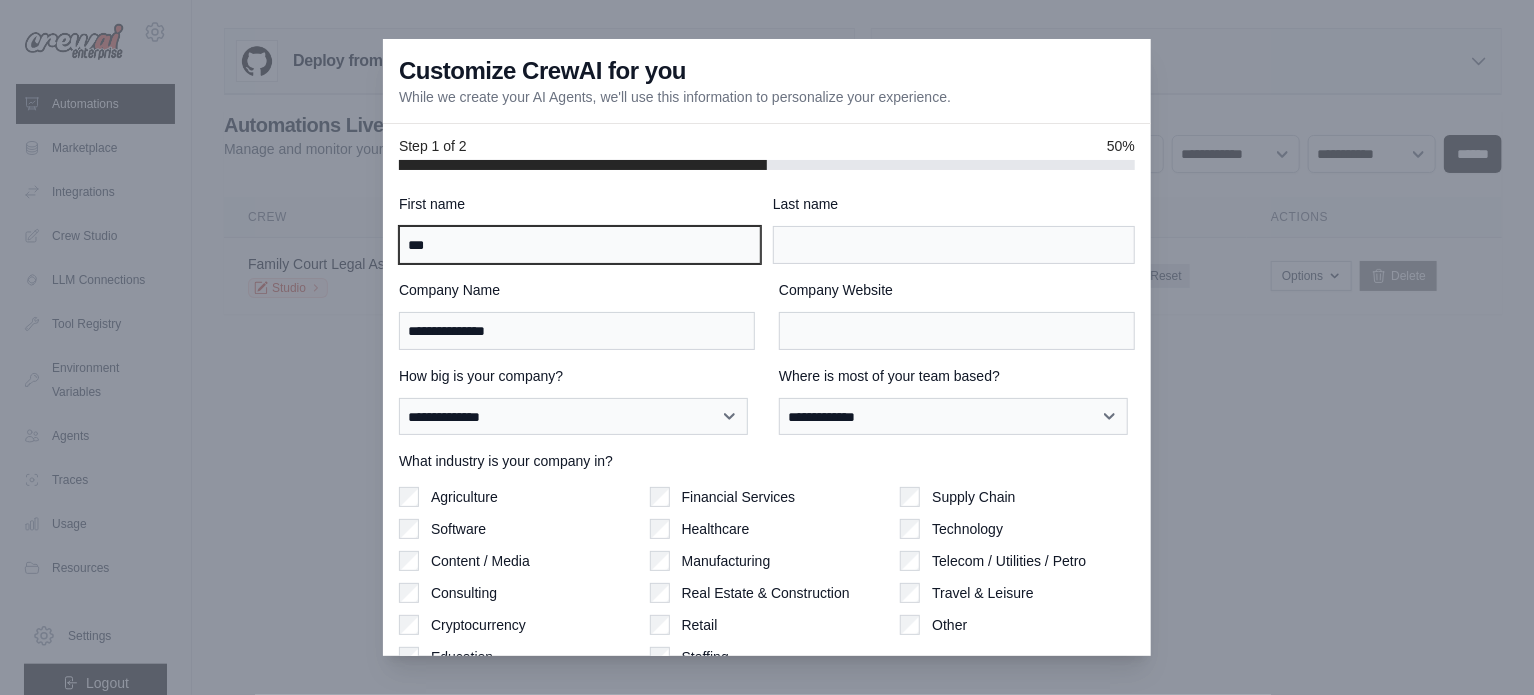 type on "***" 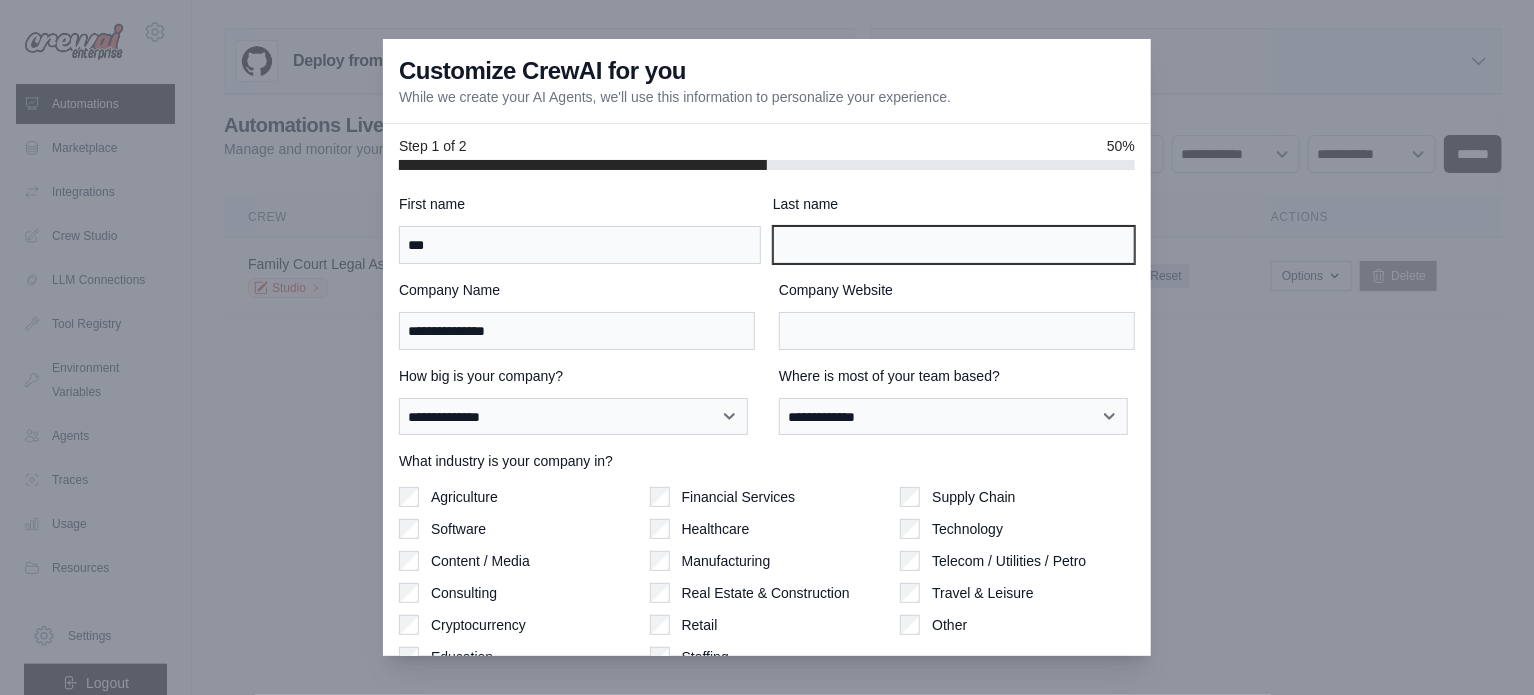 click on "Last name" at bounding box center [954, 245] 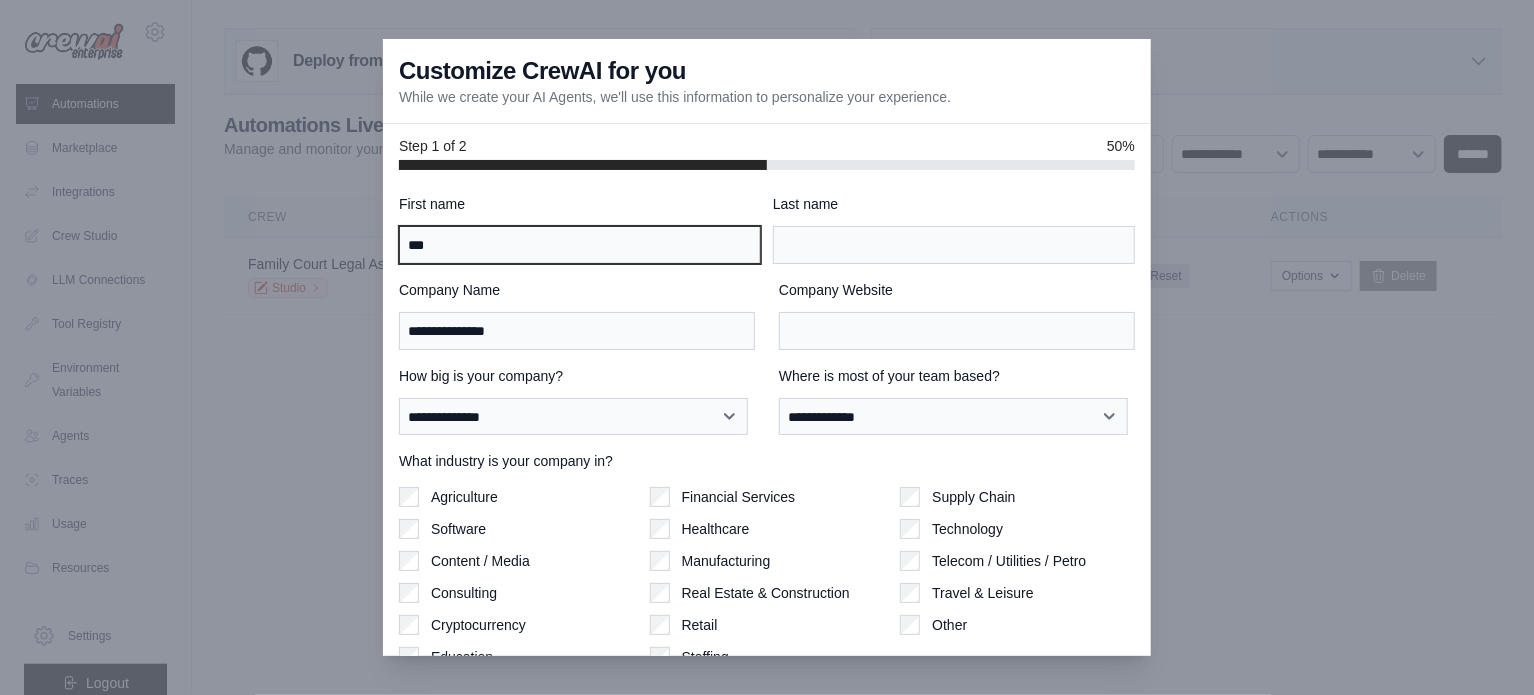 drag, startPoint x: 607, startPoint y: 262, endPoint x: 466, endPoint y: 253, distance: 141.28694 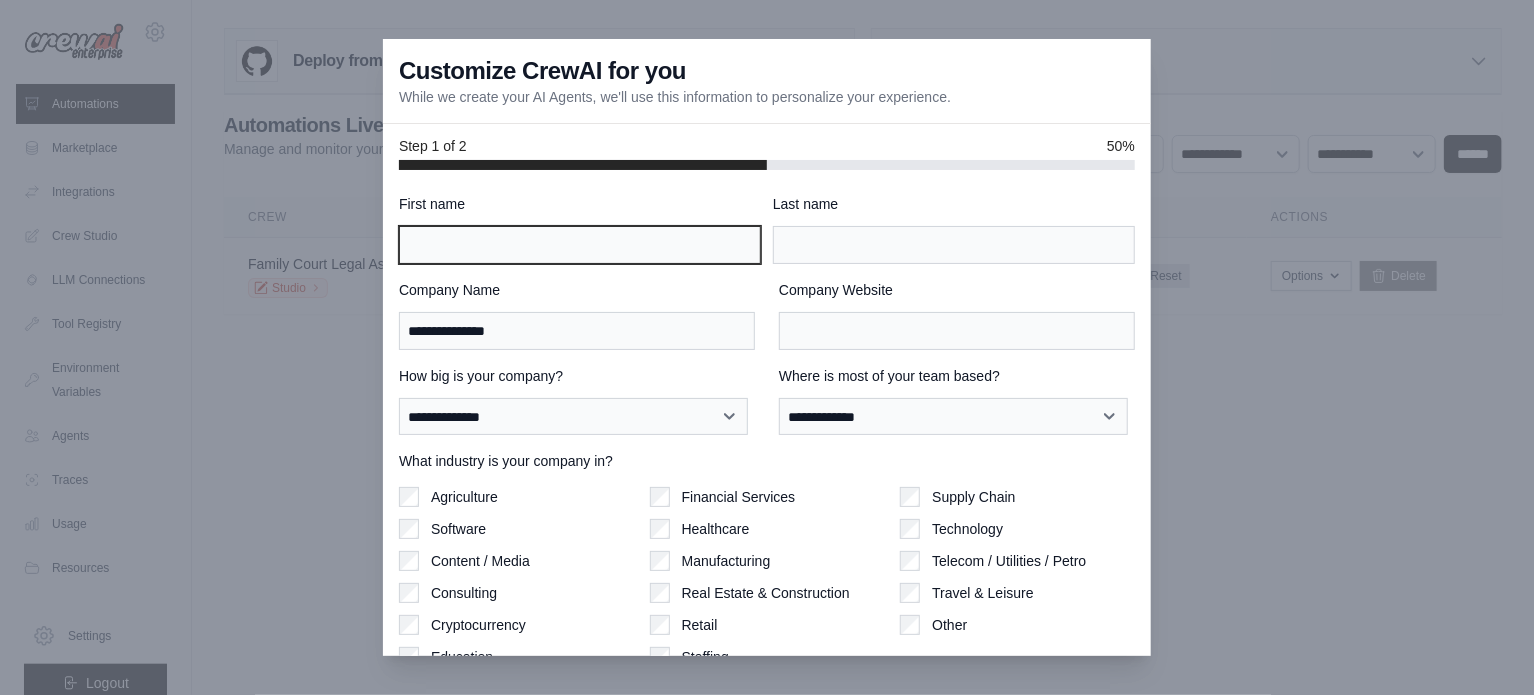 scroll, scrollTop: 86, scrollLeft: 0, axis: vertical 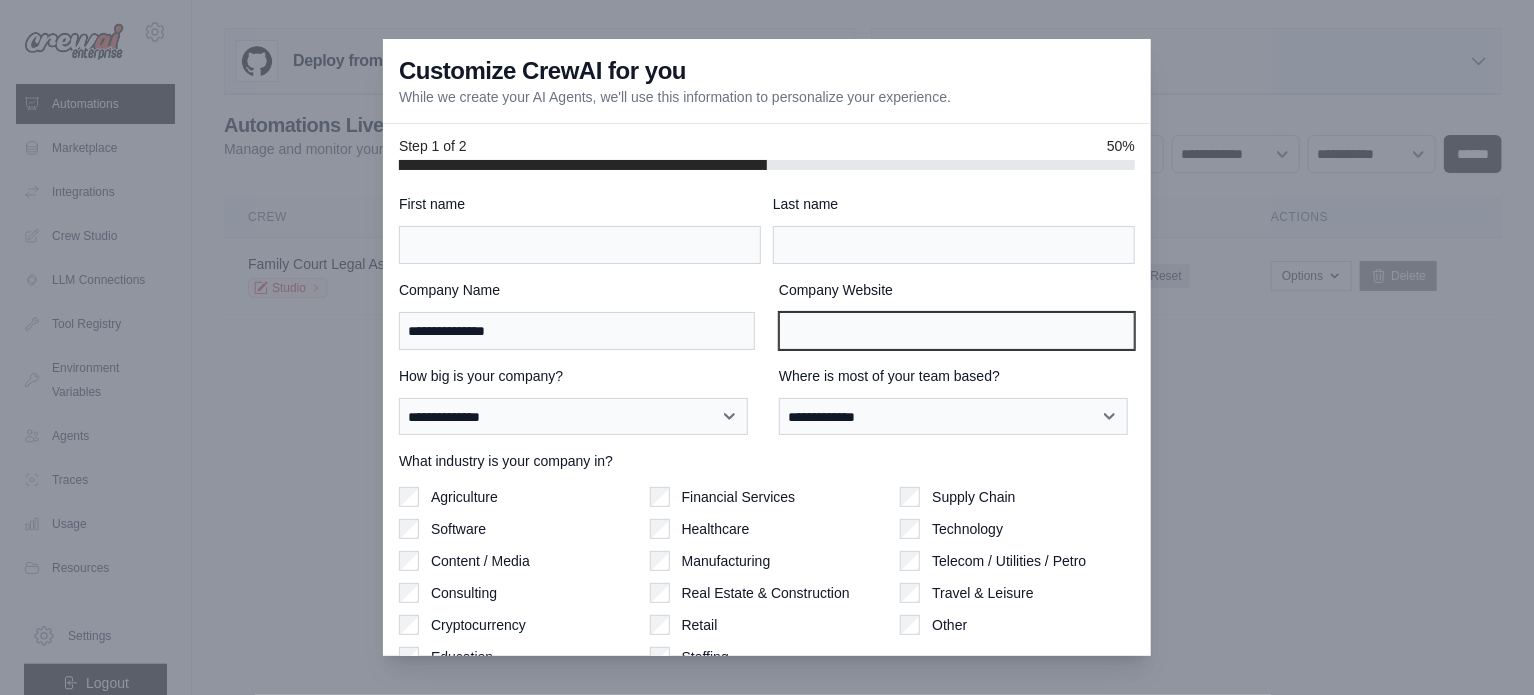 click on "Company Website" at bounding box center (957, 331) 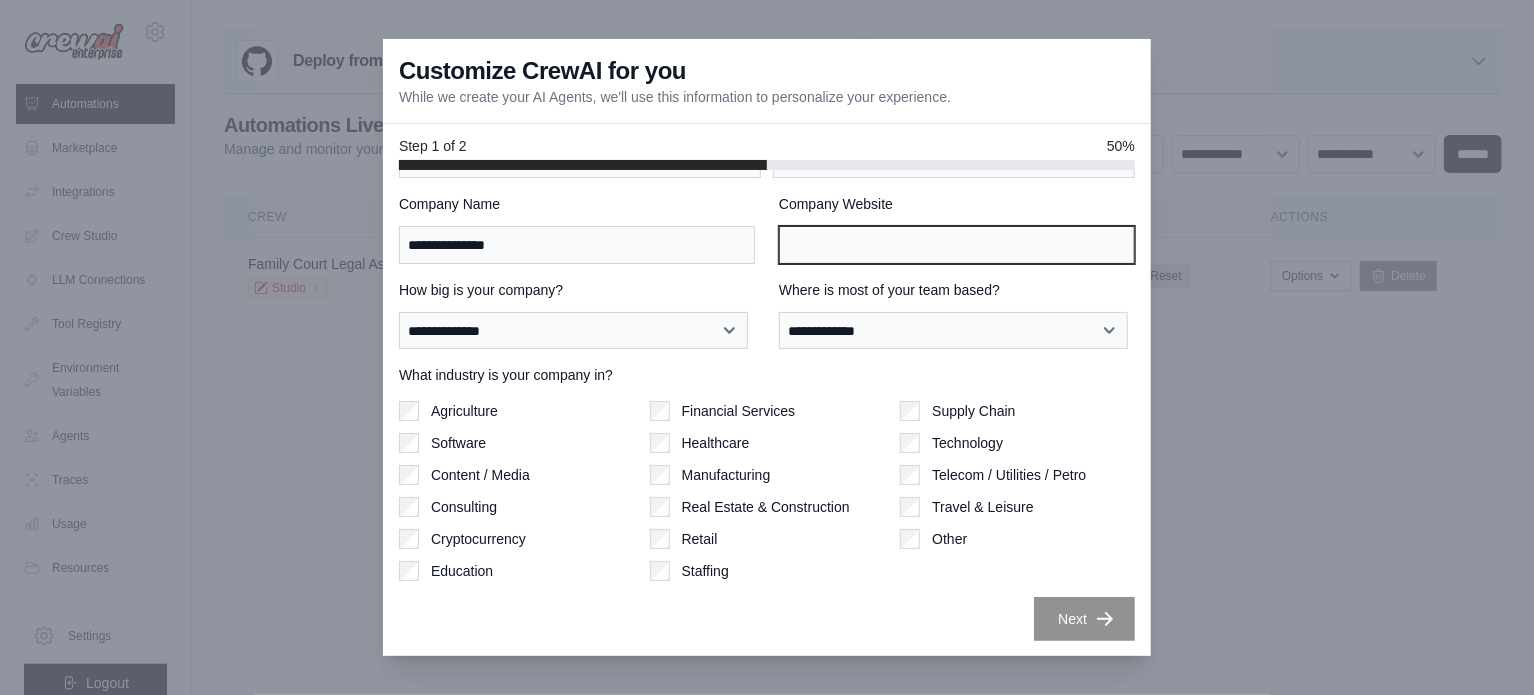 scroll, scrollTop: 0, scrollLeft: 0, axis: both 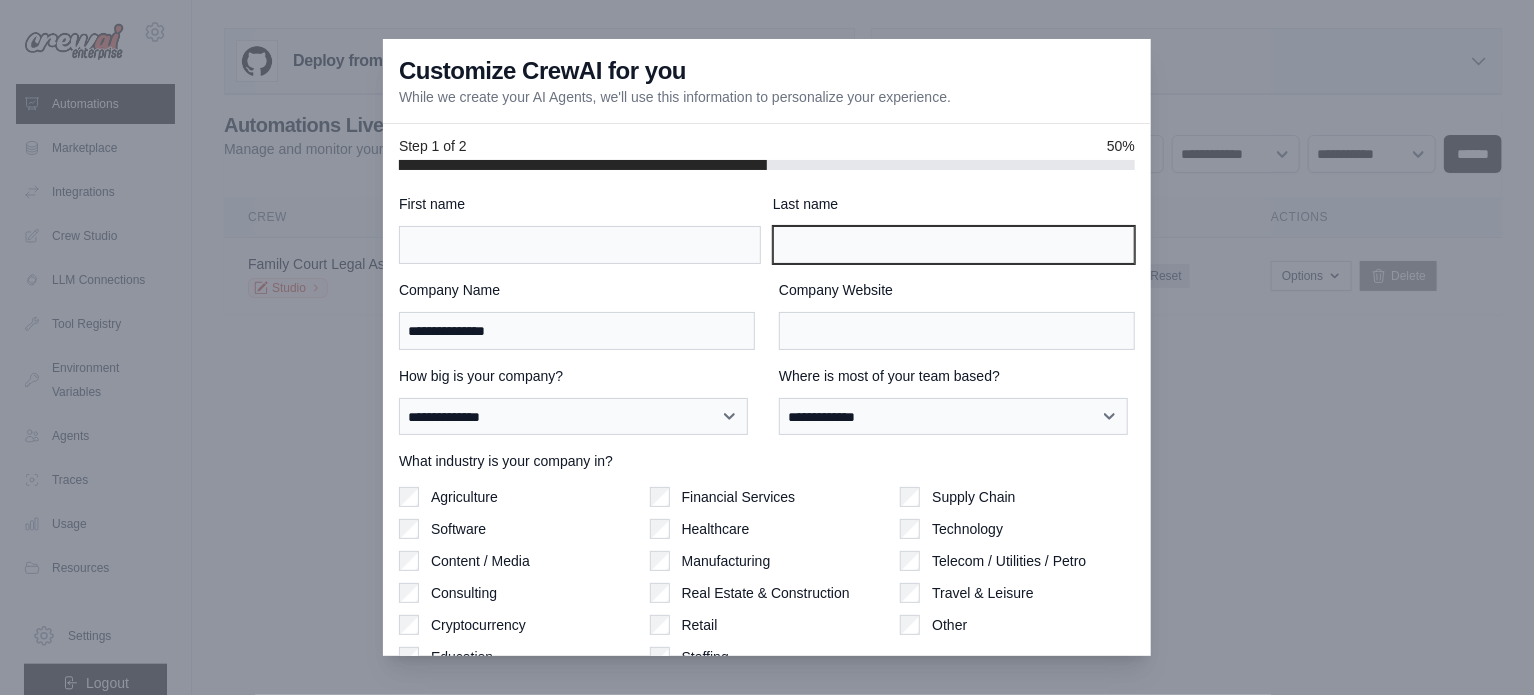 click on "Last name" at bounding box center (954, 245) 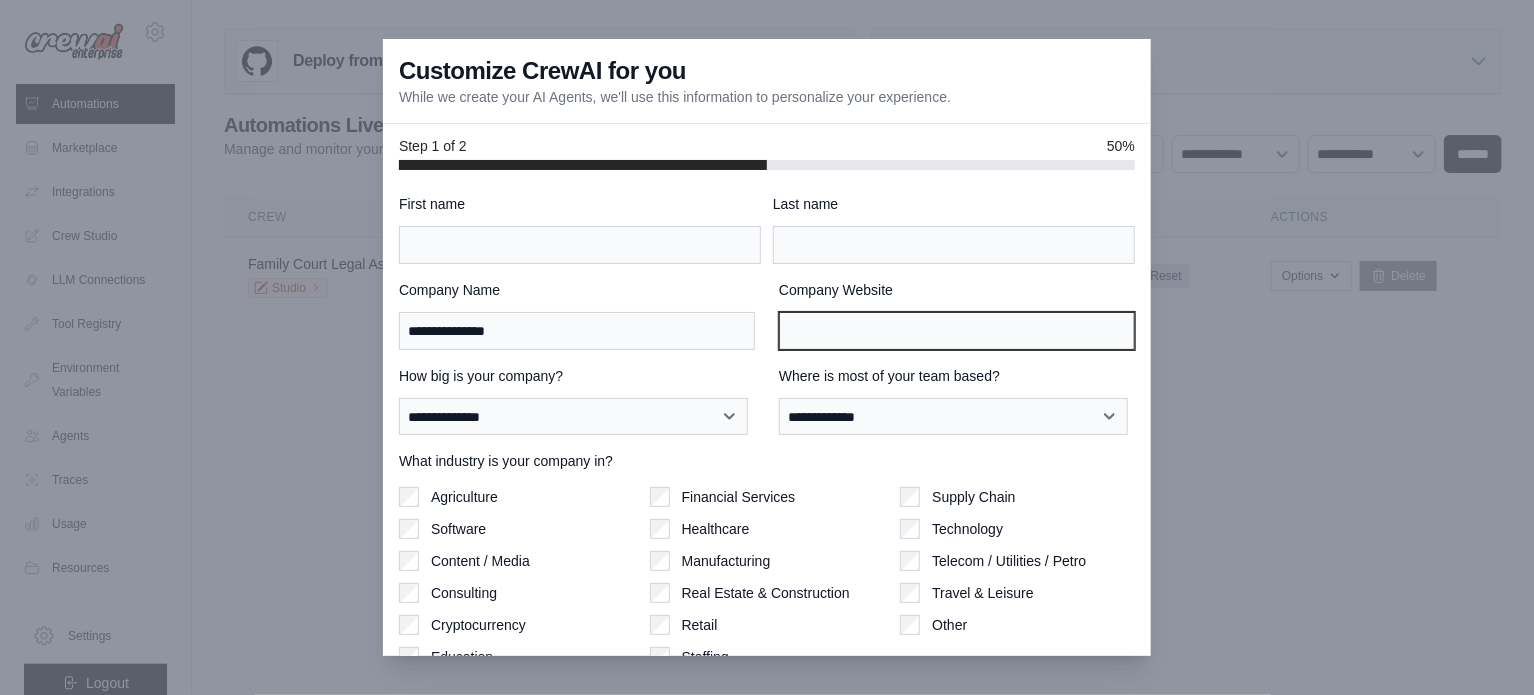 click on "Company Website" at bounding box center [957, 331] 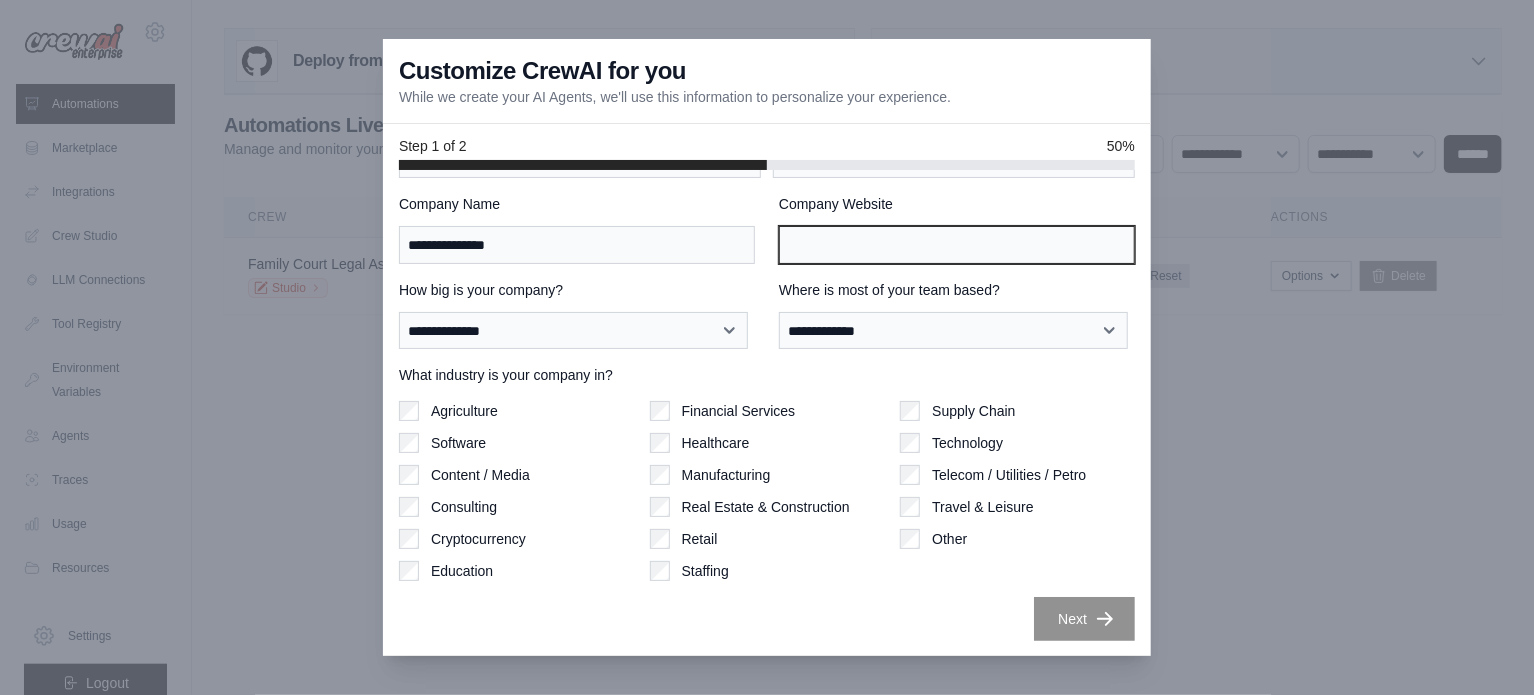 scroll, scrollTop: 0, scrollLeft: 0, axis: both 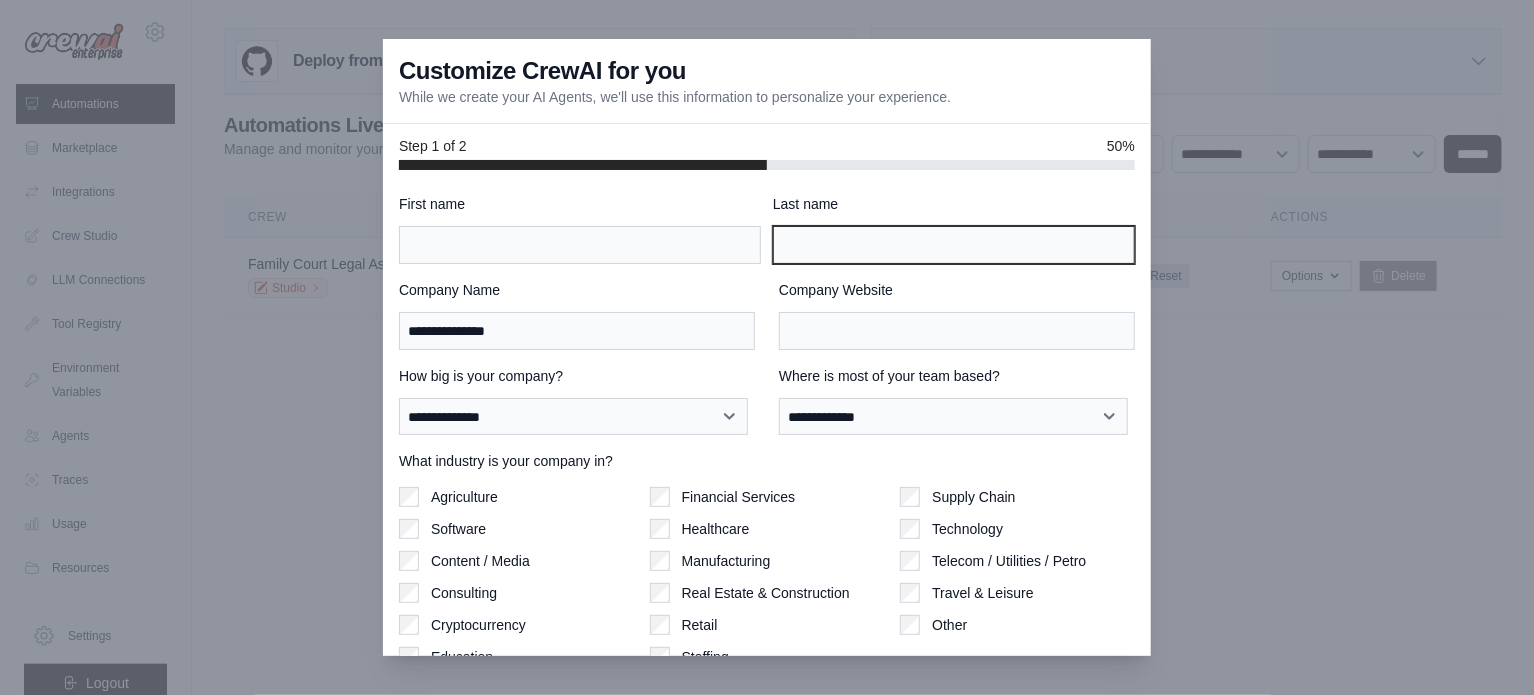 click on "Last name" at bounding box center (954, 245) 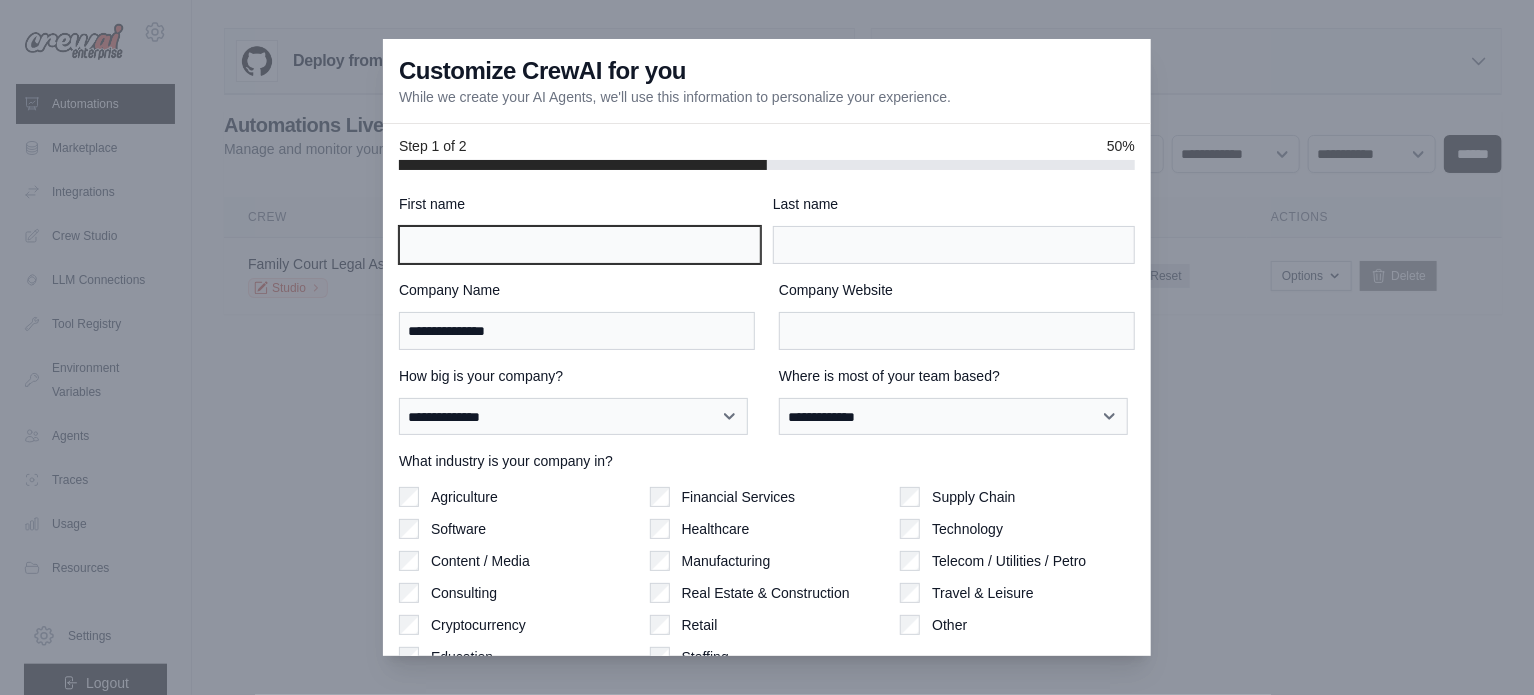 click on "First name" at bounding box center (580, 245) 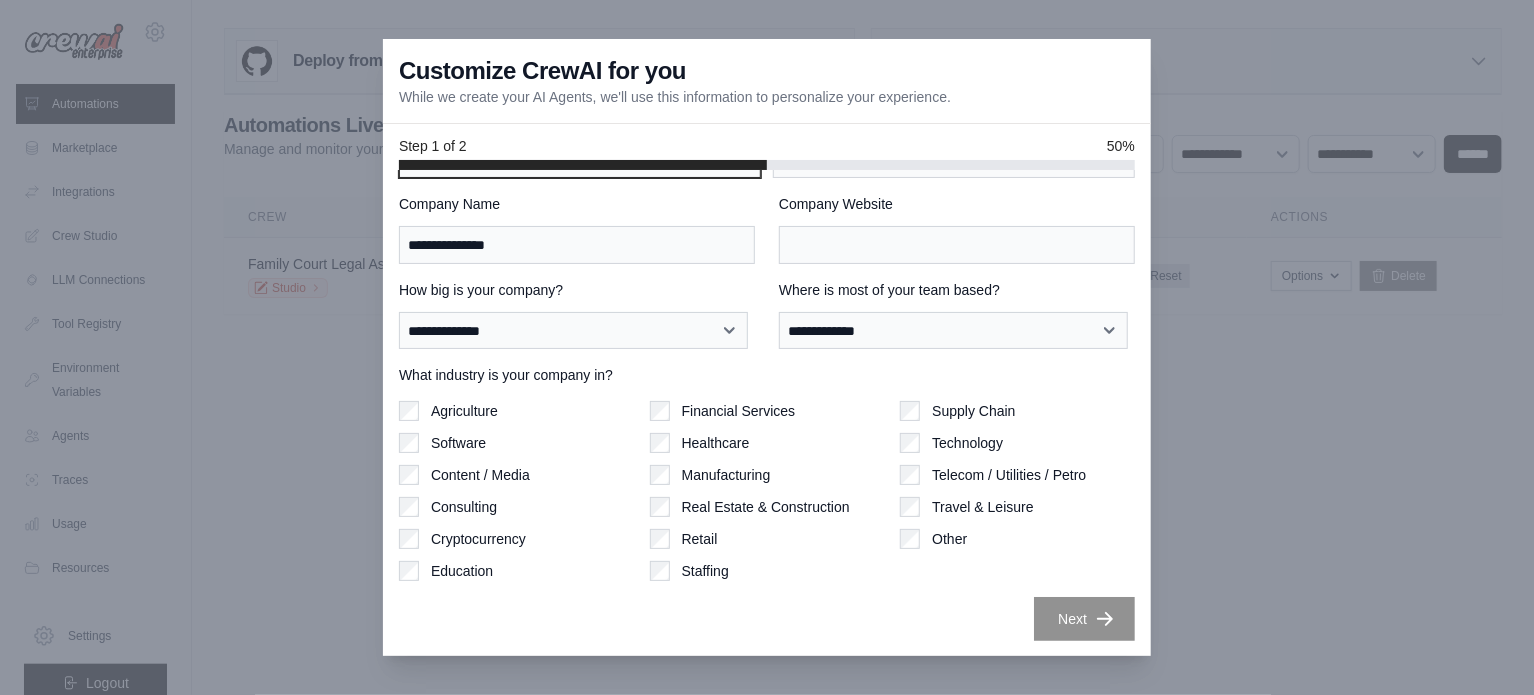 scroll, scrollTop: 0, scrollLeft: 0, axis: both 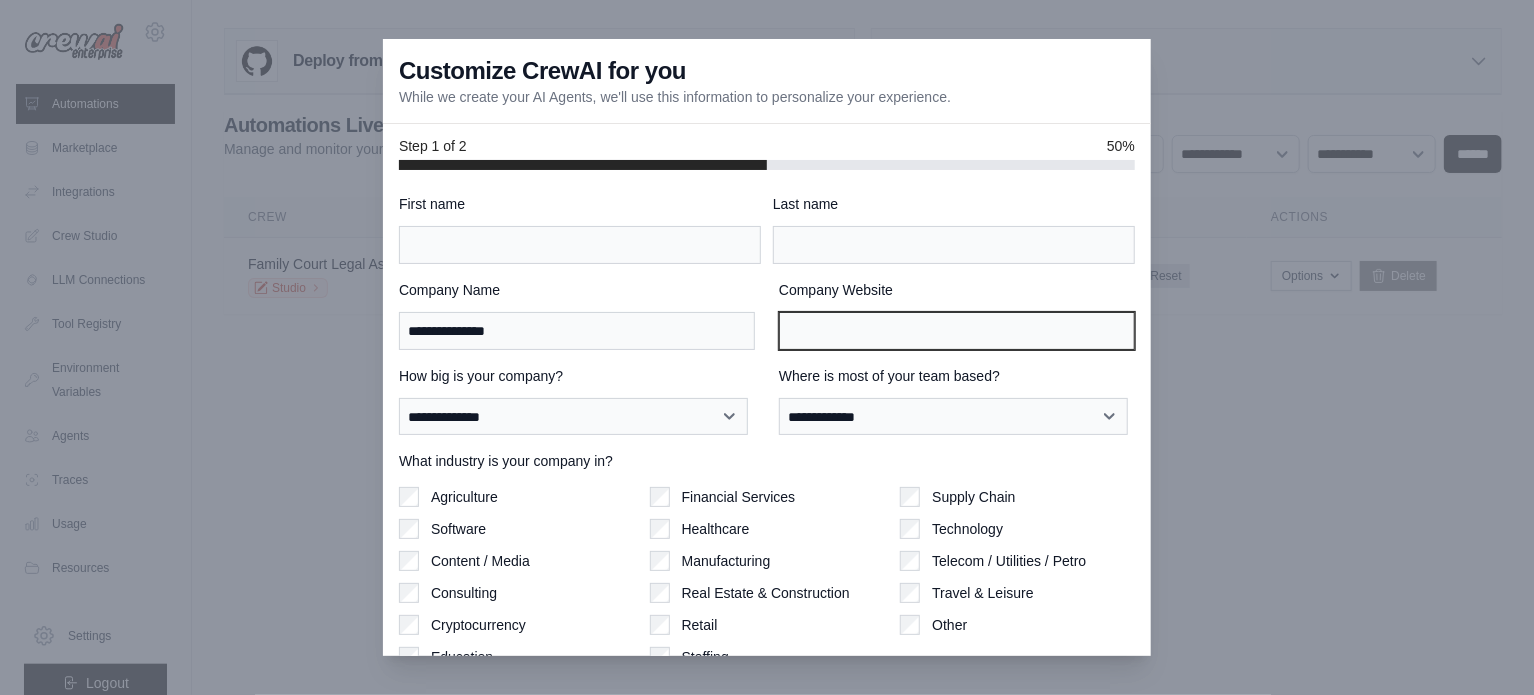 click on "Company Website" at bounding box center (957, 331) 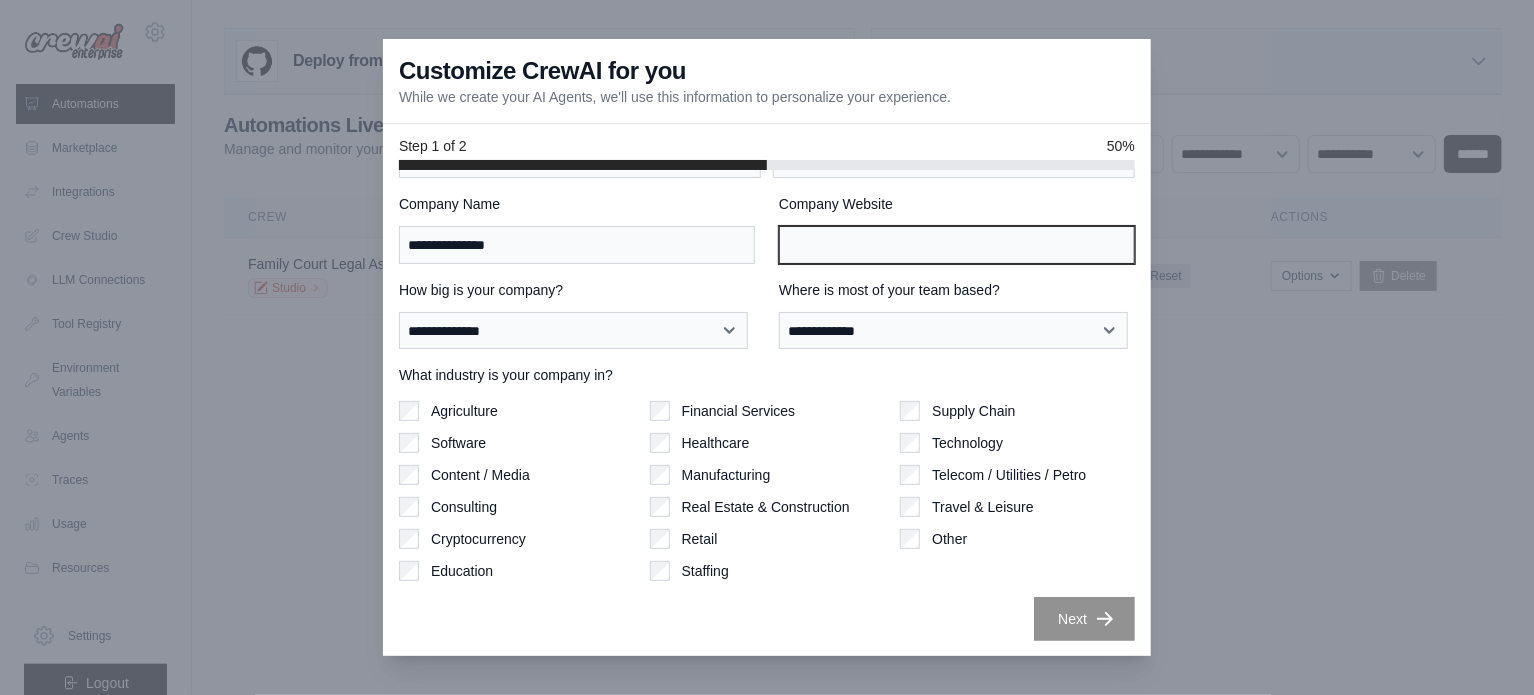 scroll, scrollTop: 0, scrollLeft: 0, axis: both 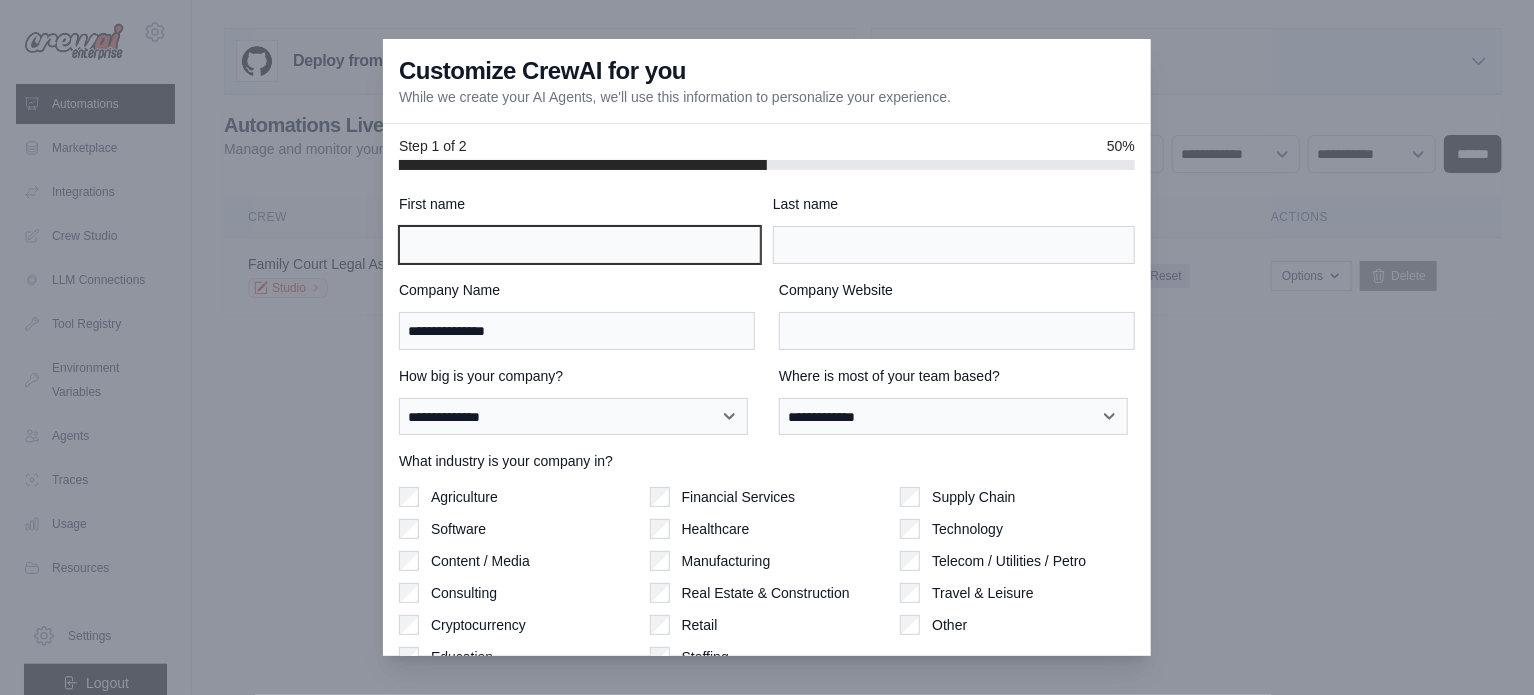click on "First name" at bounding box center [580, 245] 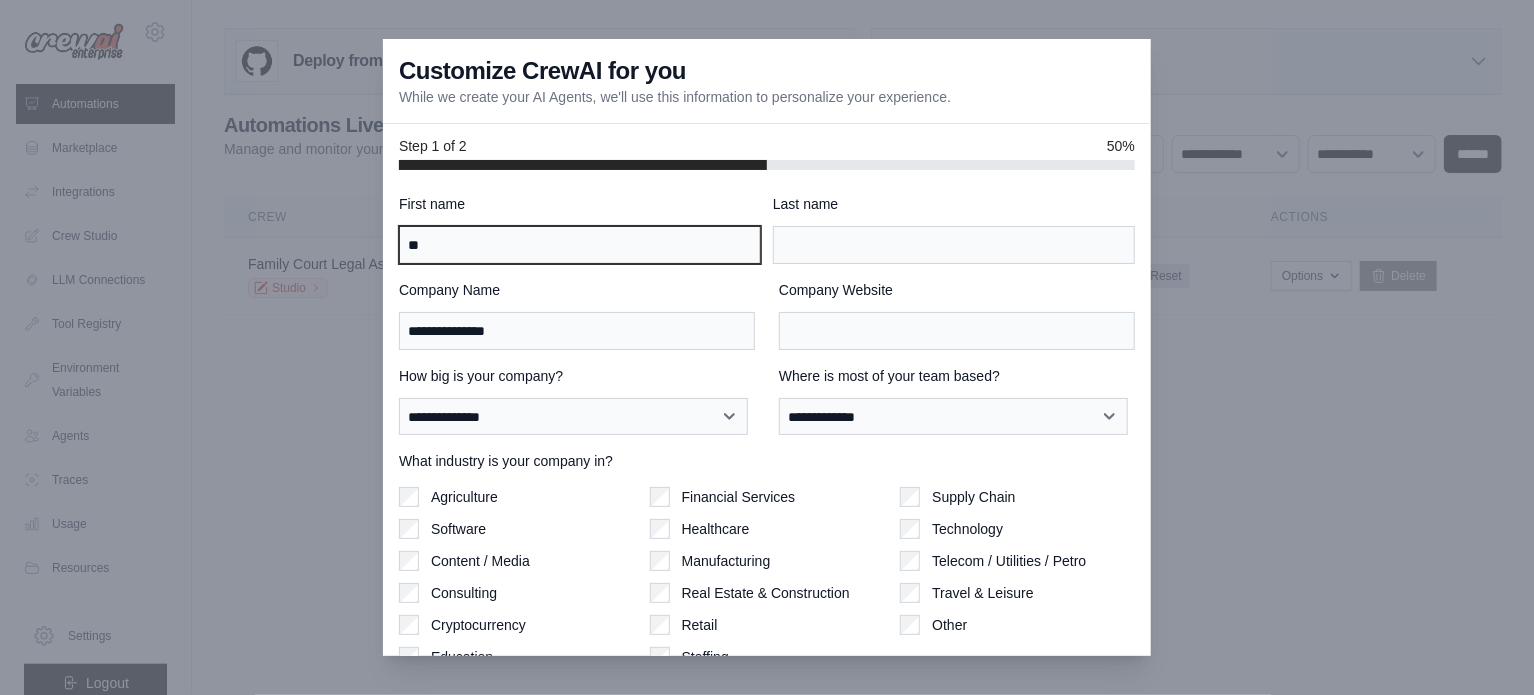 type on "*" 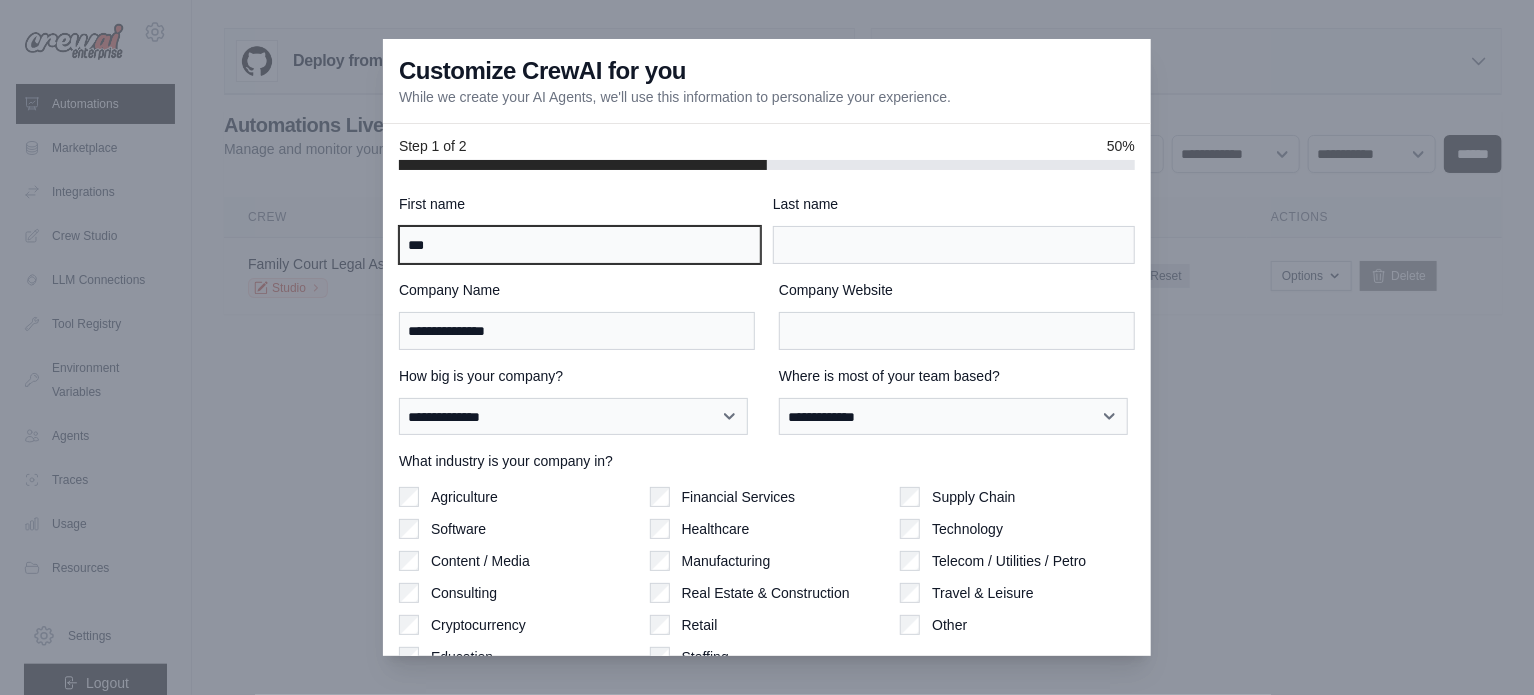 type on "***" 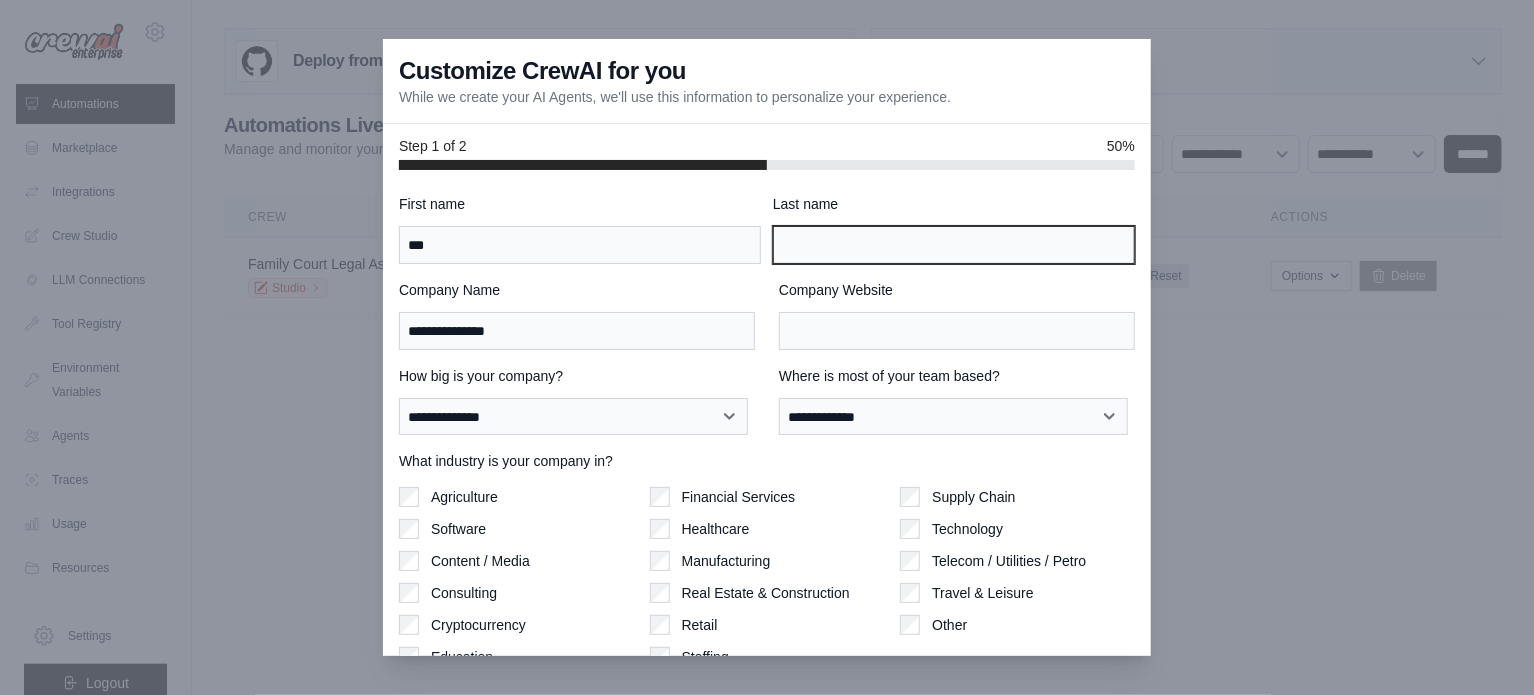 click on "Last name" at bounding box center [954, 245] 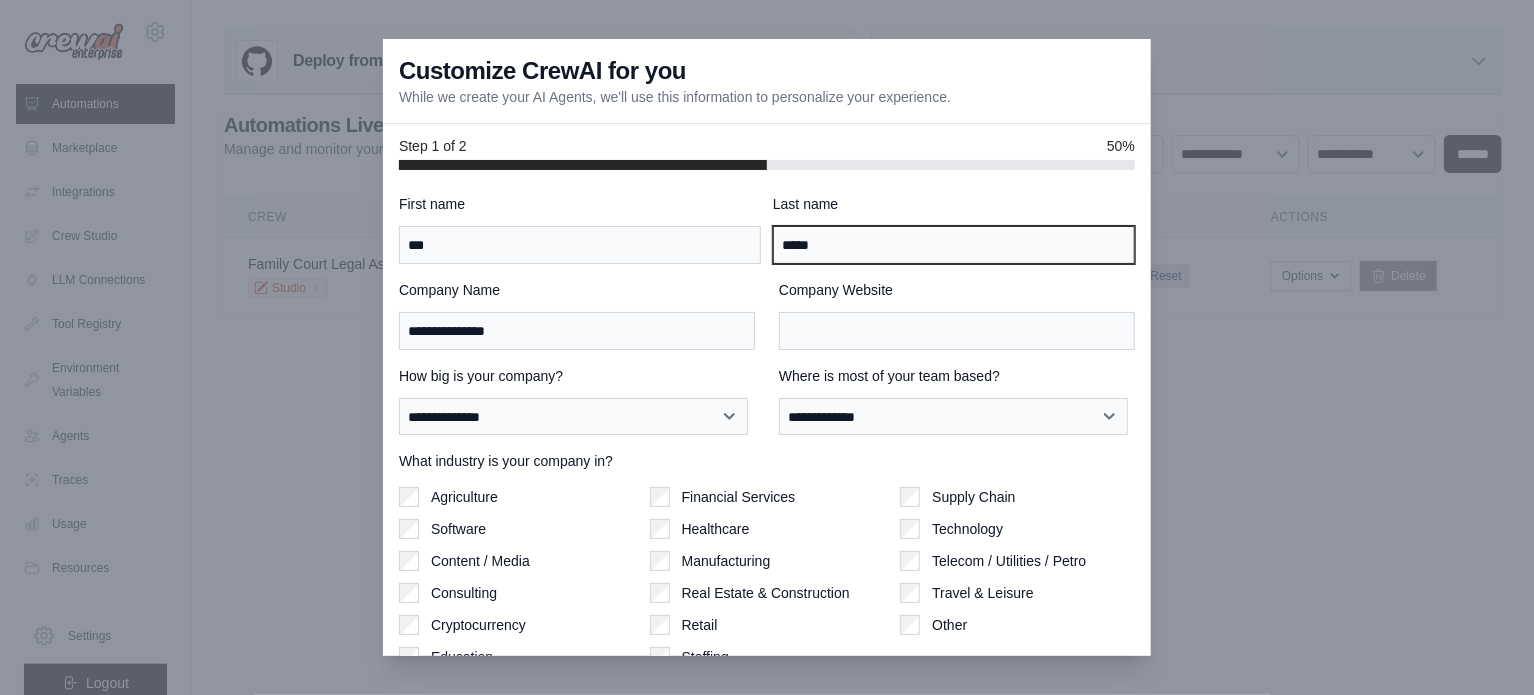 type on "*****" 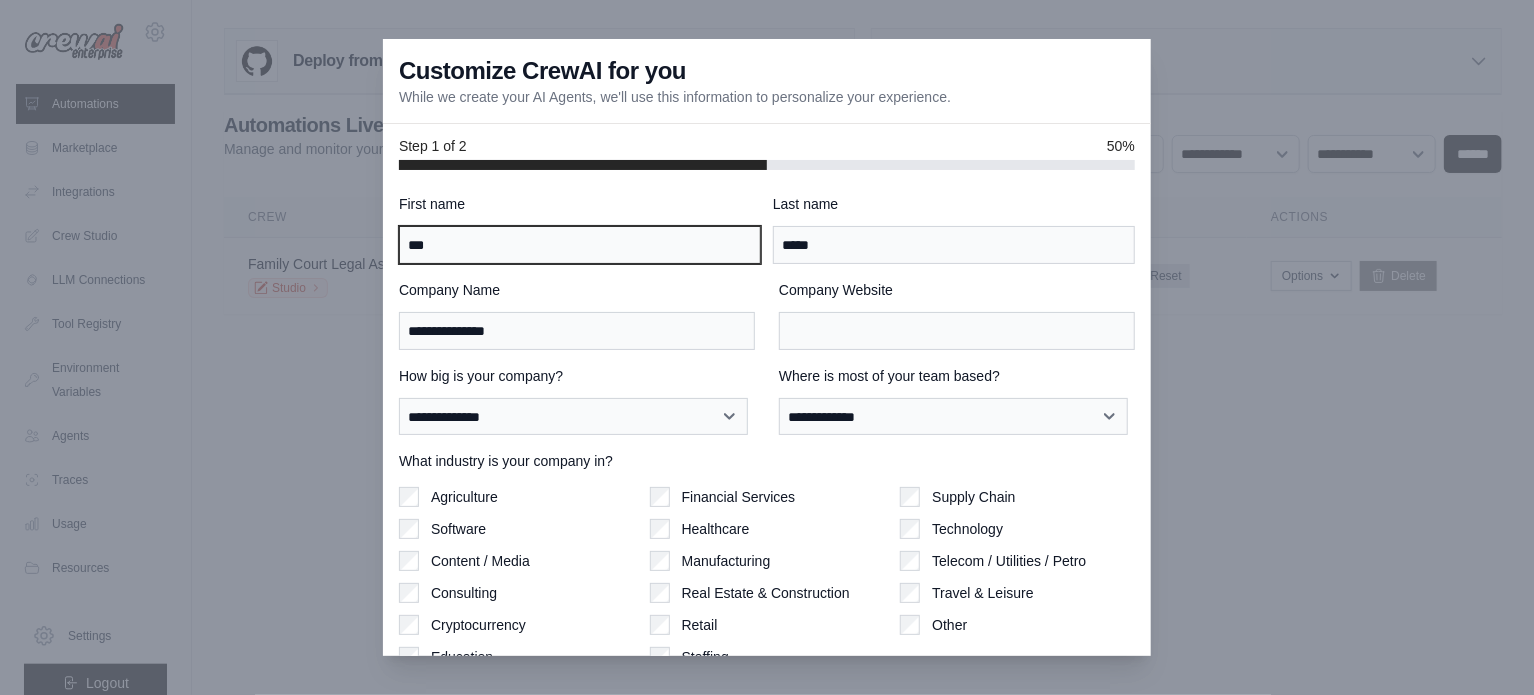 click on "***" at bounding box center [580, 245] 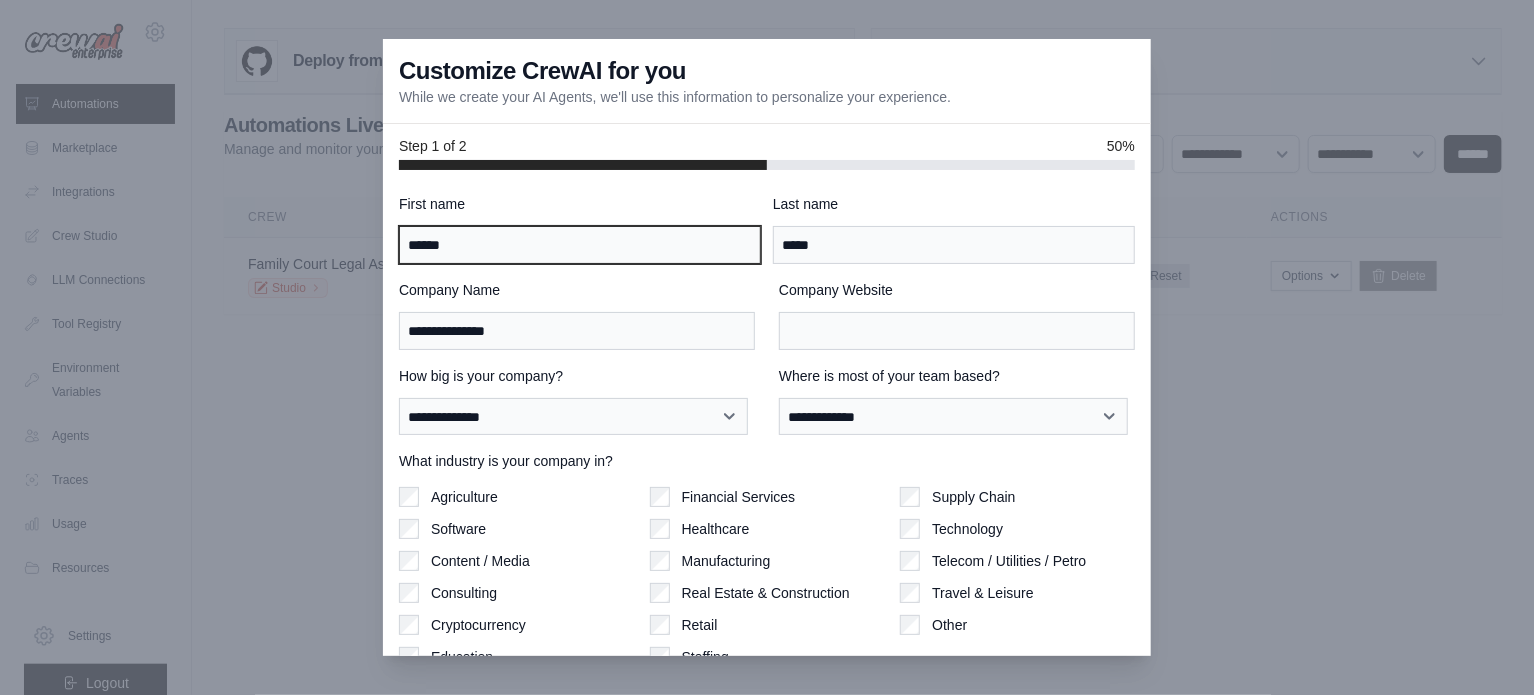 type on "******" 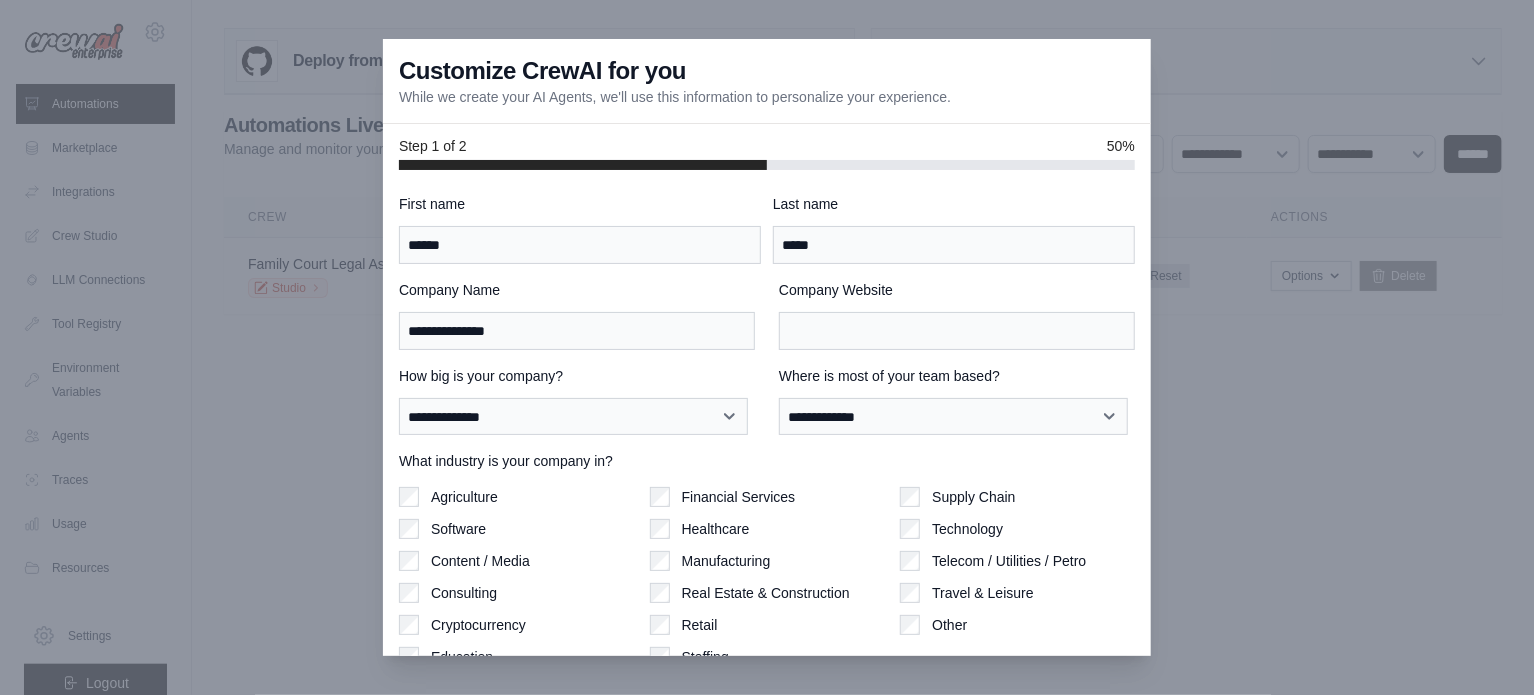 click on "**********" at bounding box center (767, 461) 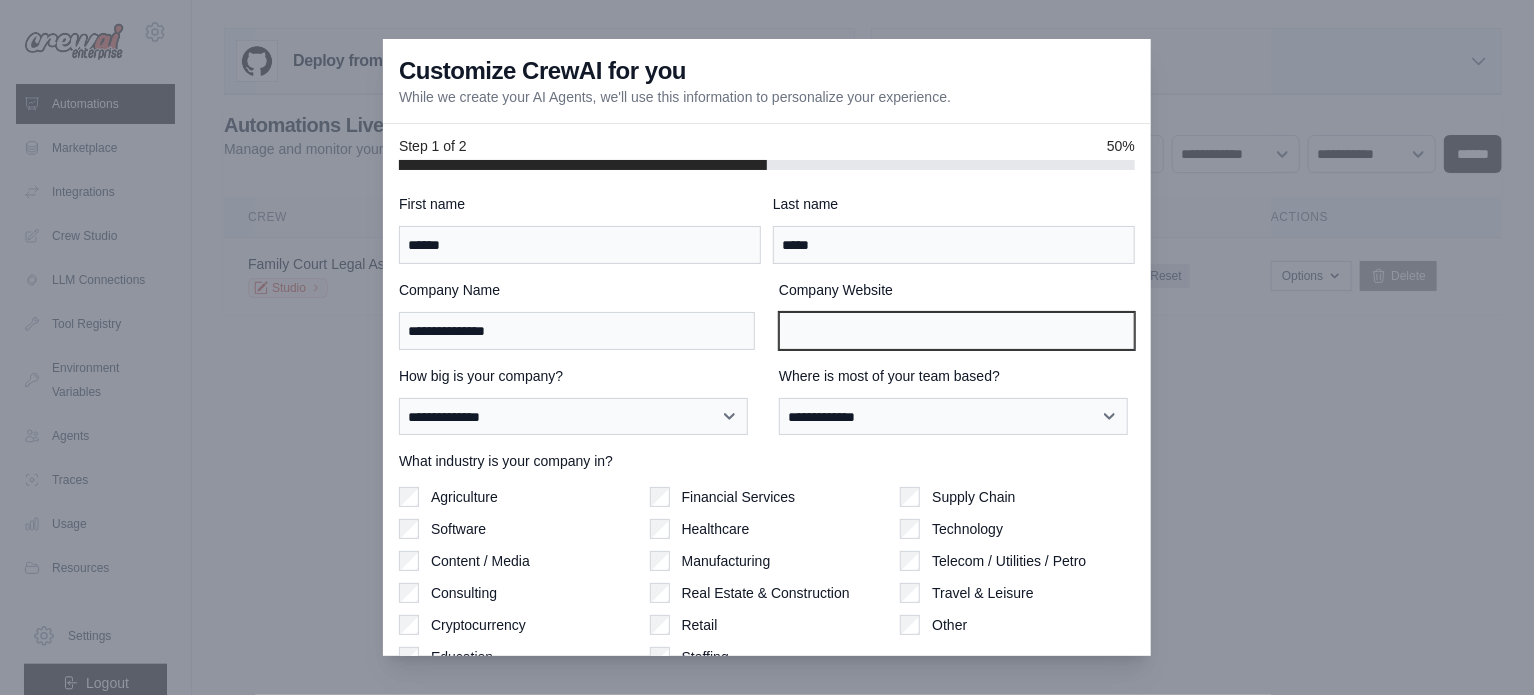 click on "Company Website" at bounding box center [957, 331] 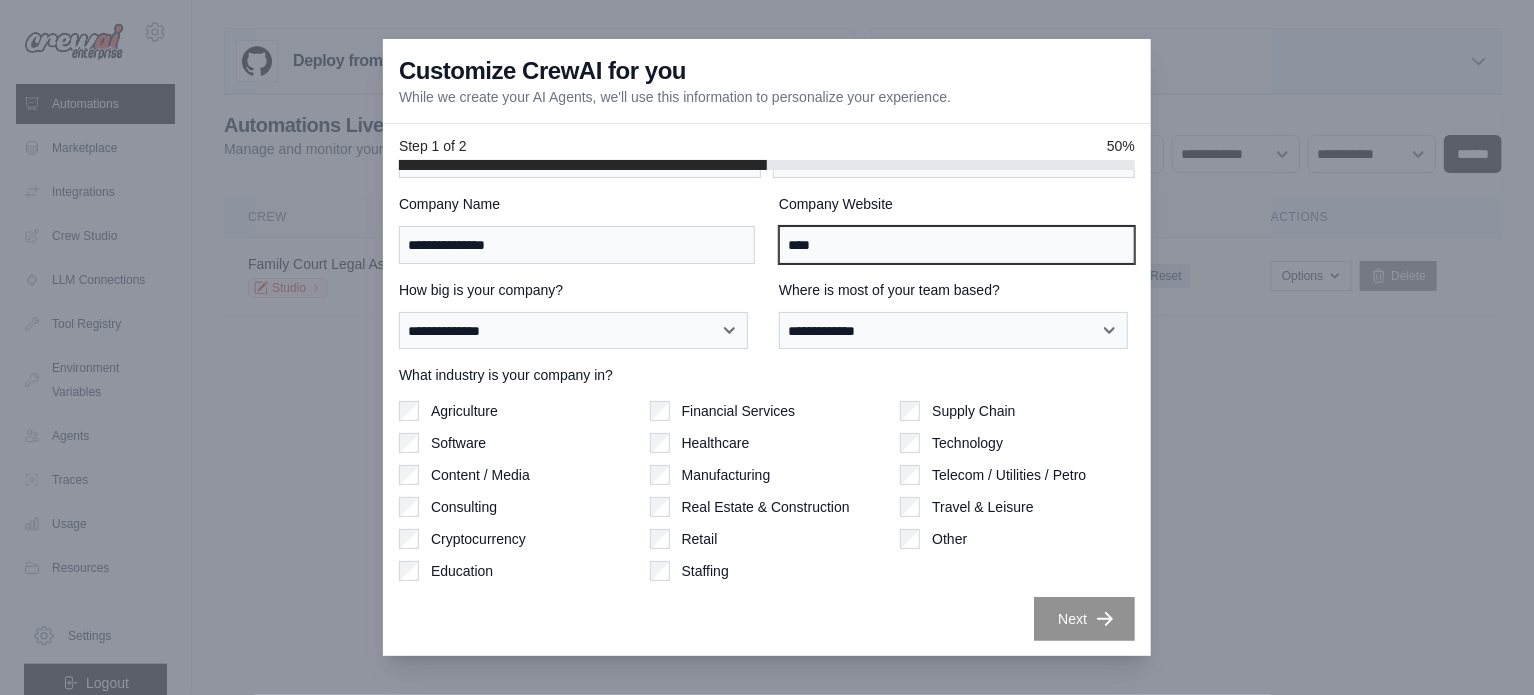 scroll, scrollTop: 0, scrollLeft: 0, axis: both 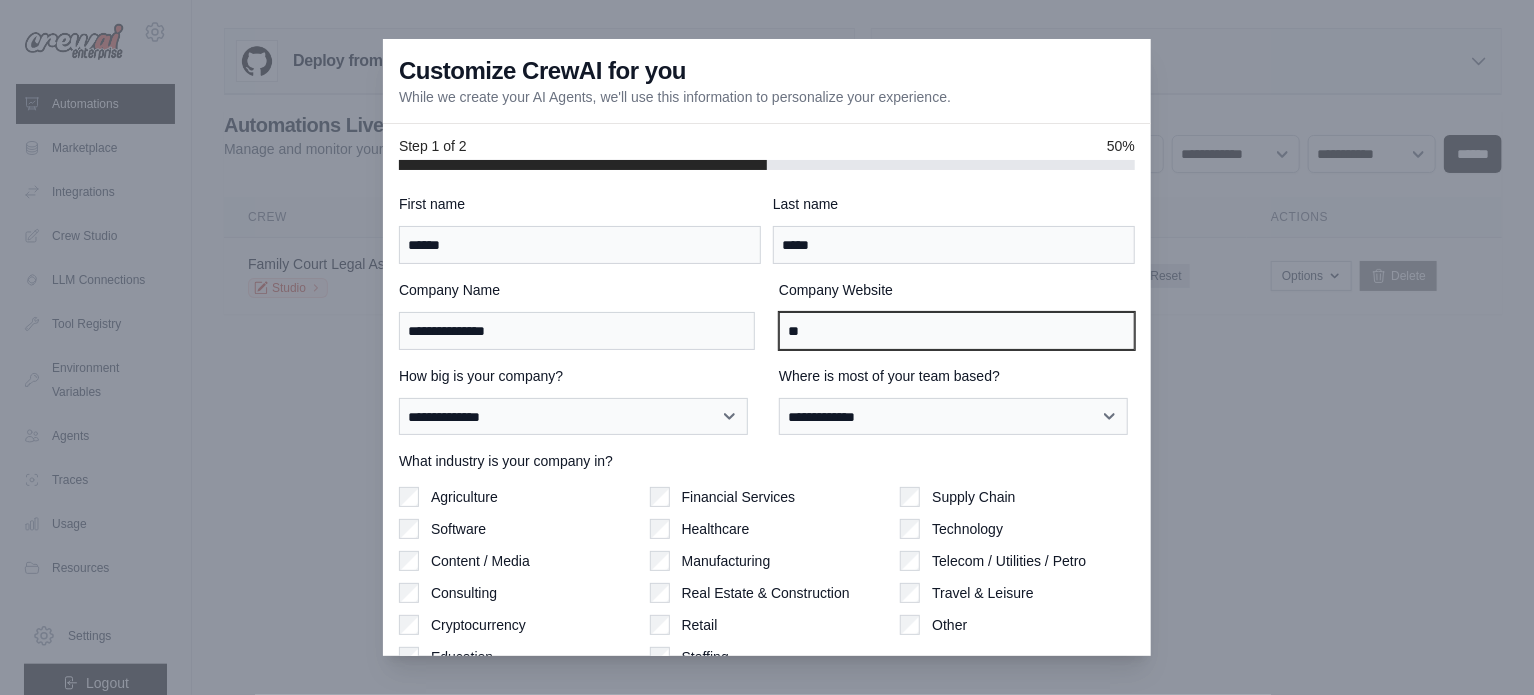 type on "*" 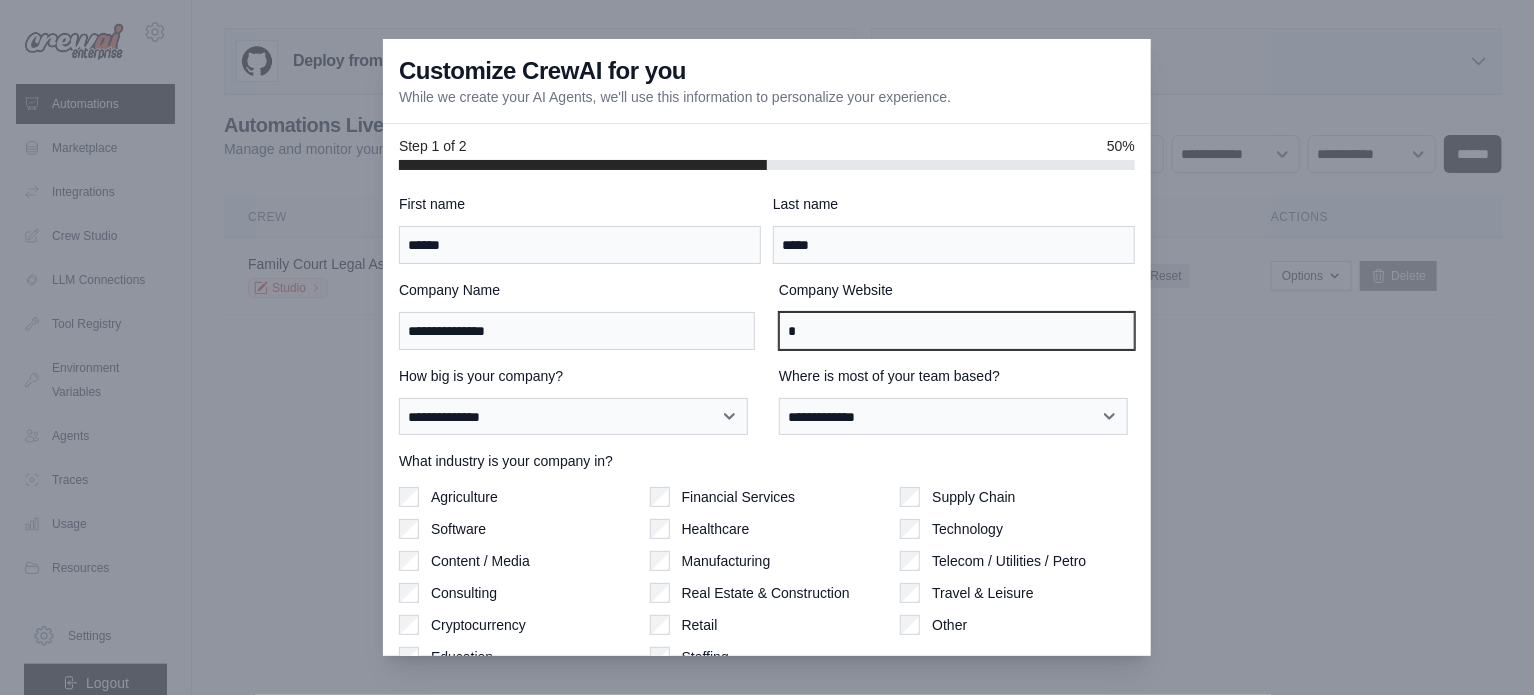 type 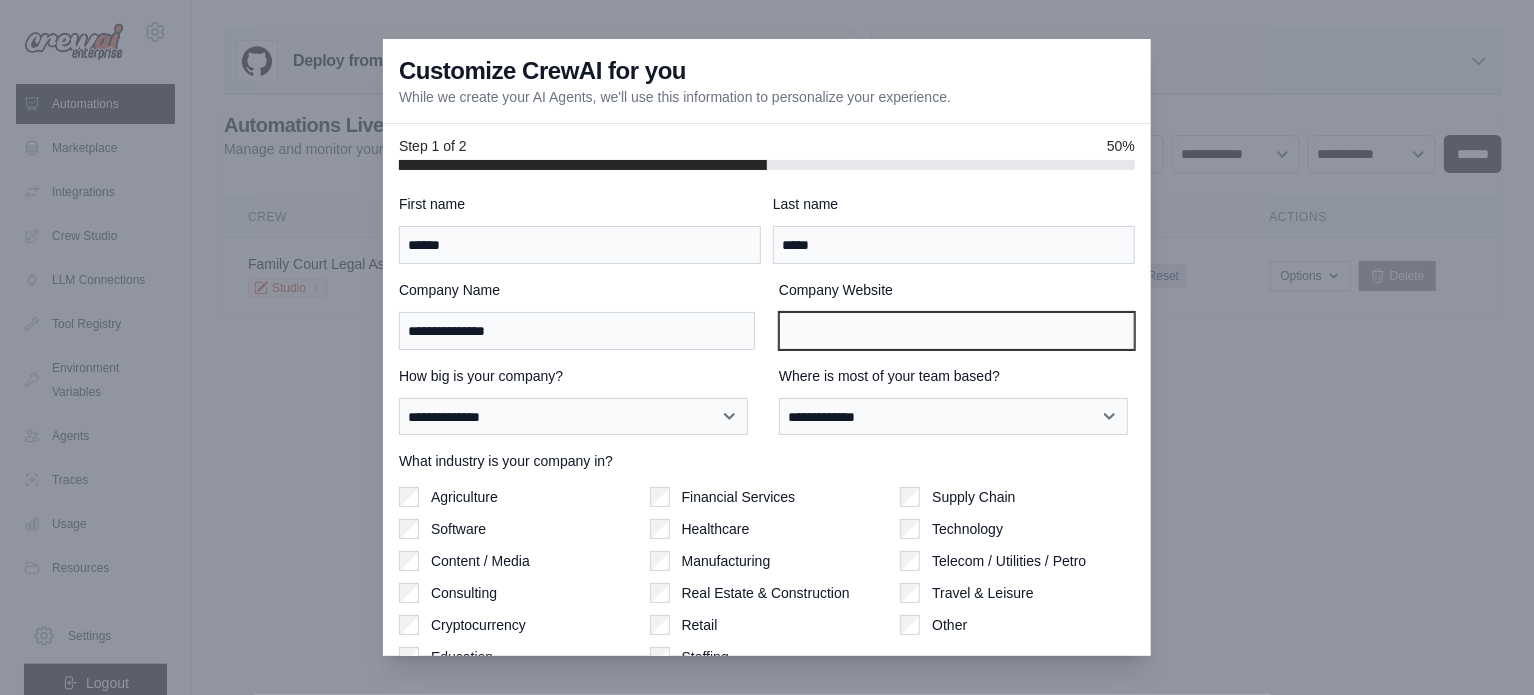 scroll, scrollTop: 86, scrollLeft: 0, axis: vertical 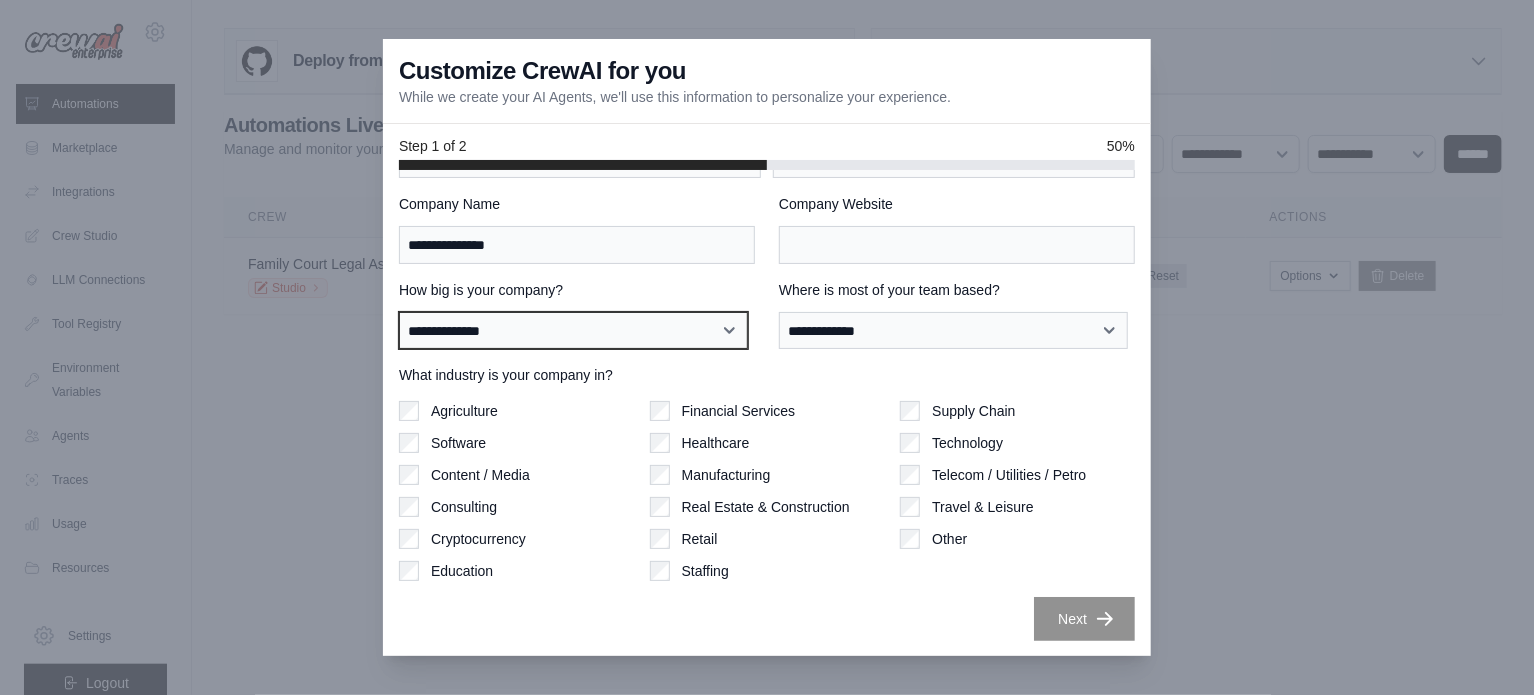 click on "**********" at bounding box center [573, 331] 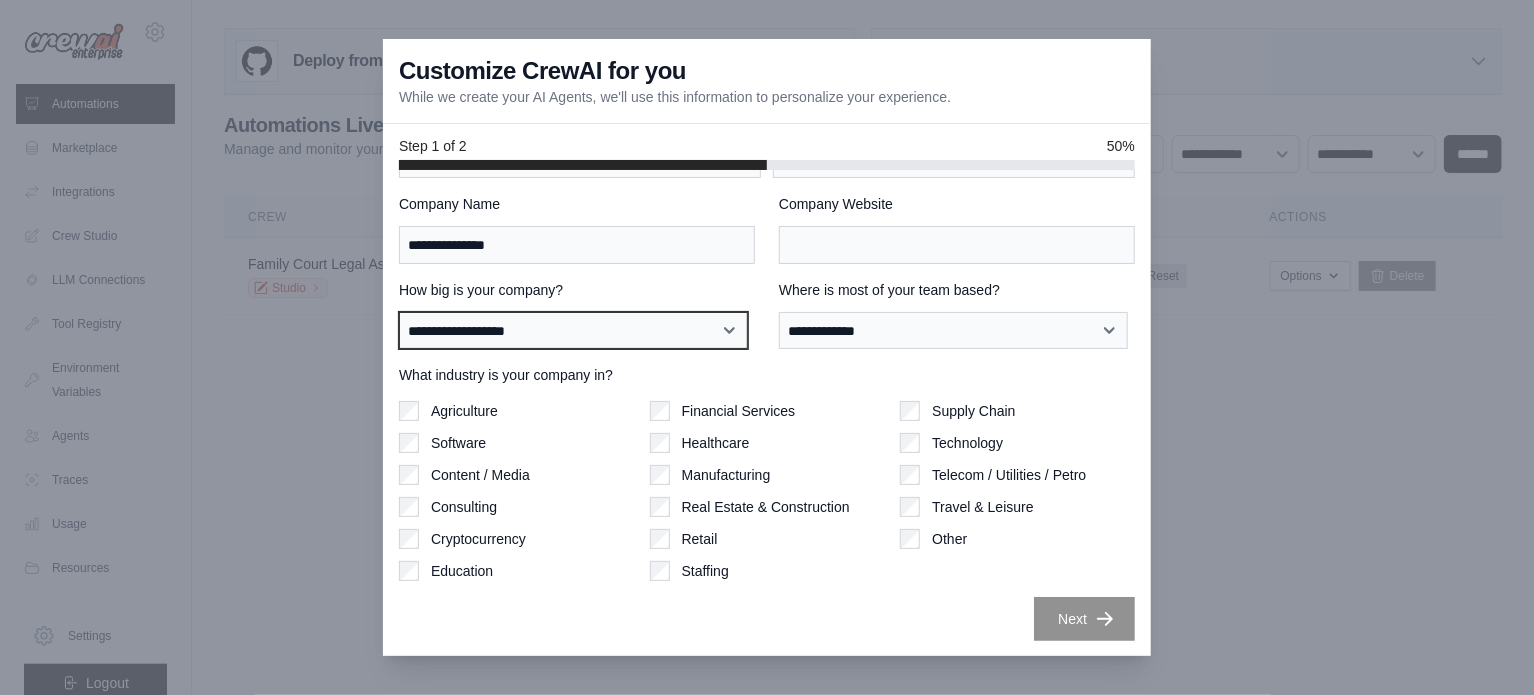 click on "**********" at bounding box center [573, 331] 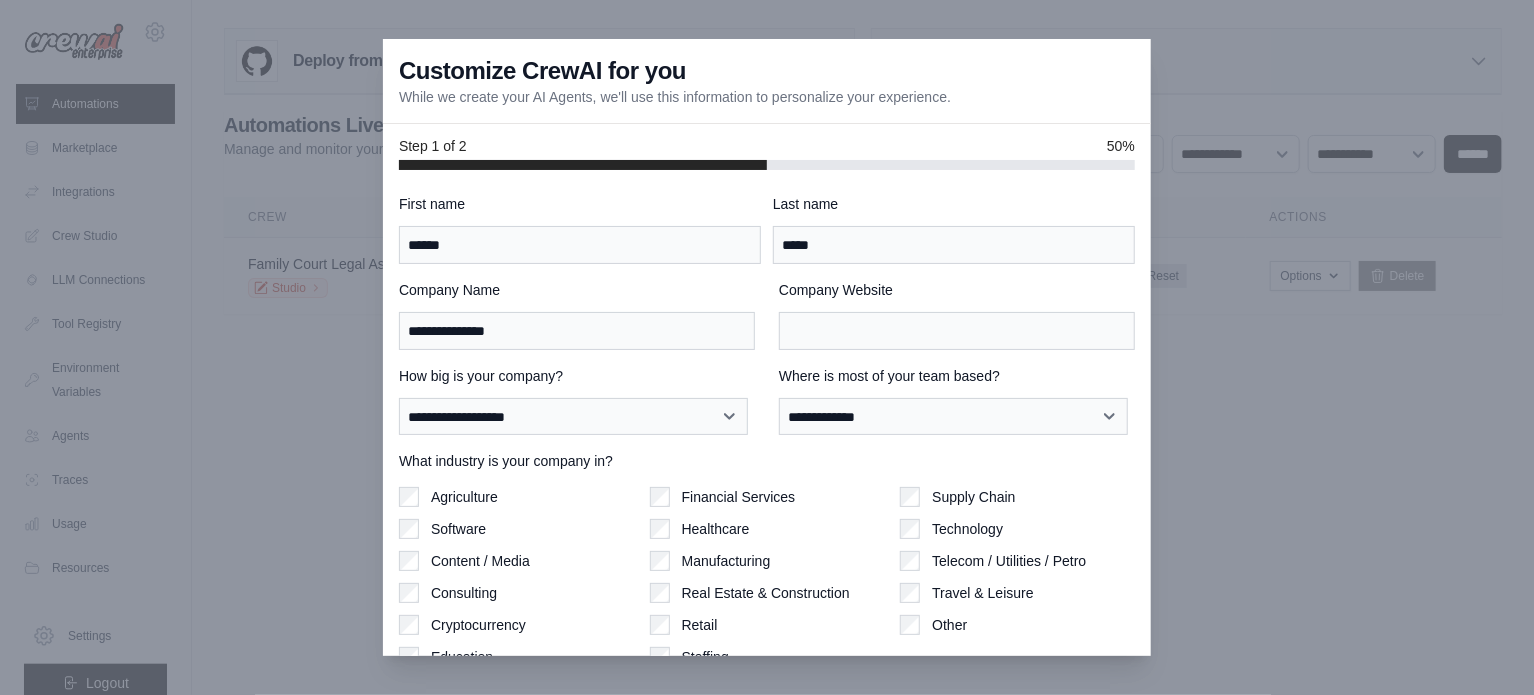 click on "**********" at bounding box center [767, 461] 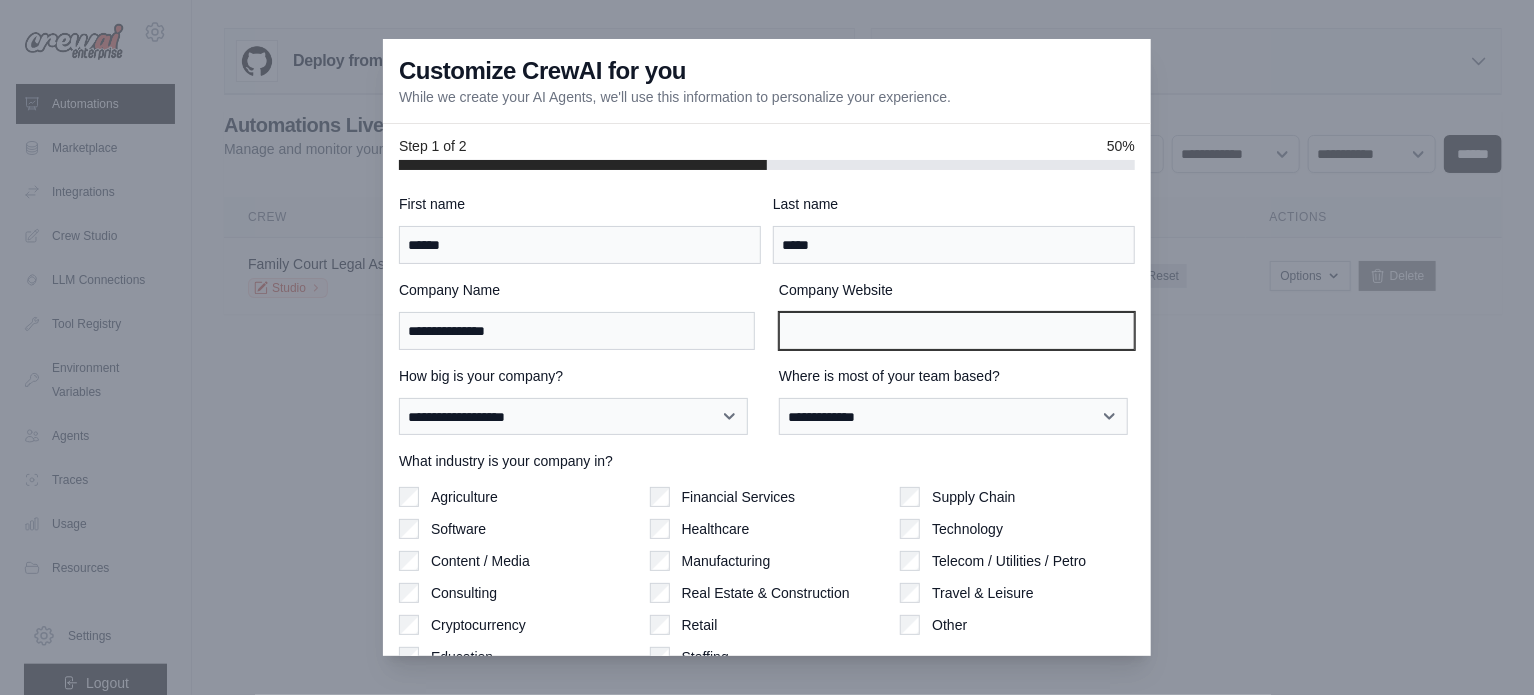 click on "Company Website" at bounding box center [957, 331] 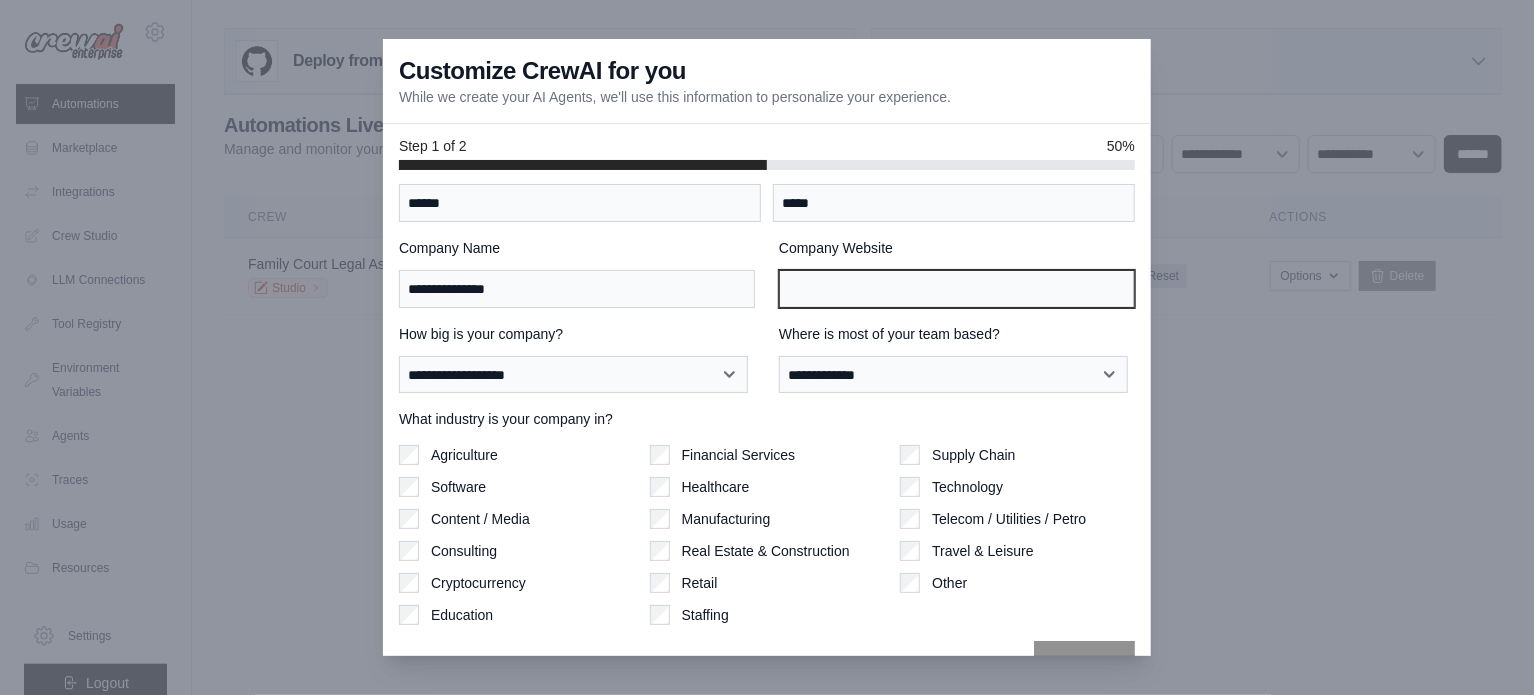 scroll, scrollTop: 51, scrollLeft: 0, axis: vertical 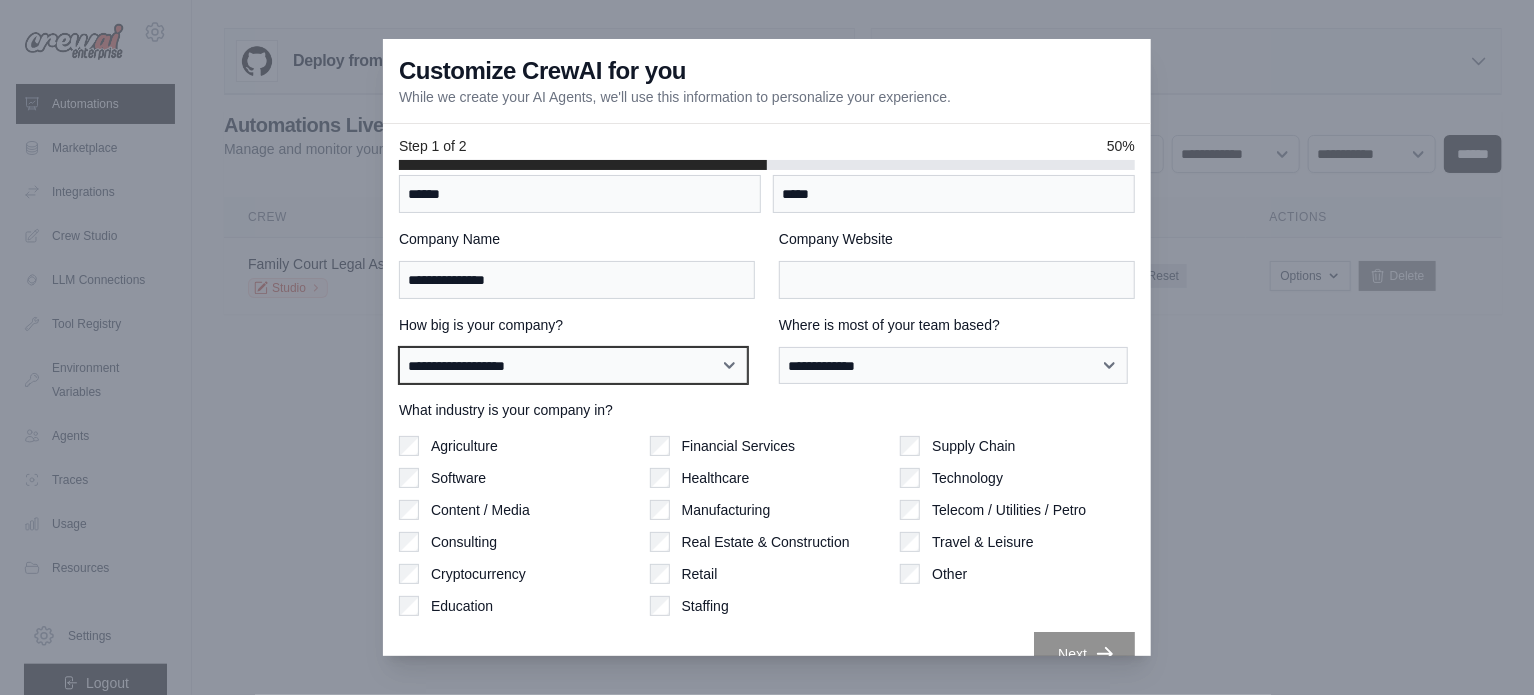 click on "**********" at bounding box center (573, 366) 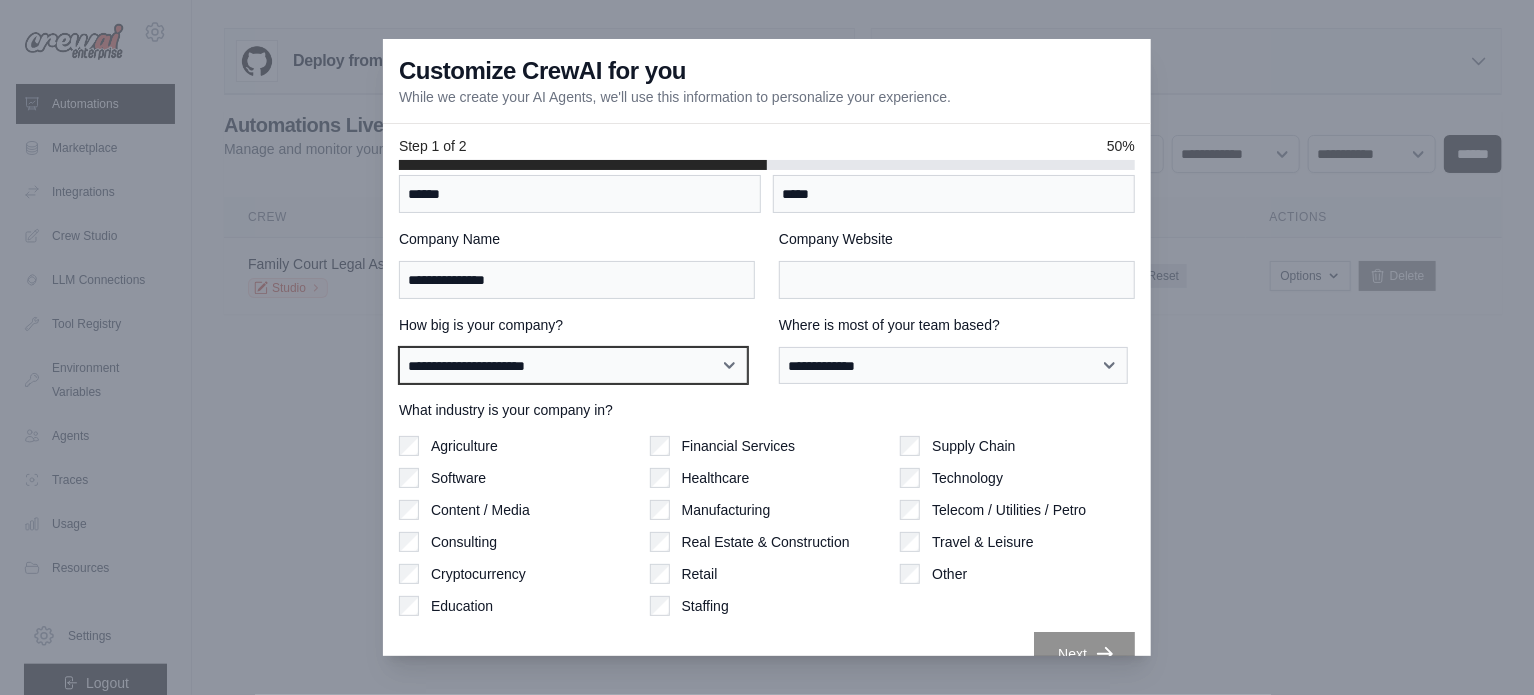 click on "**********" at bounding box center [573, 366] 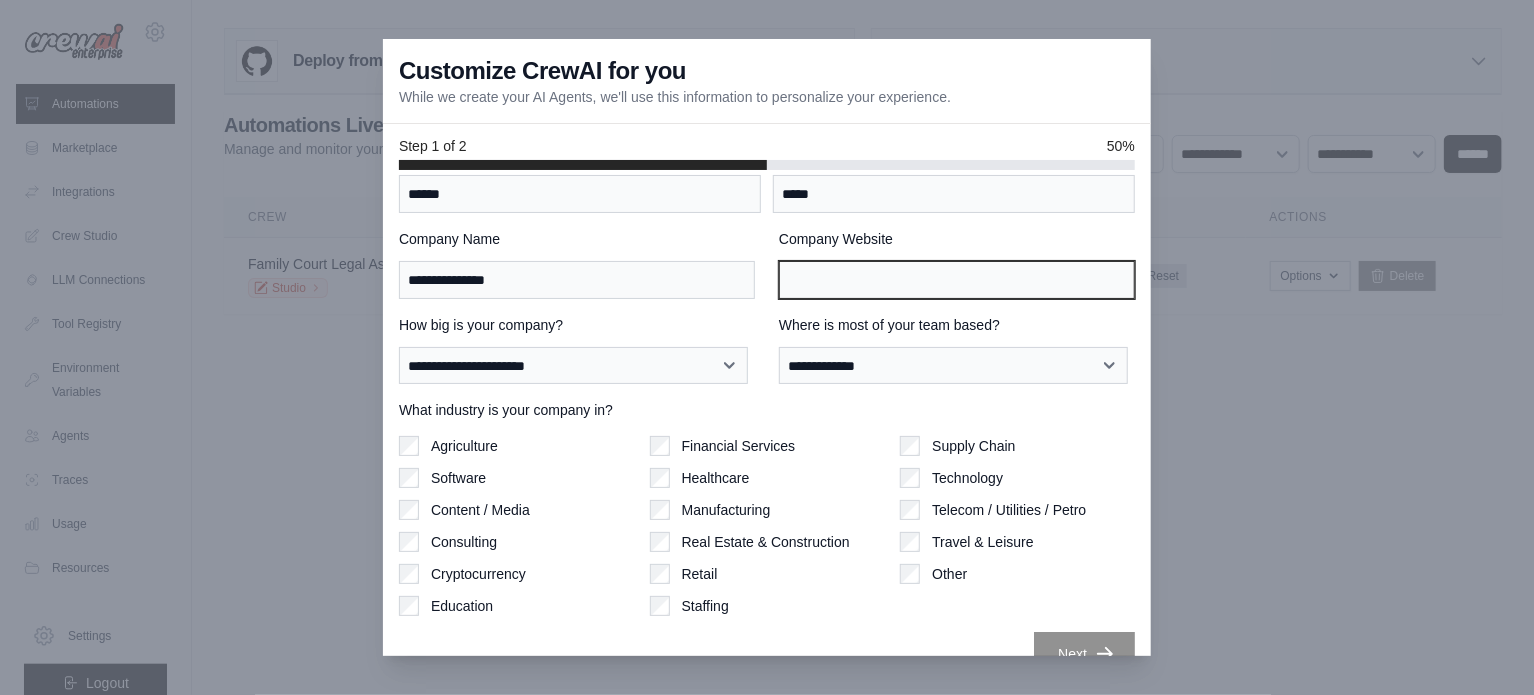 click on "Company Website" at bounding box center (957, 280) 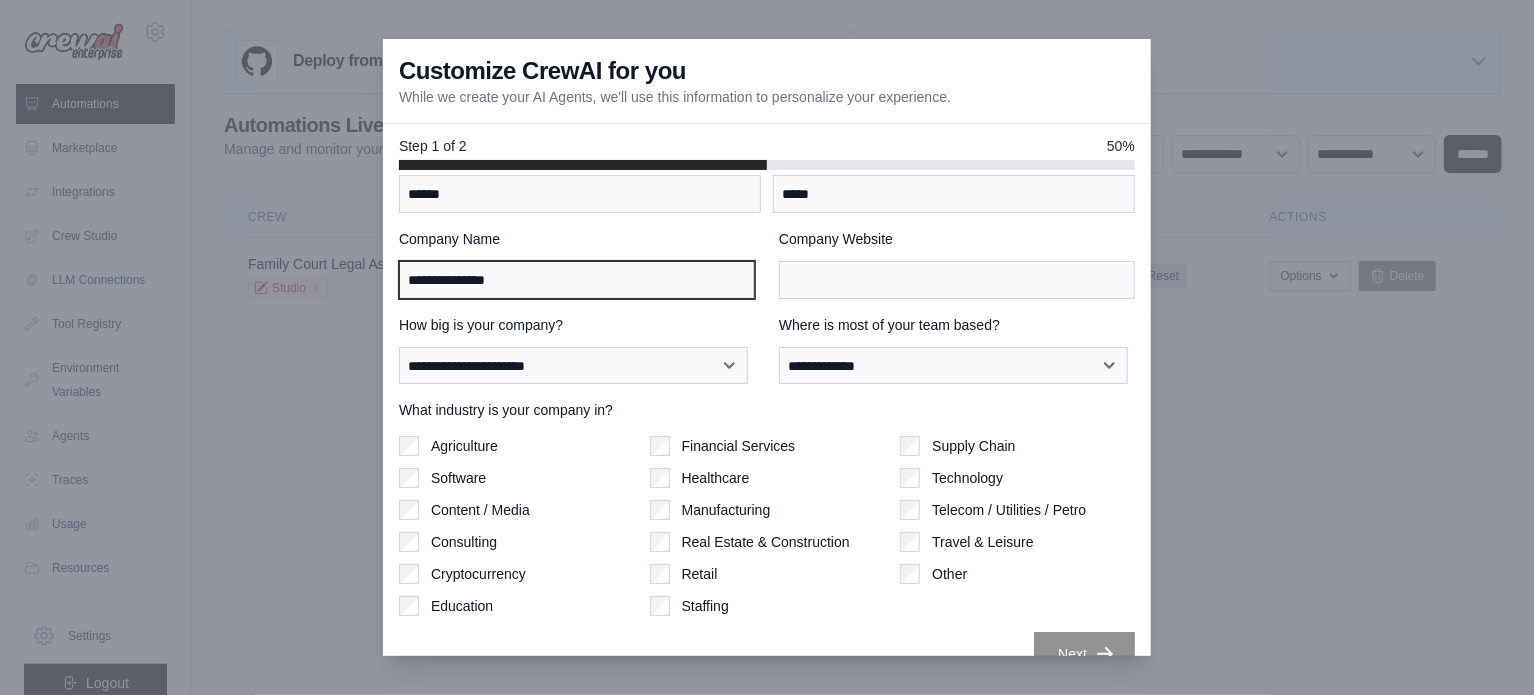 drag, startPoint x: 541, startPoint y: 280, endPoint x: 396, endPoint y: 280, distance: 145 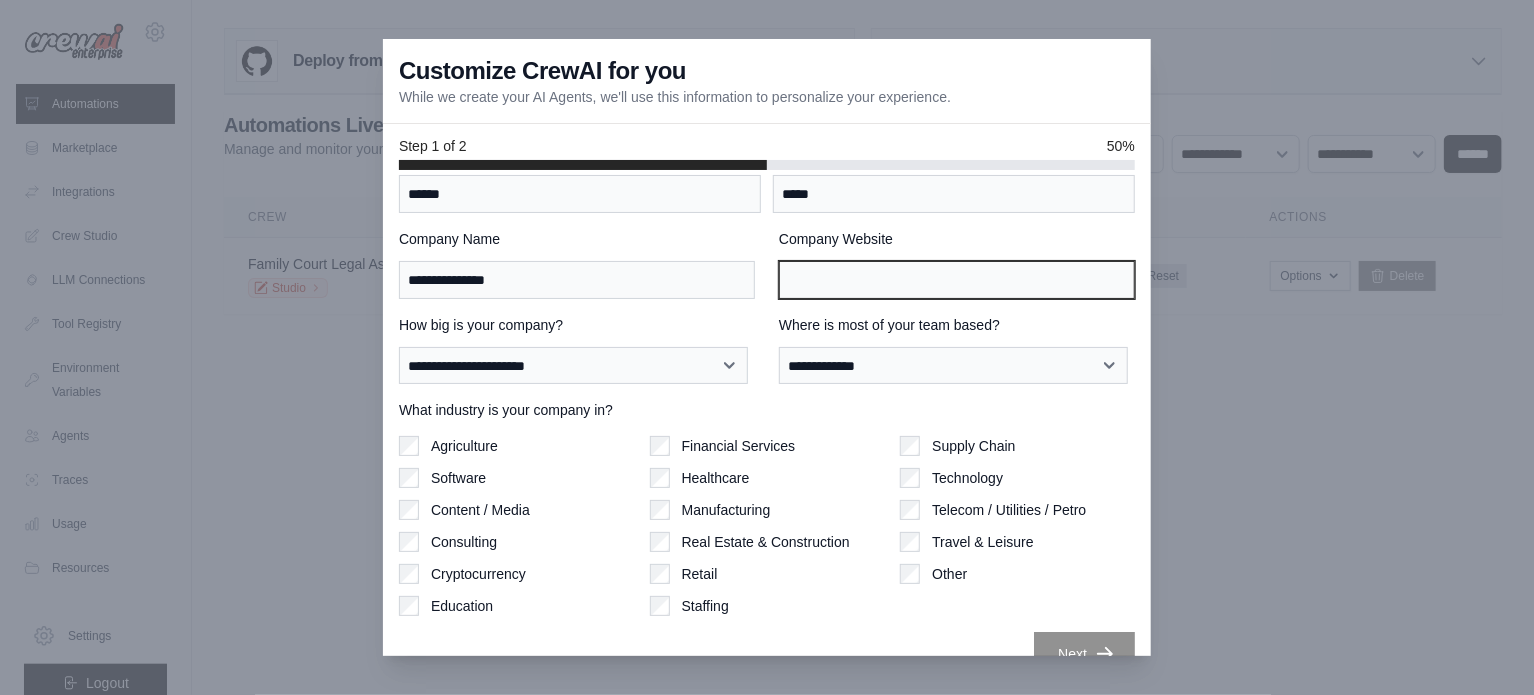 click on "Company Website" at bounding box center [957, 280] 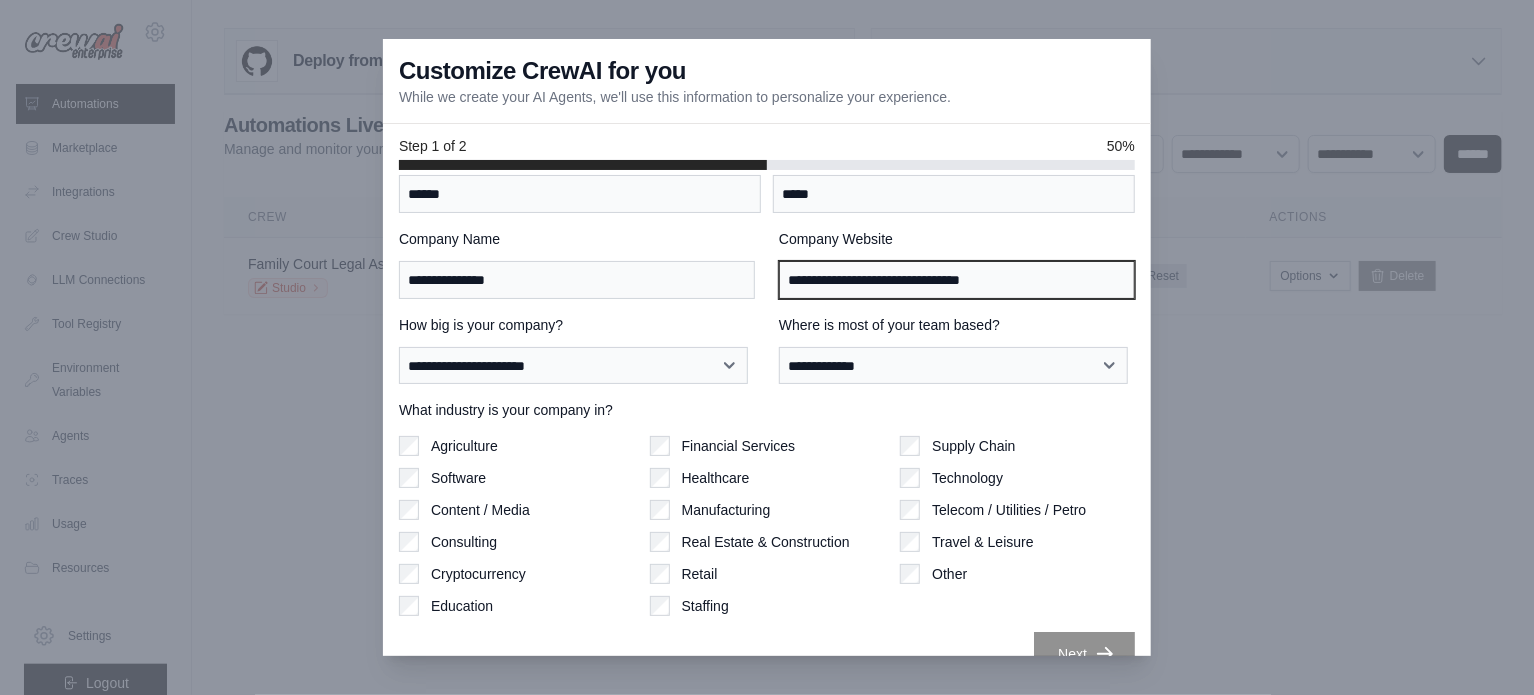 type on "**********" 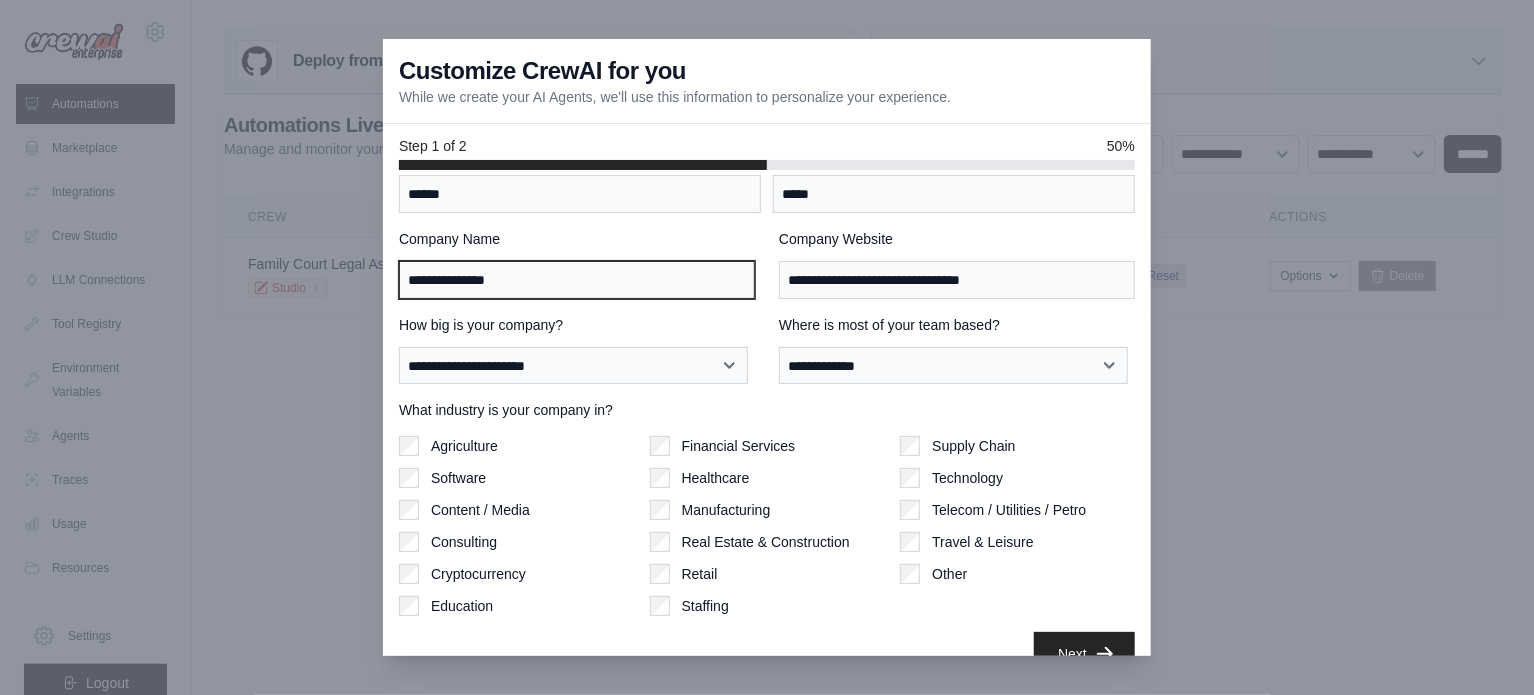 drag, startPoint x: 543, startPoint y: 295, endPoint x: 387, endPoint y: 269, distance: 158.15182 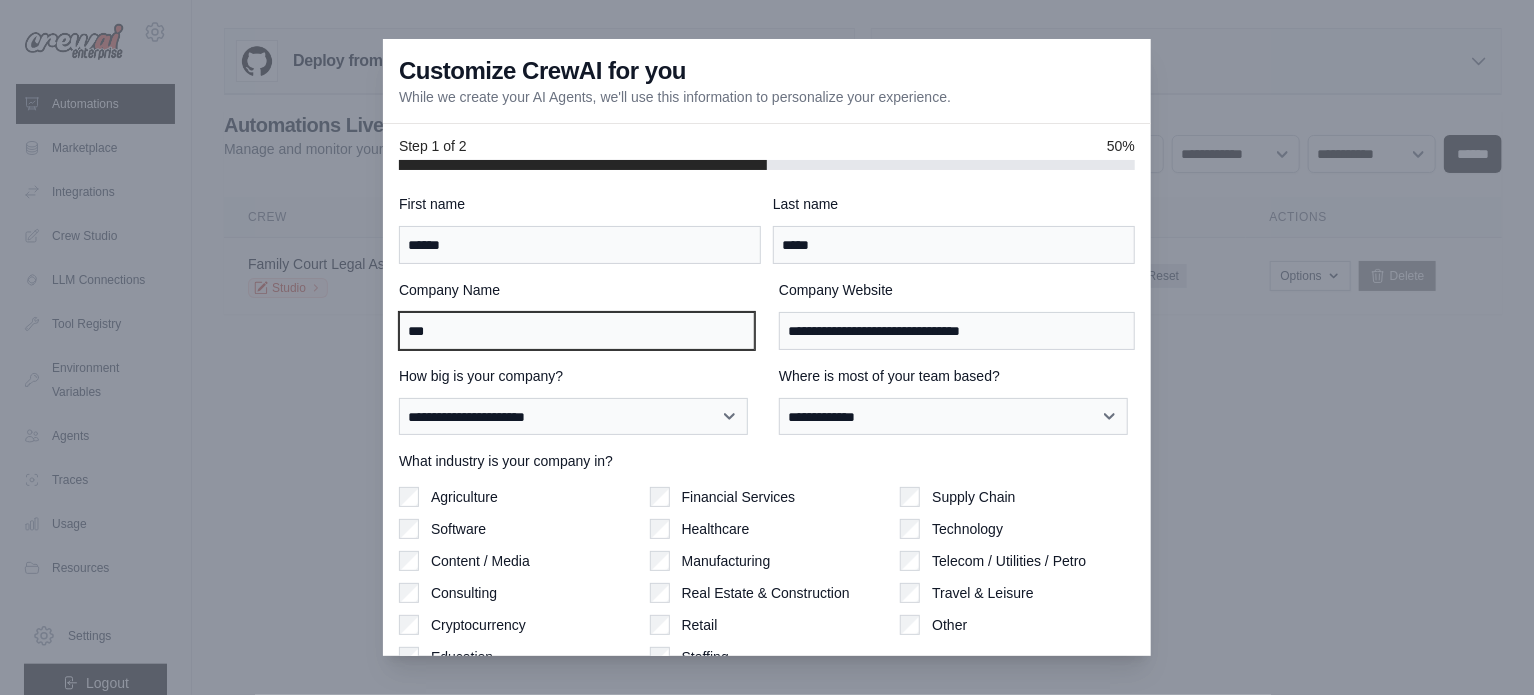 scroll, scrollTop: 86, scrollLeft: 0, axis: vertical 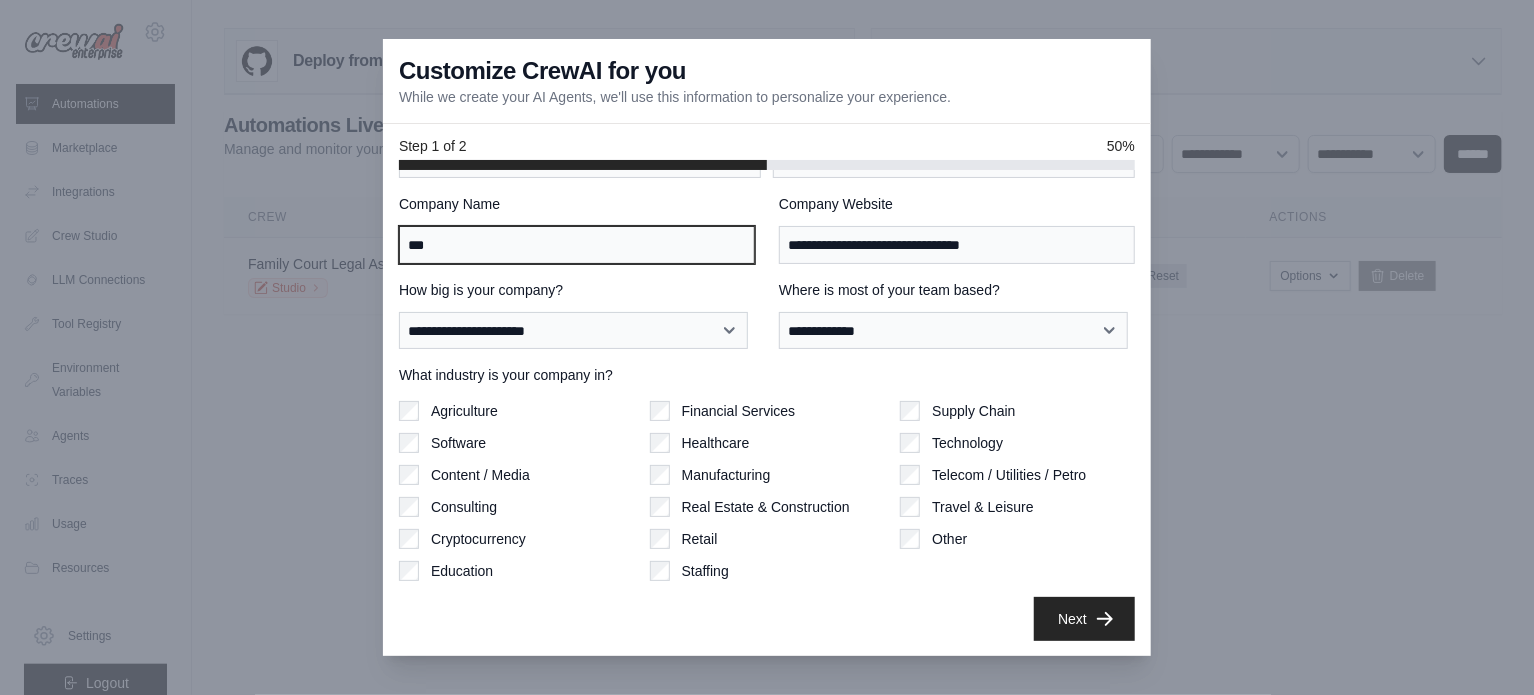type on "***" 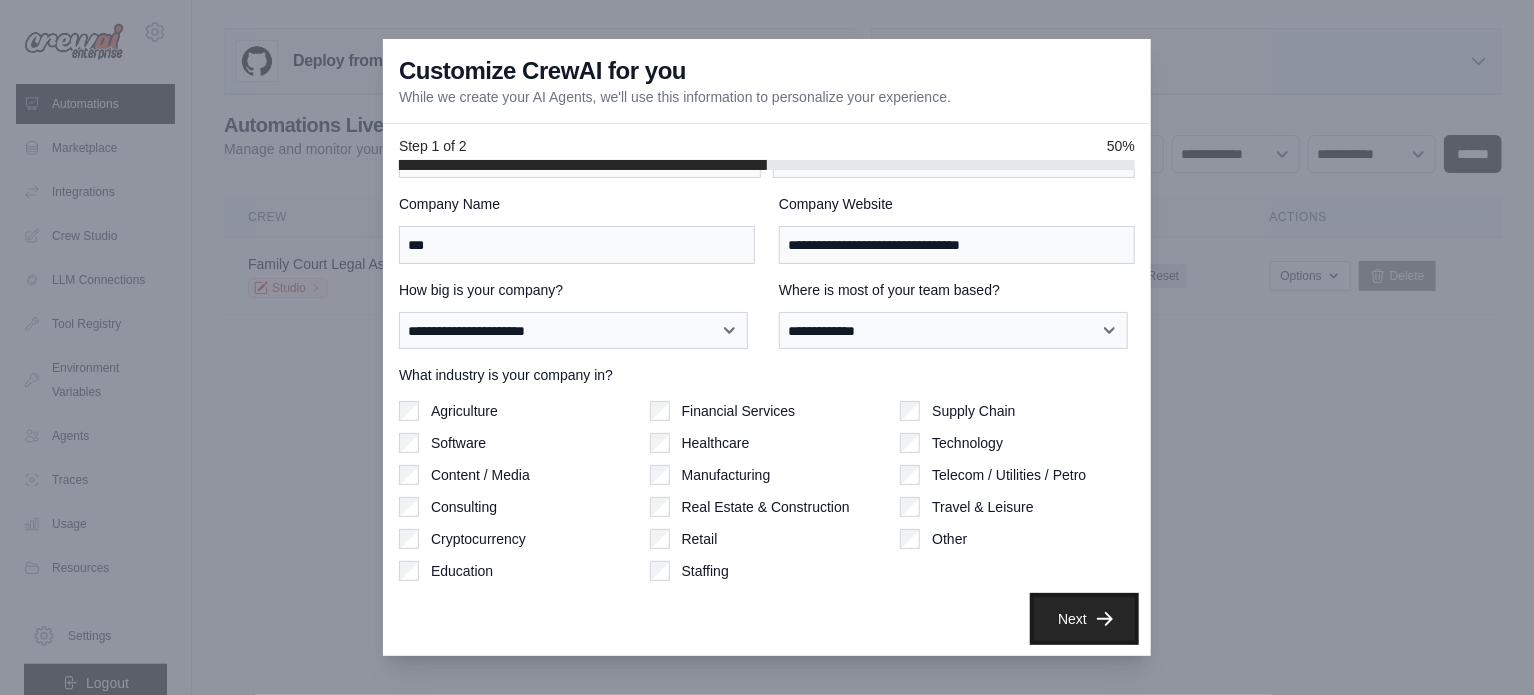 click on "Next" at bounding box center (1084, 619) 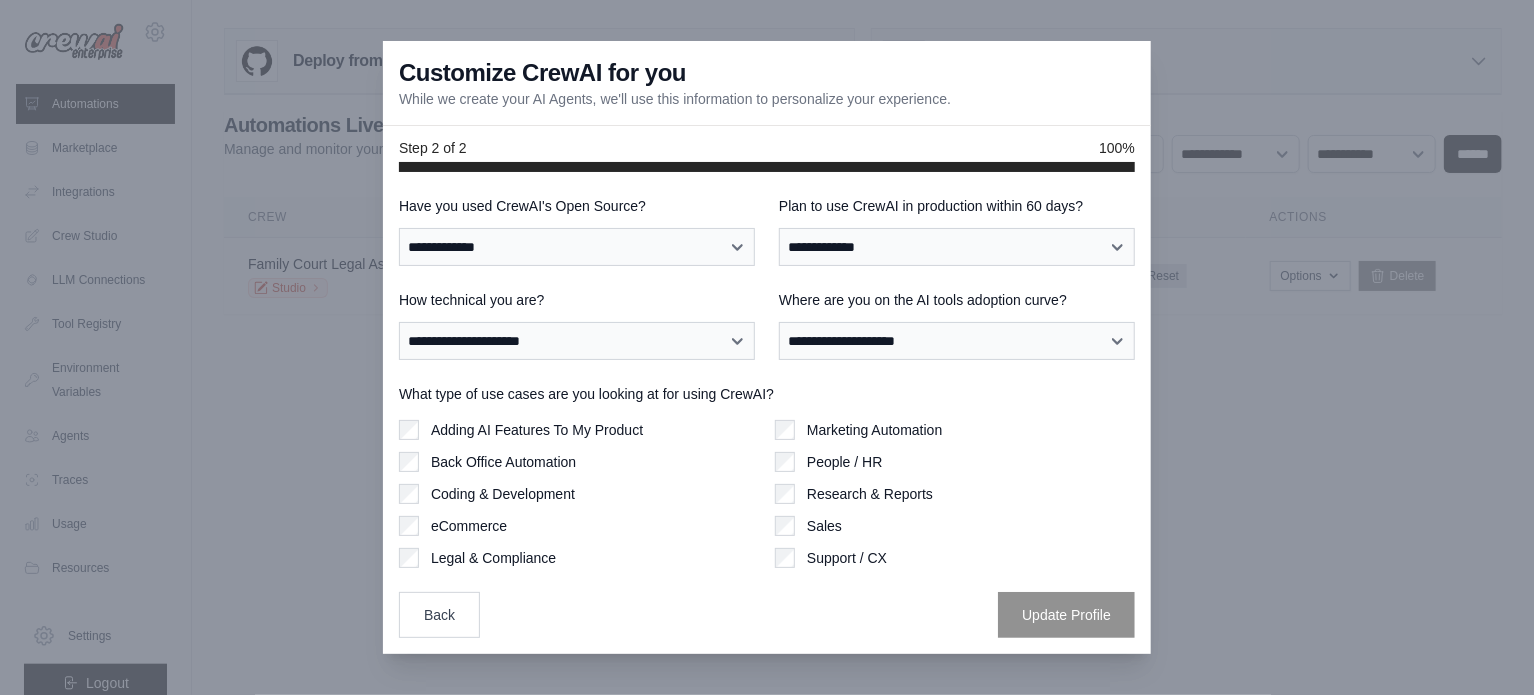 scroll, scrollTop: 0, scrollLeft: 0, axis: both 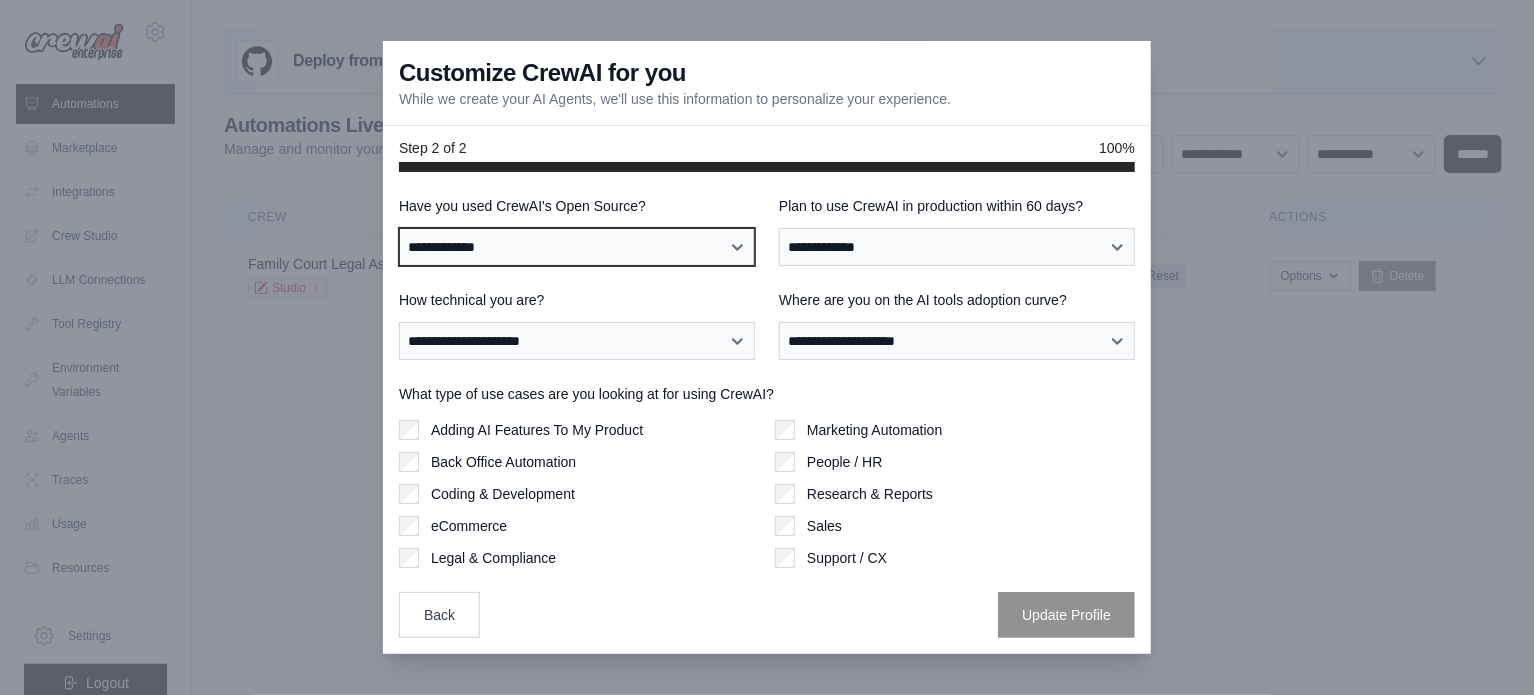 click on "**********" at bounding box center (577, 247) 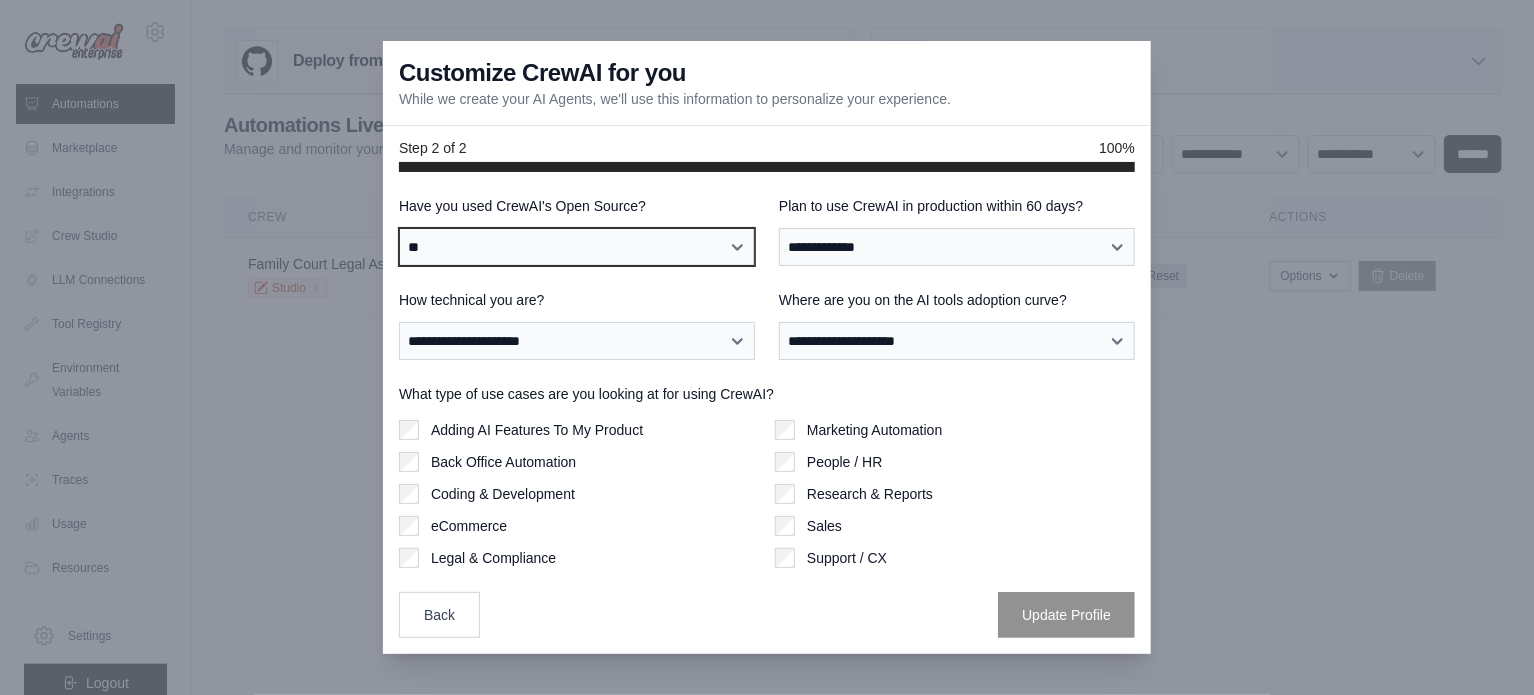 click on "**********" at bounding box center [577, 247] 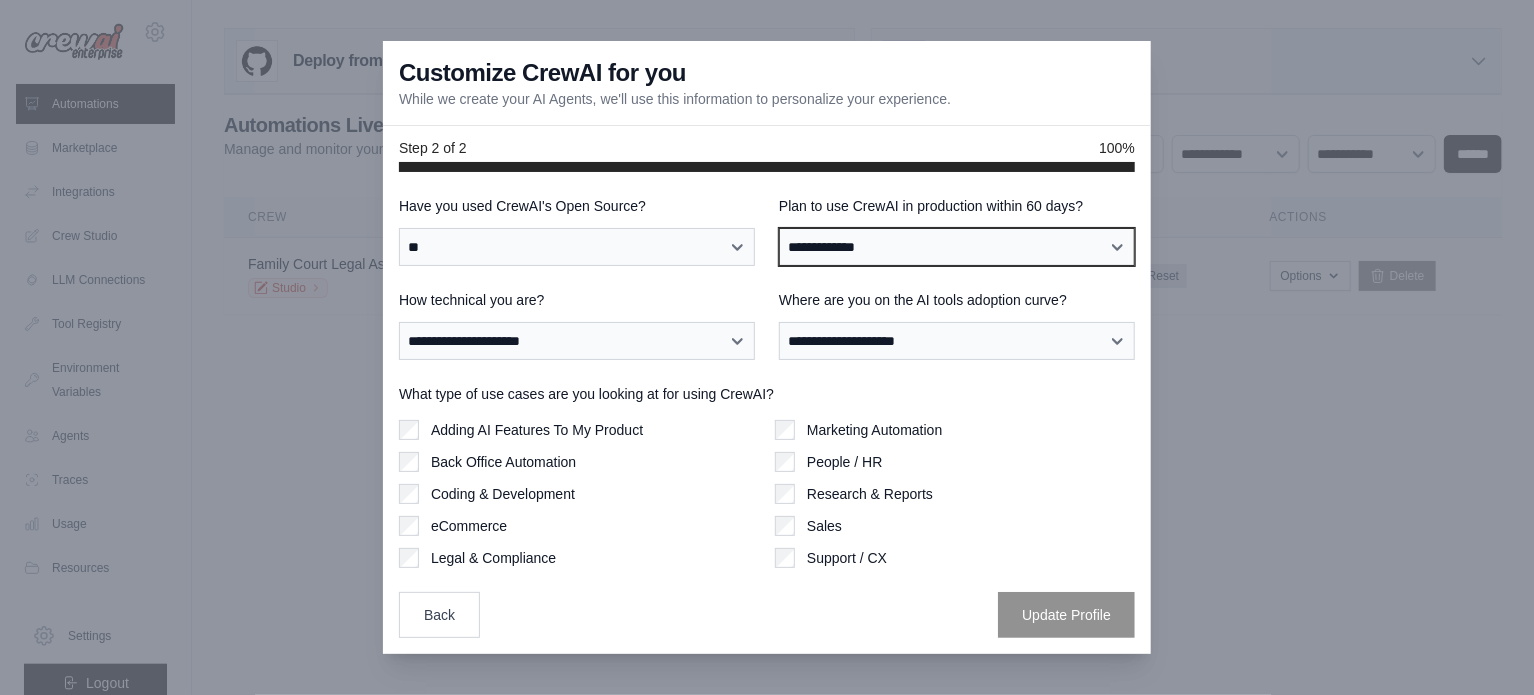 click on "**********" at bounding box center [957, 247] 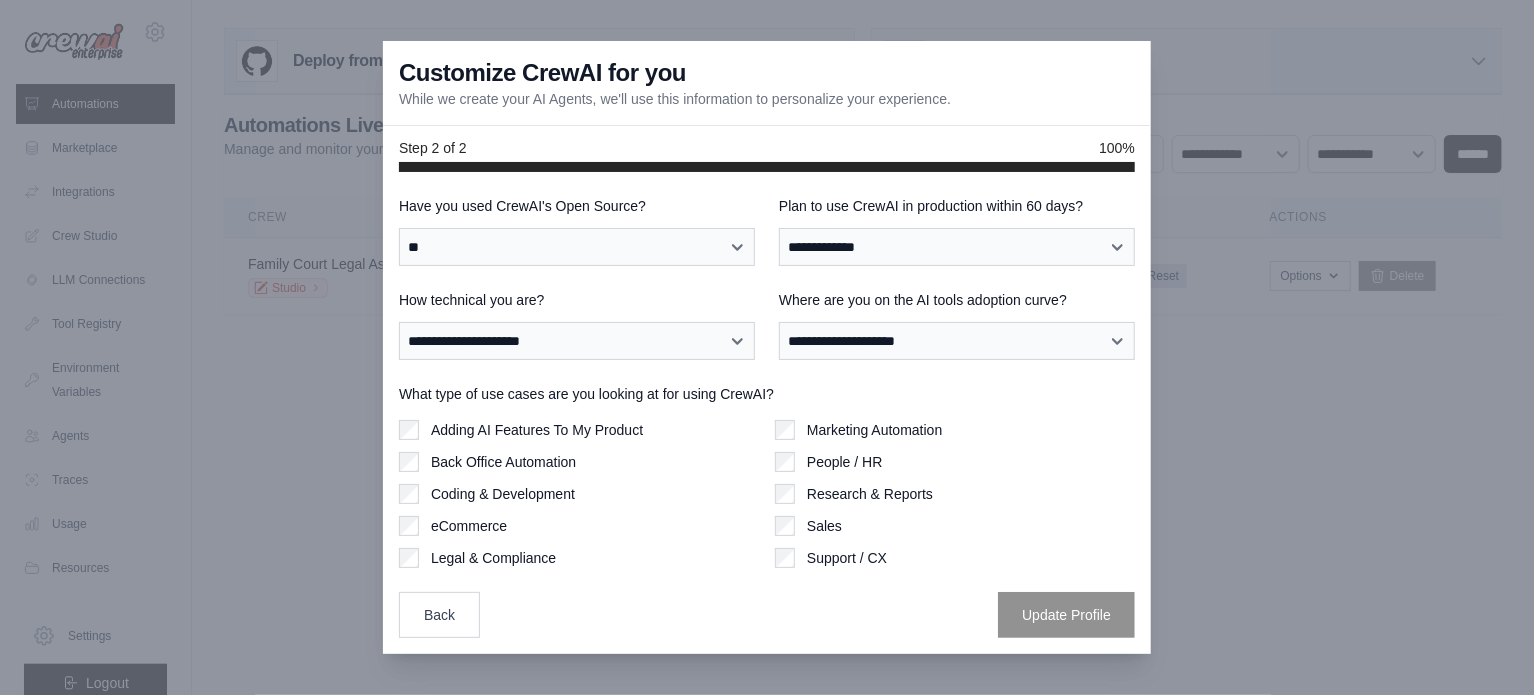 click at bounding box center [767, 347] 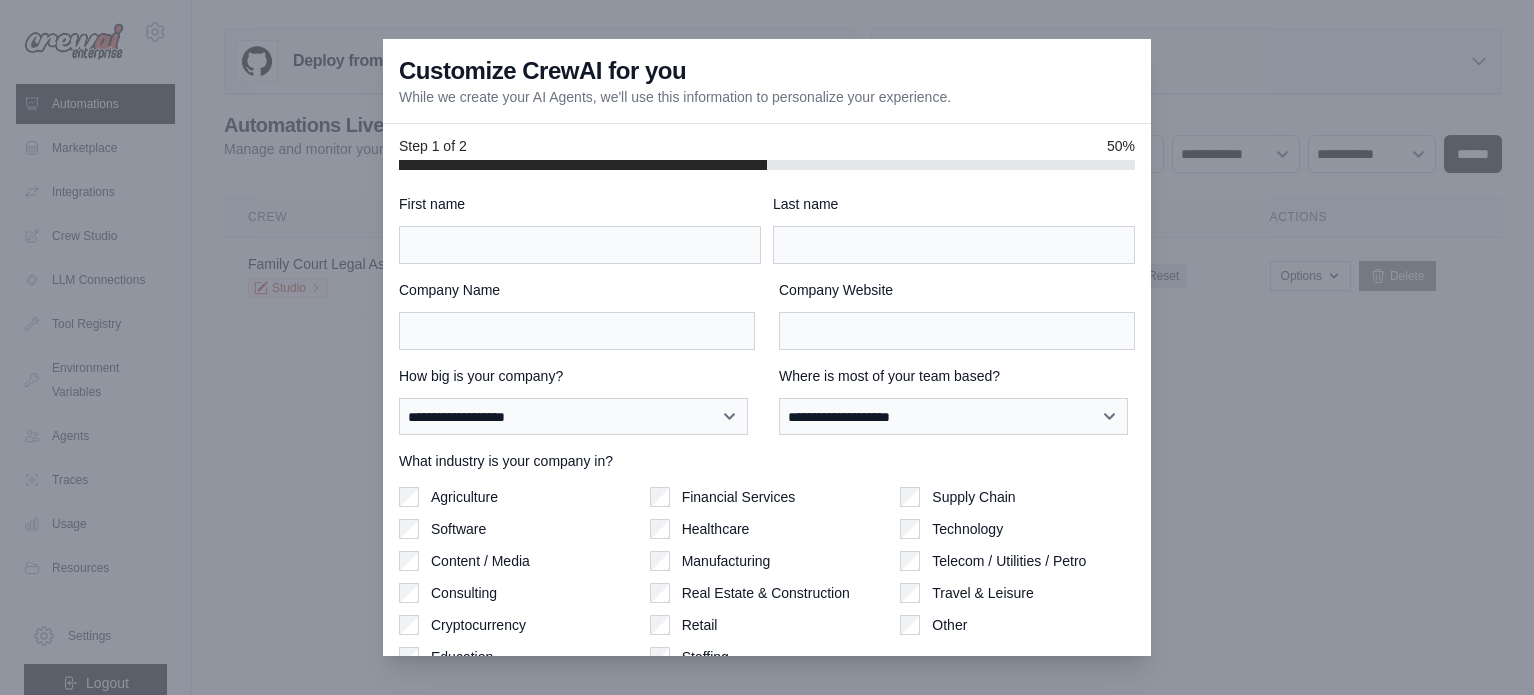 scroll, scrollTop: 0, scrollLeft: 0, axis: both 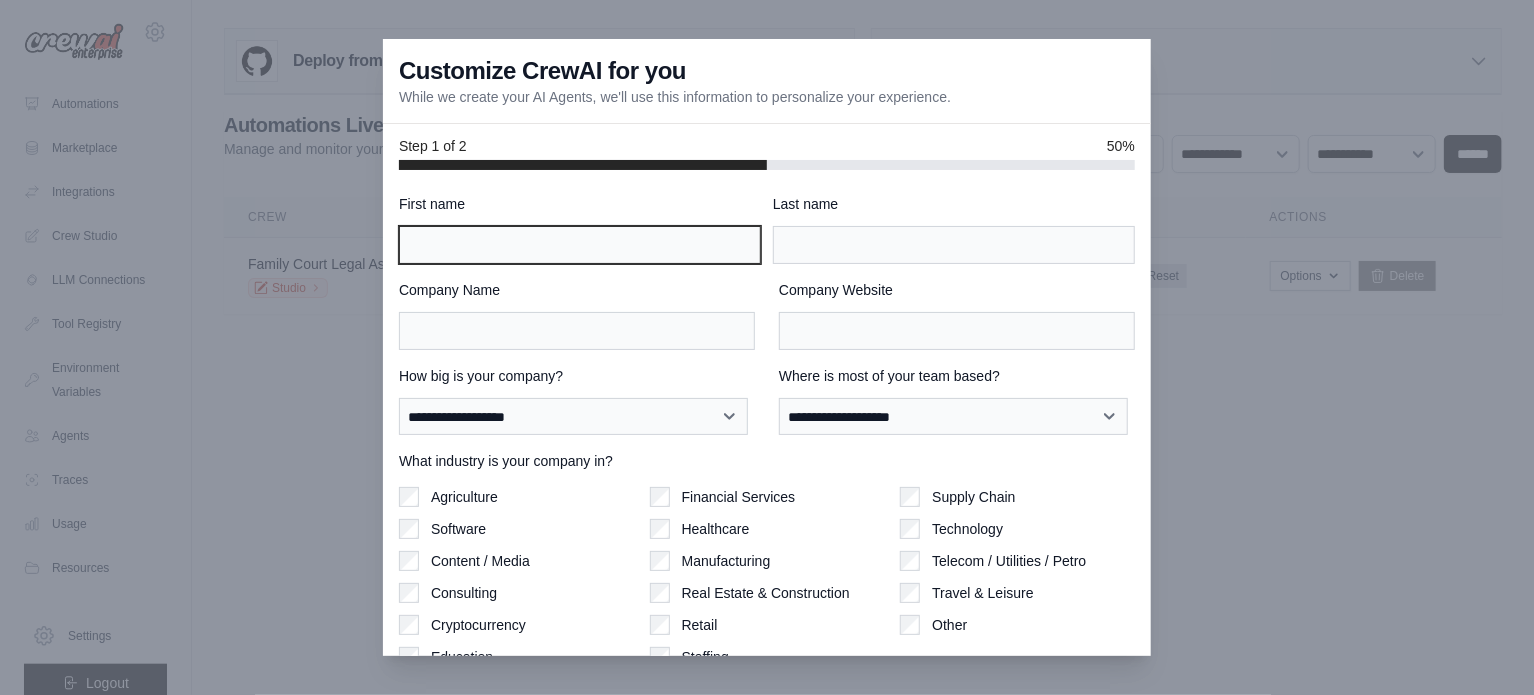 click on "First name" at bounding box center [580, 245] 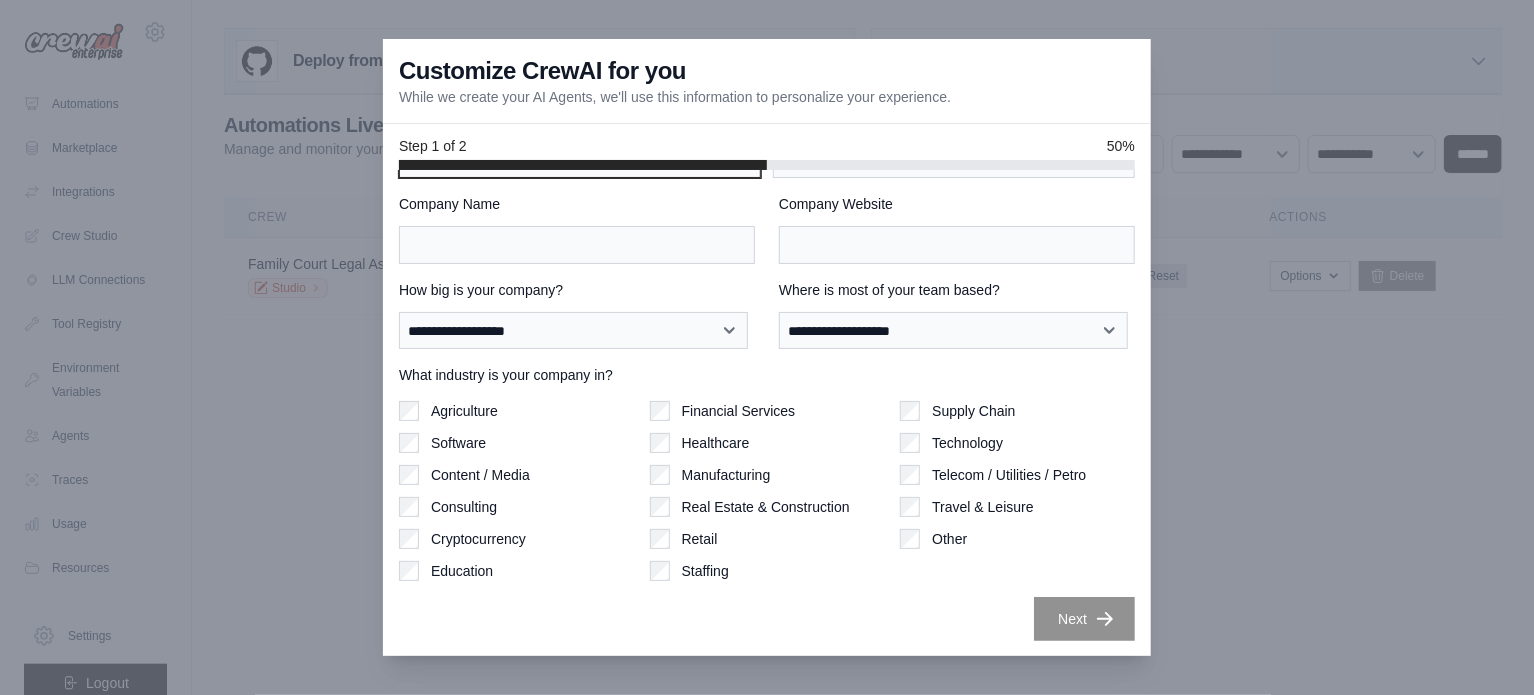 scroll, scrollTop: 0, scrollLeft: 0, axis: both 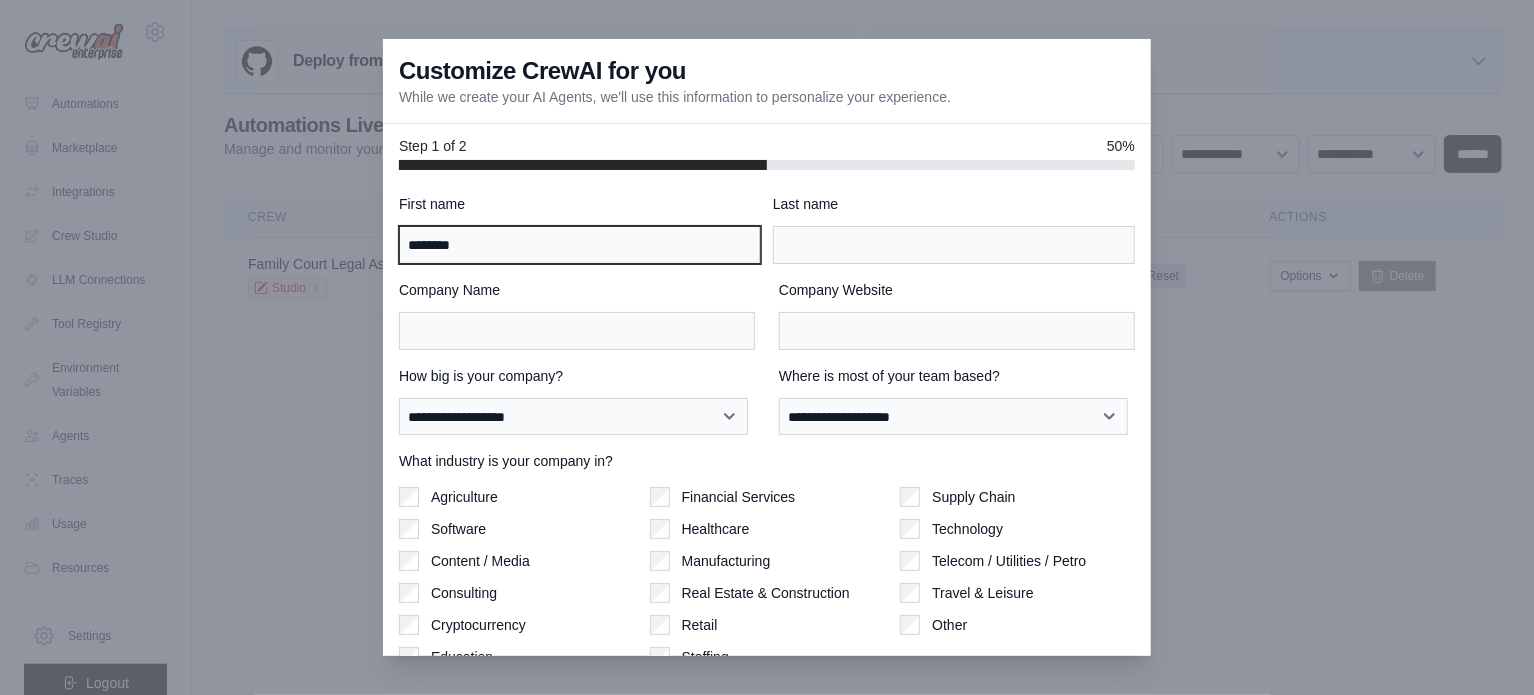 type on "********" 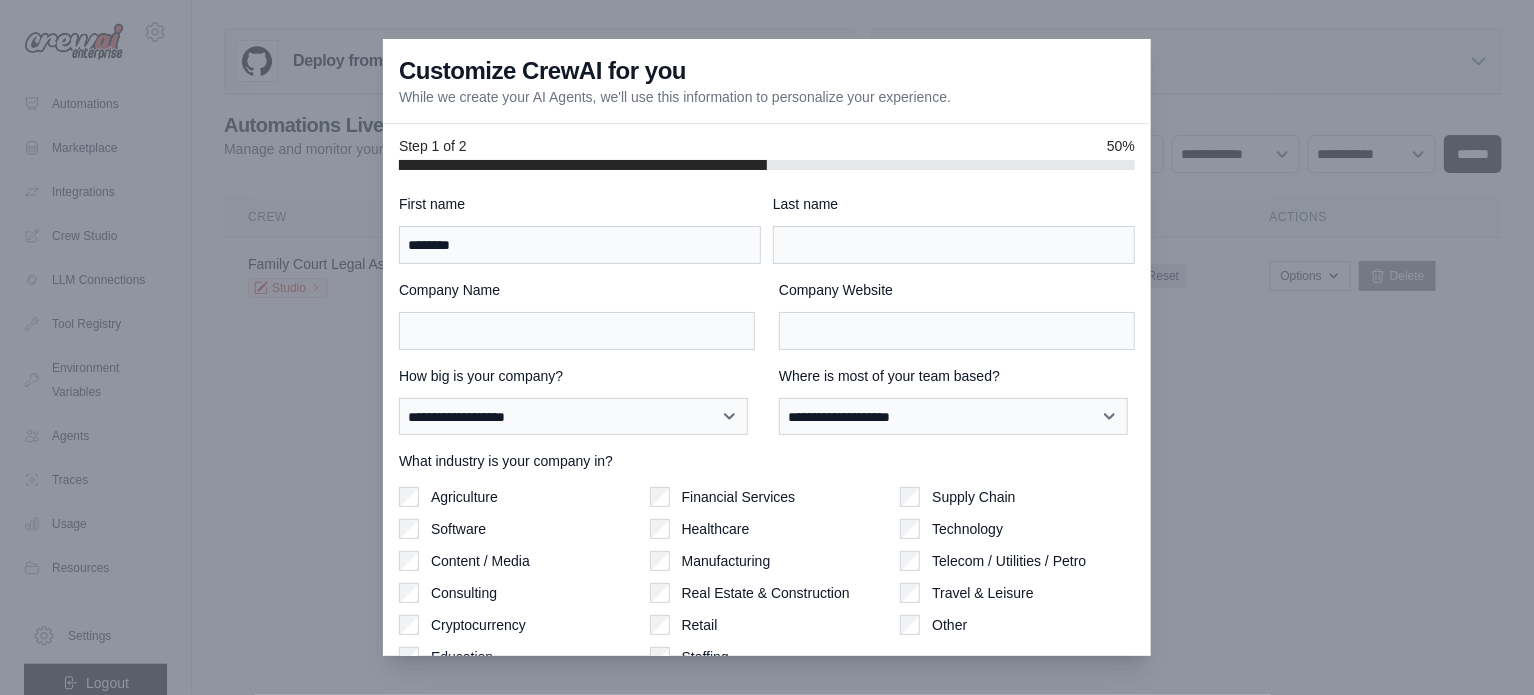 click on "Last name" at bounding box center (954, 229) 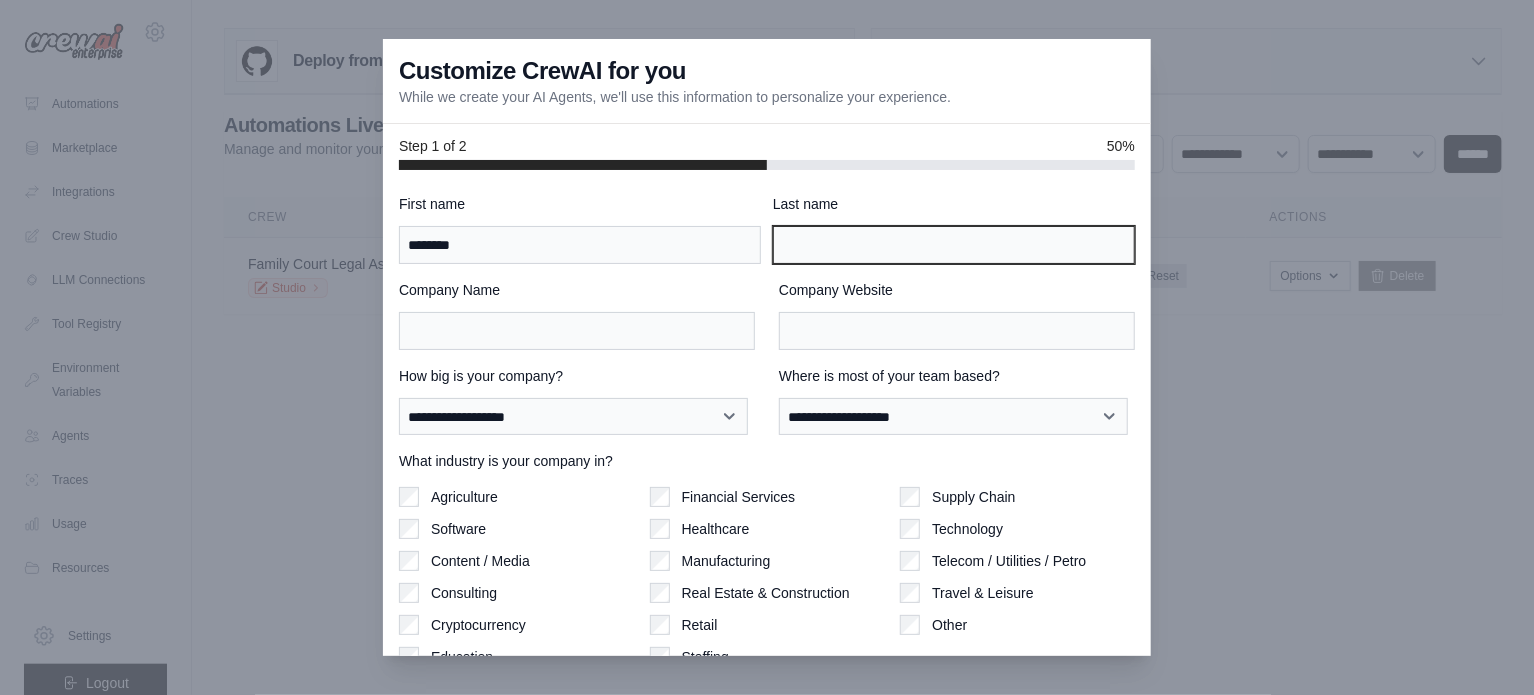 click on "Last name" at bounding box center [954, 245] 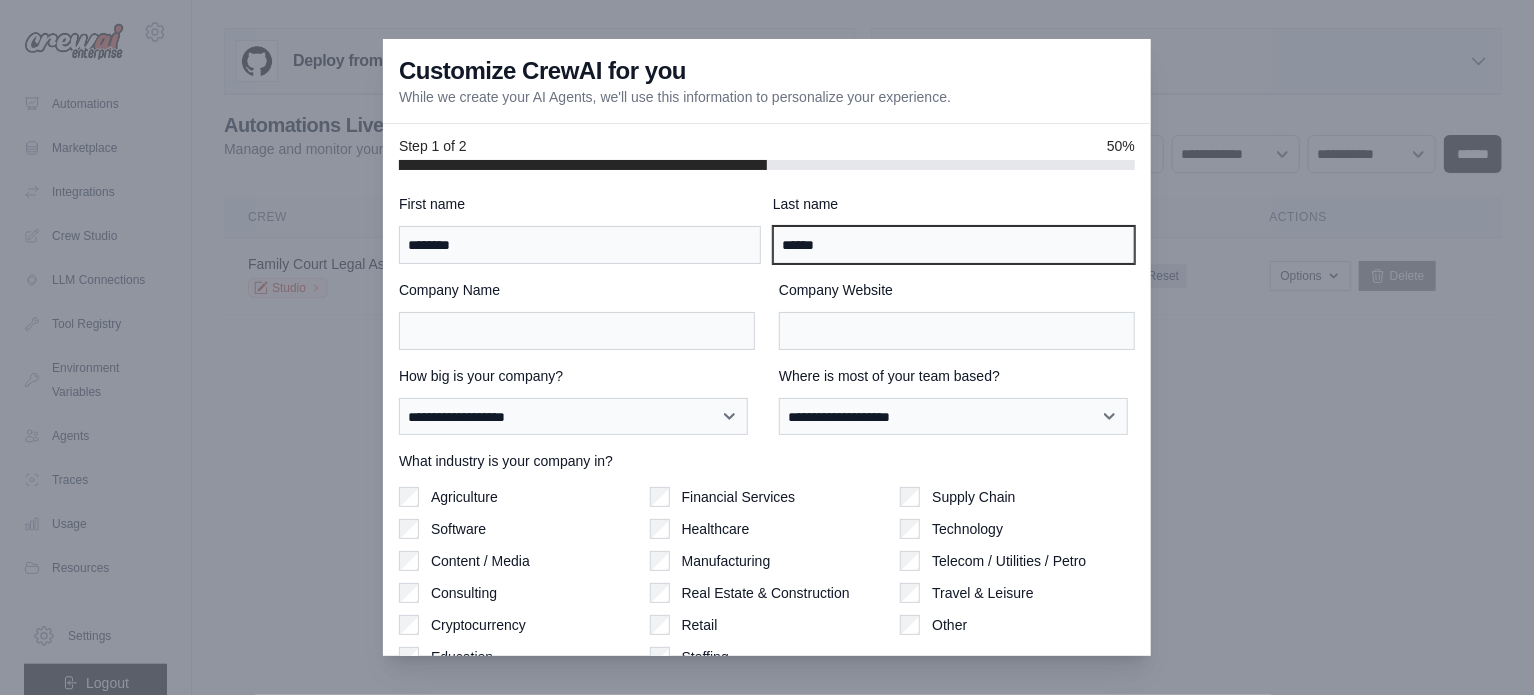 type on "******" 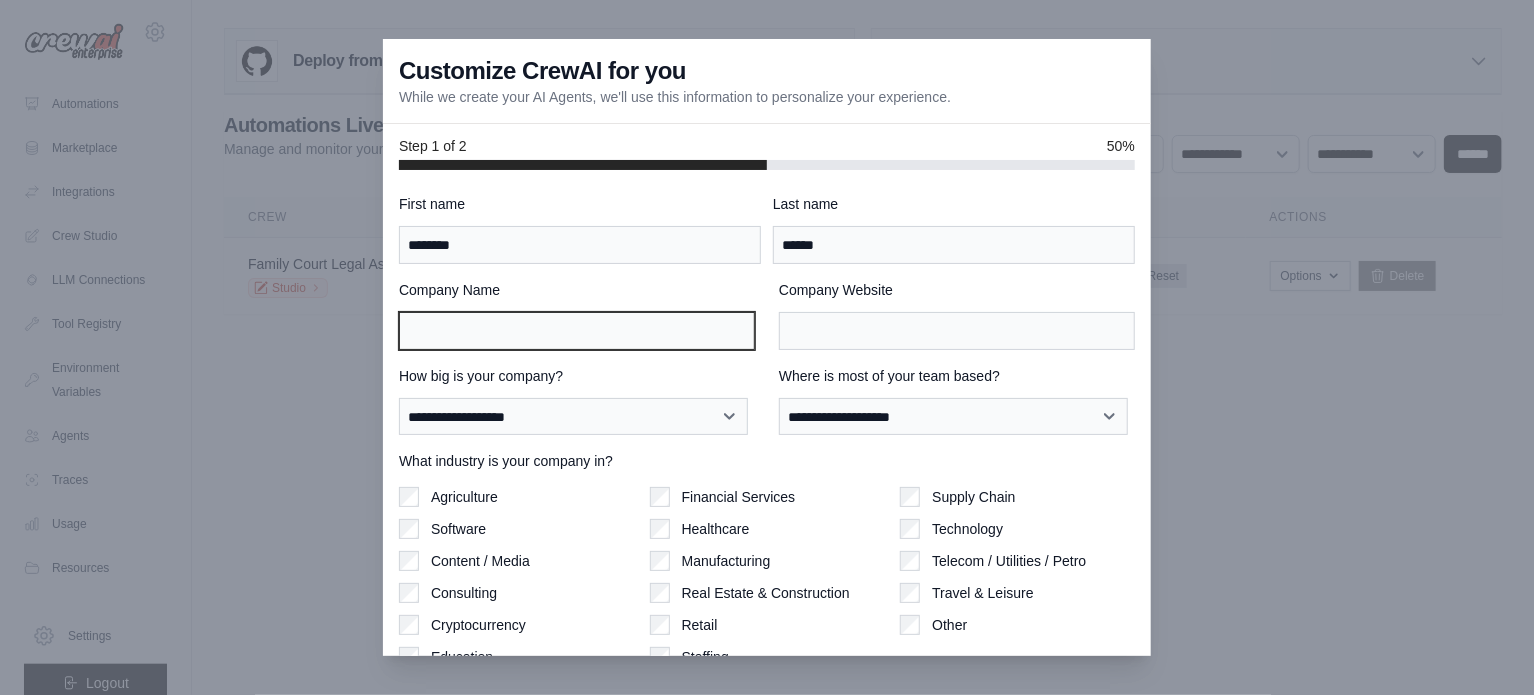 click on "Company Name" at bounding box center [577, 331] 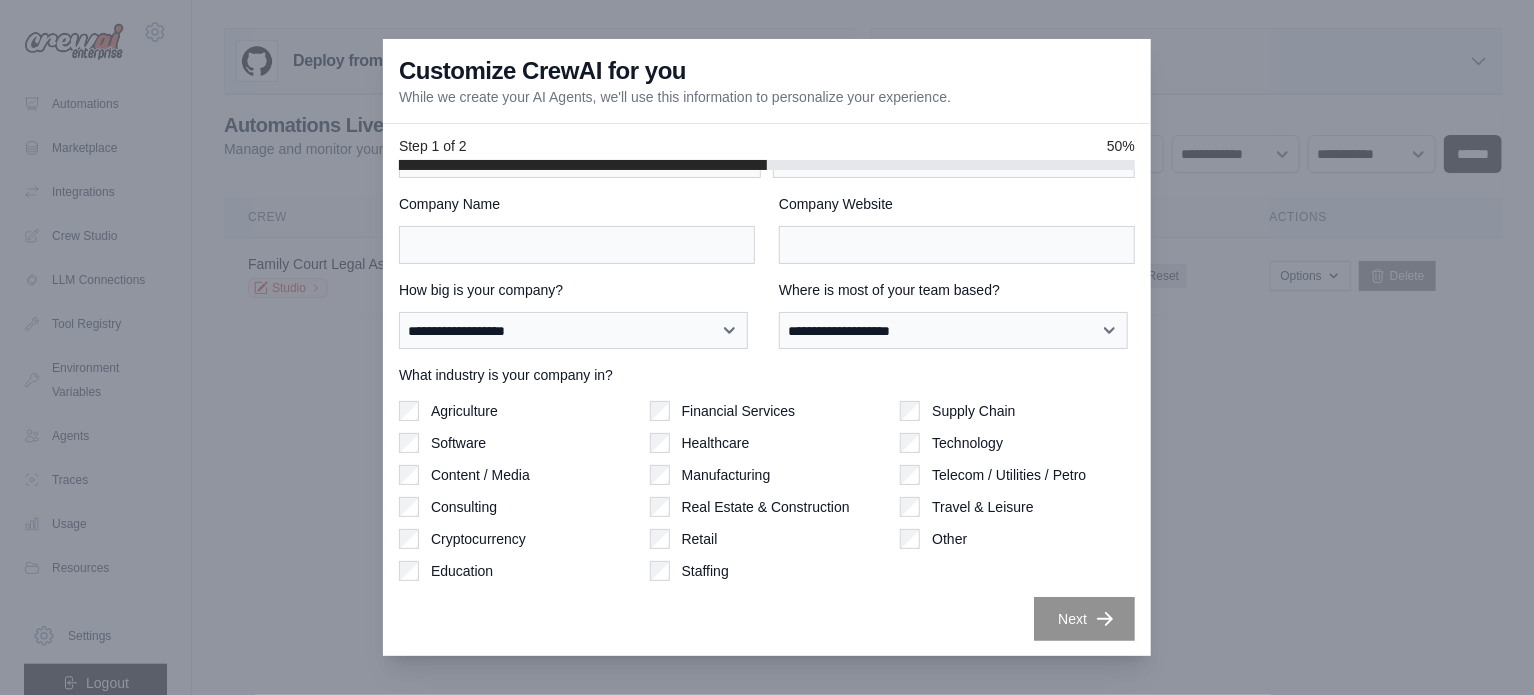click at bounding box center (767, 347) 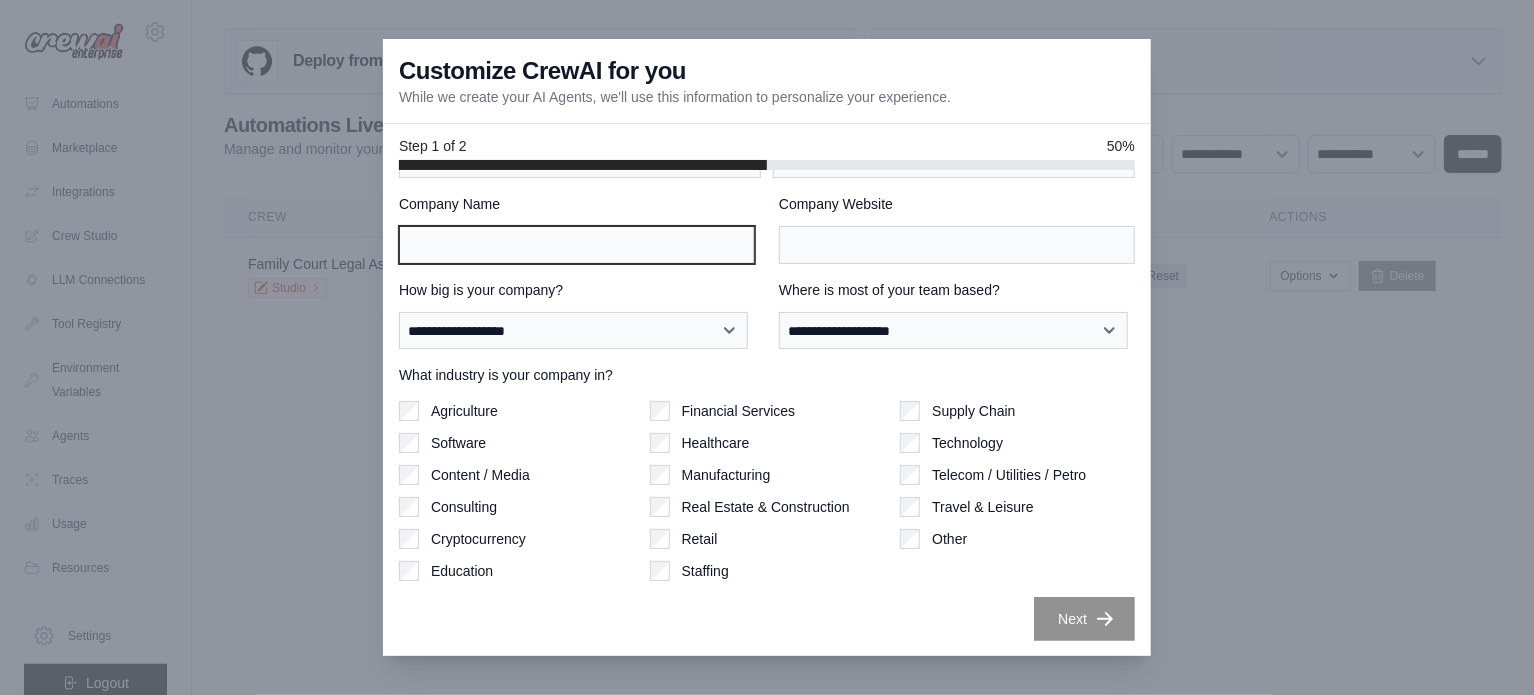 click on "Company Name" at bounding box center (577, 245) 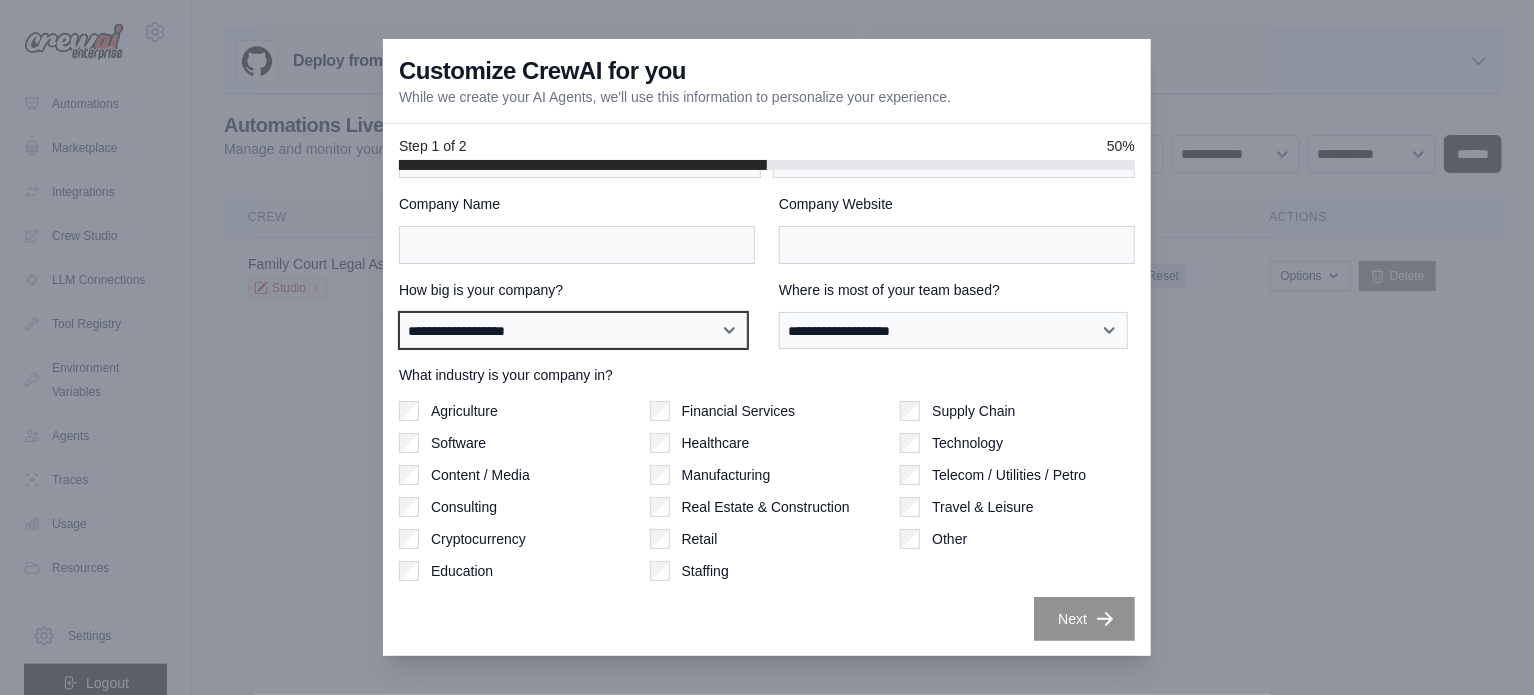 click on "**********" at bounding box center (573, 331) 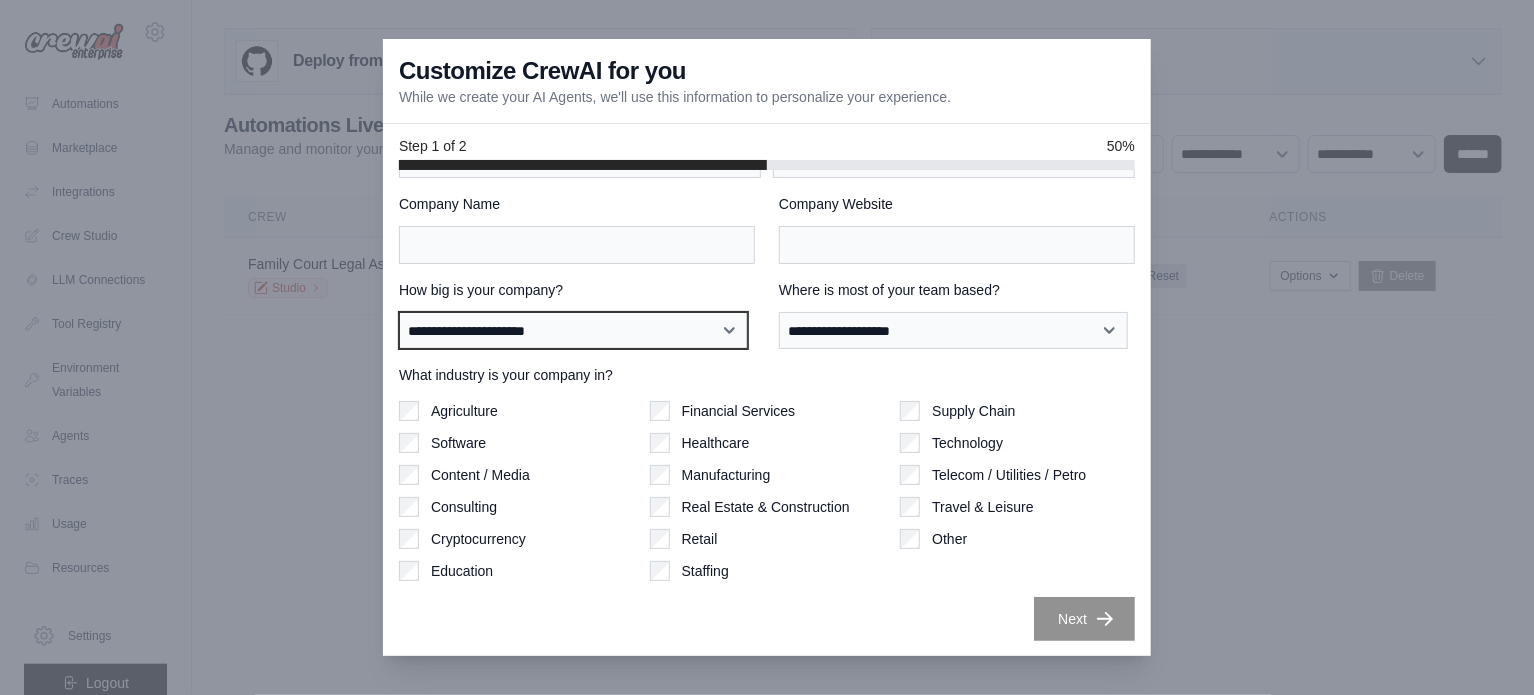 click on "**********" at bounding box center [573, 331] 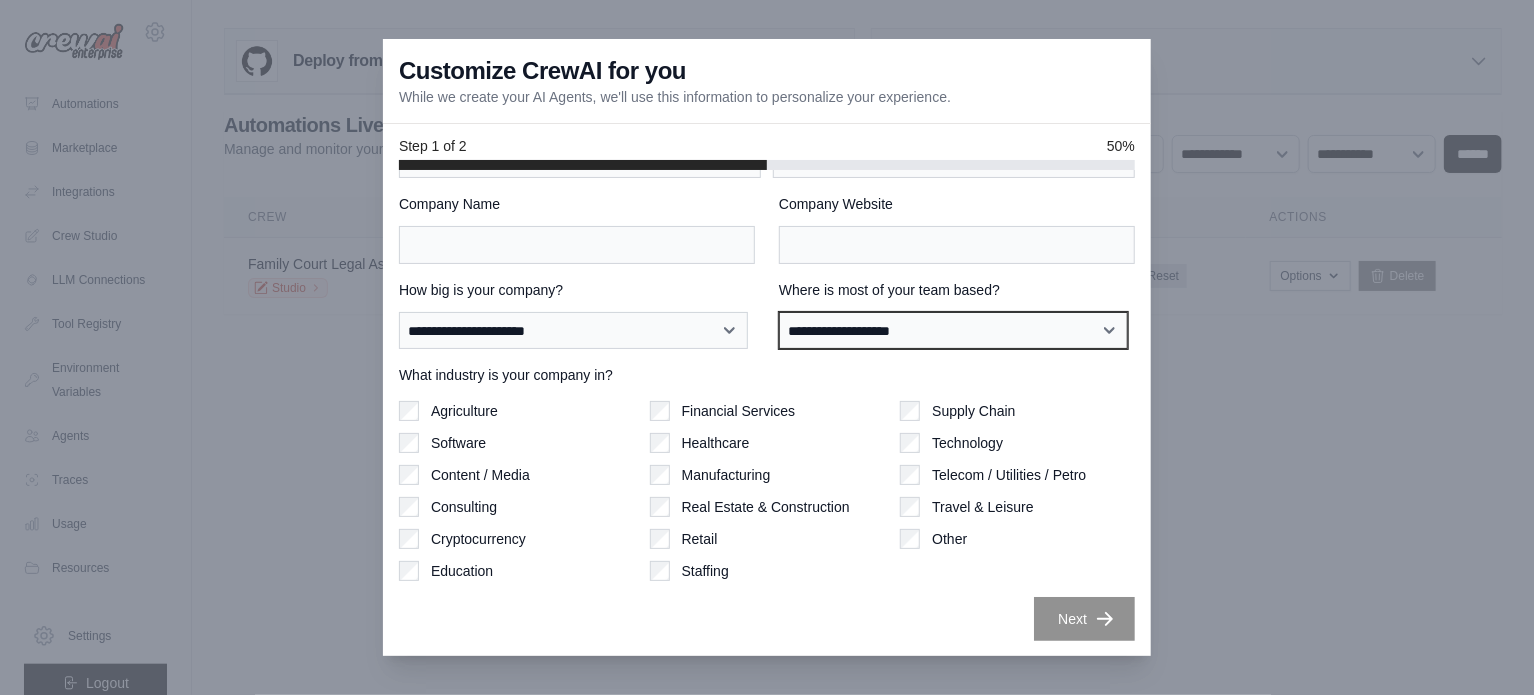 click on "**********" at bounding box center [953, 331] 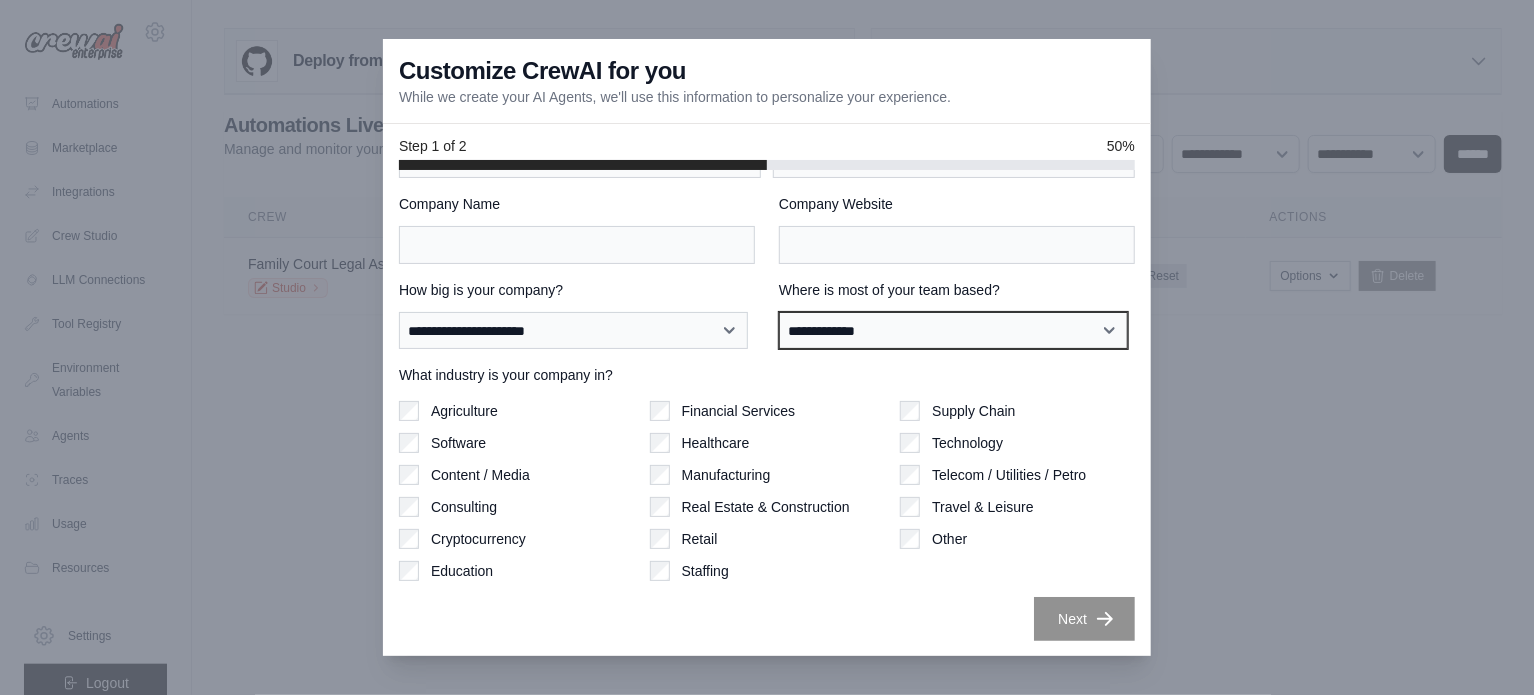click on "**********" at bounding box center (953, 331) 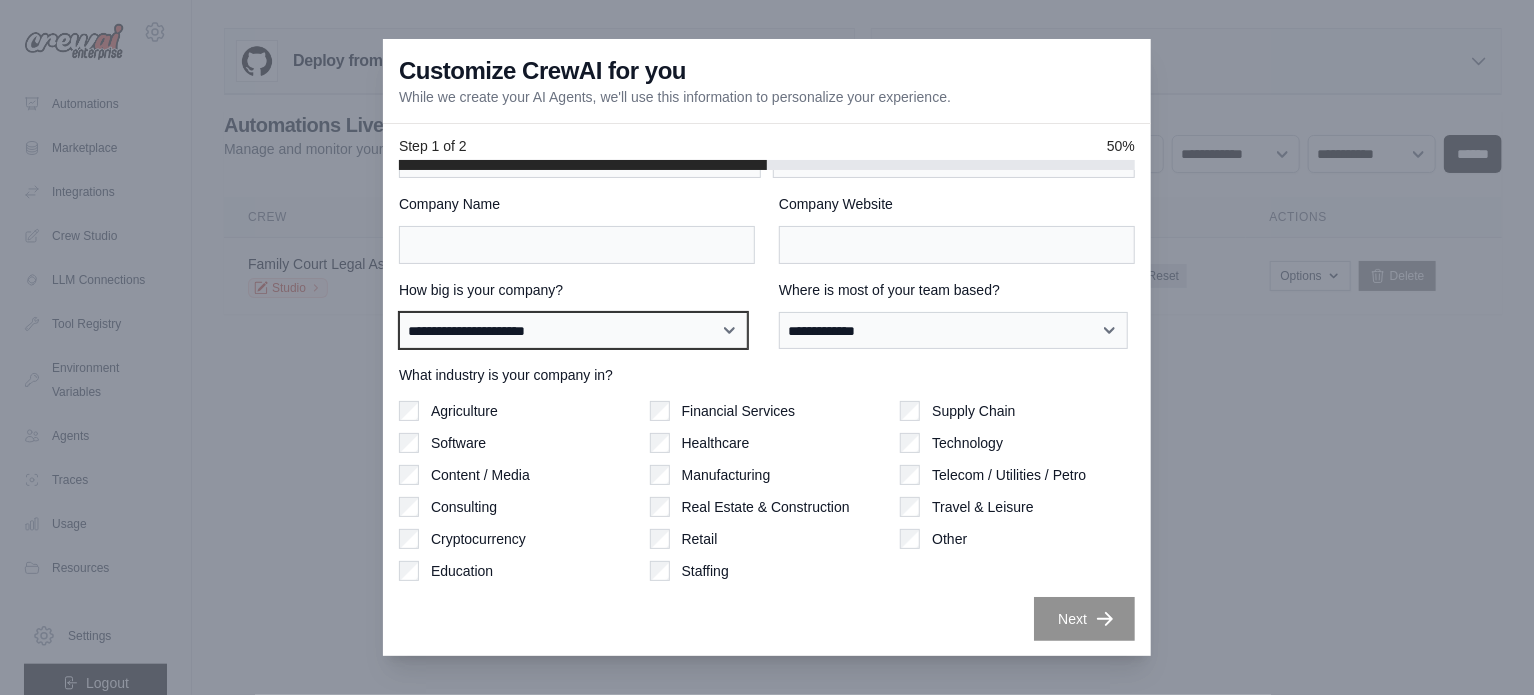 click on "**********" at bounding box center (573, 331) 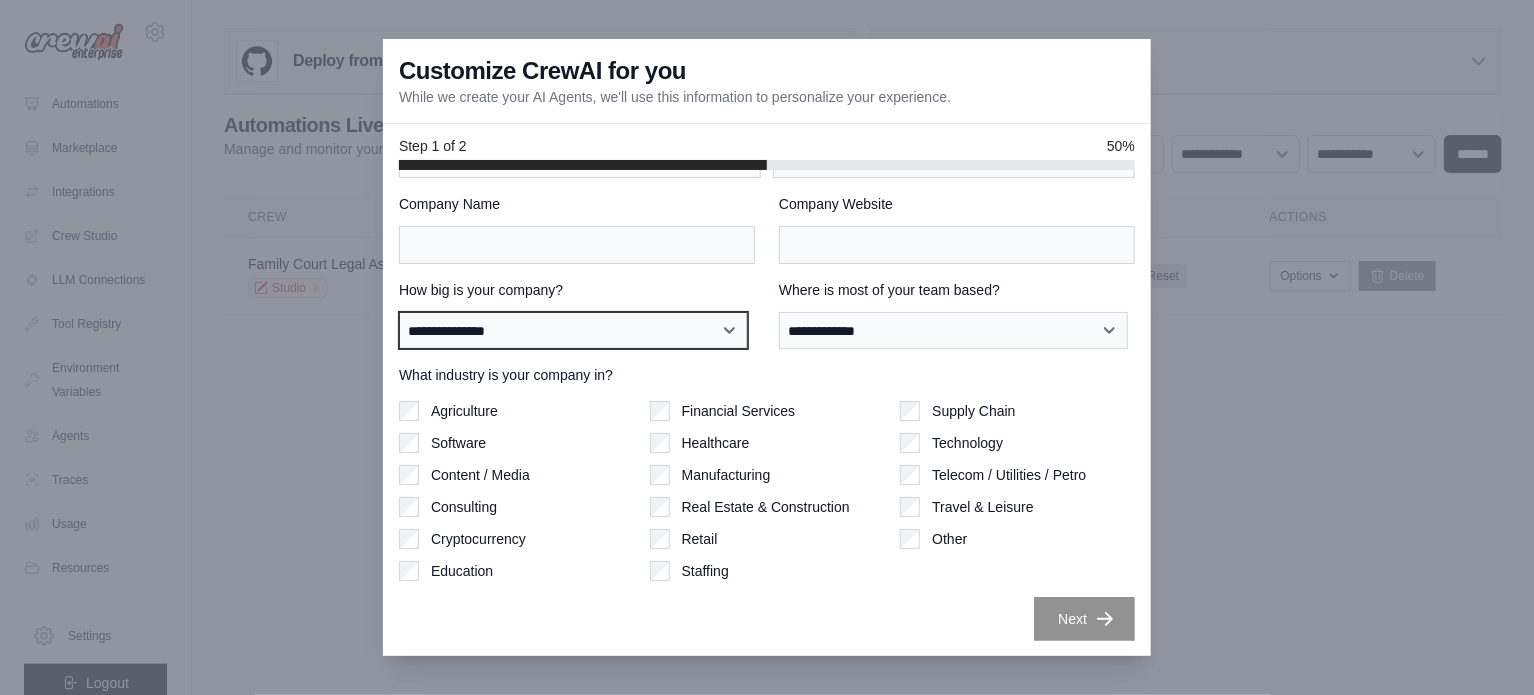 click on "**********" at bounding box center (573, 331) 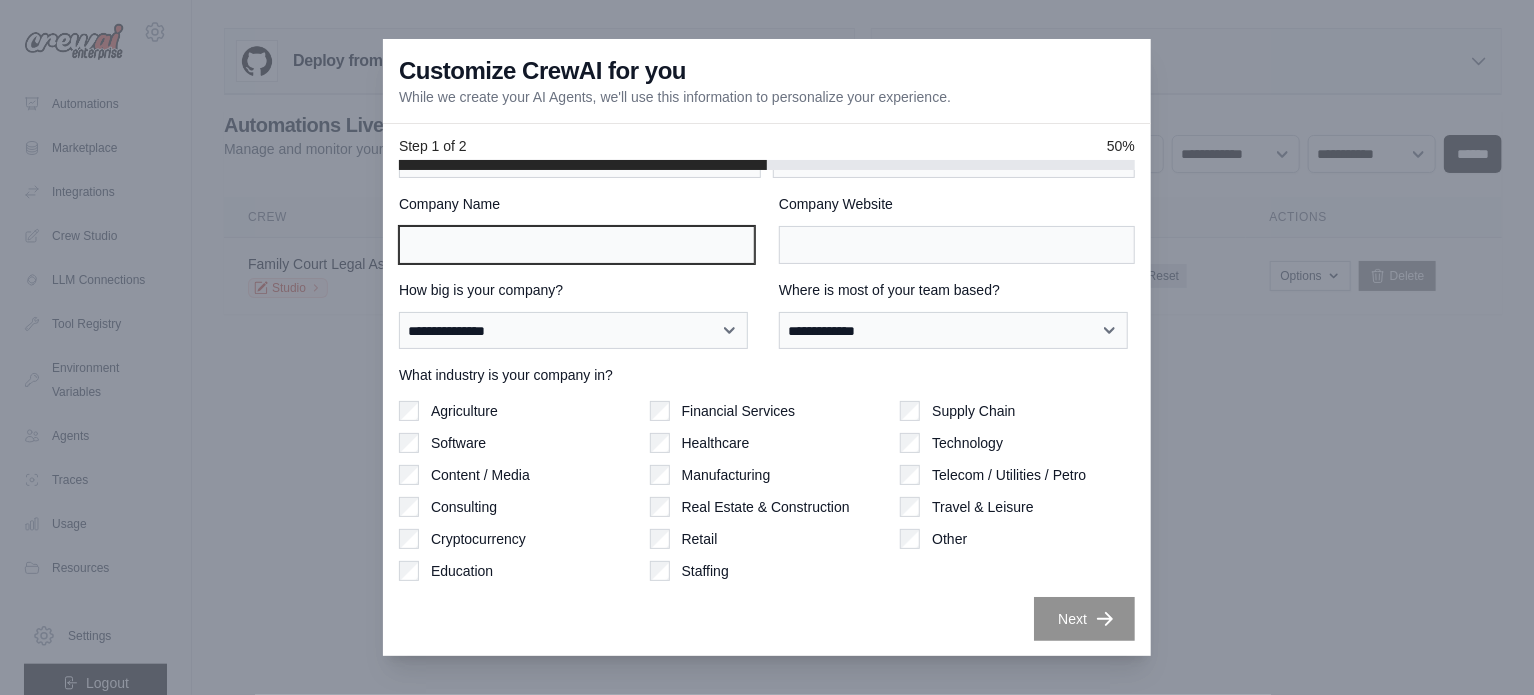 click on "Company Name" at bounding box center [577, 245] 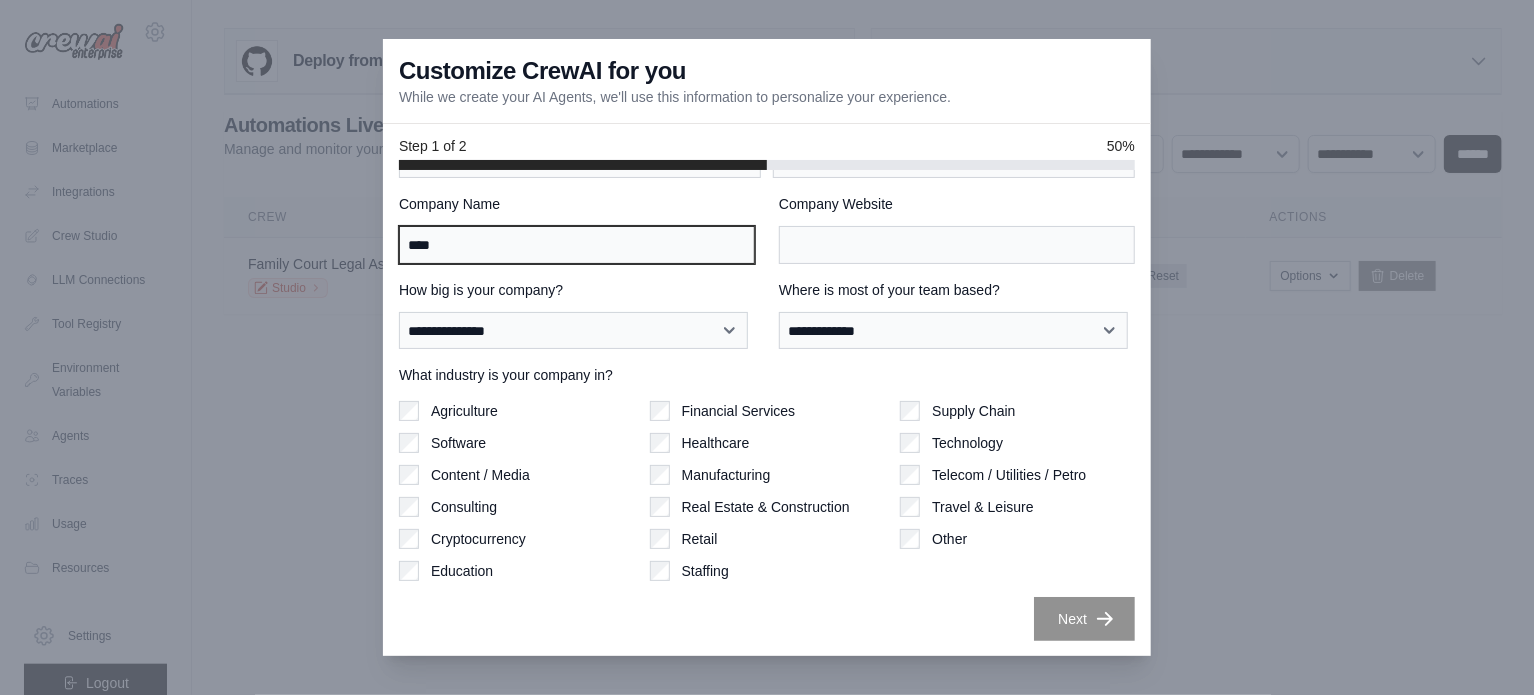 type on "****" 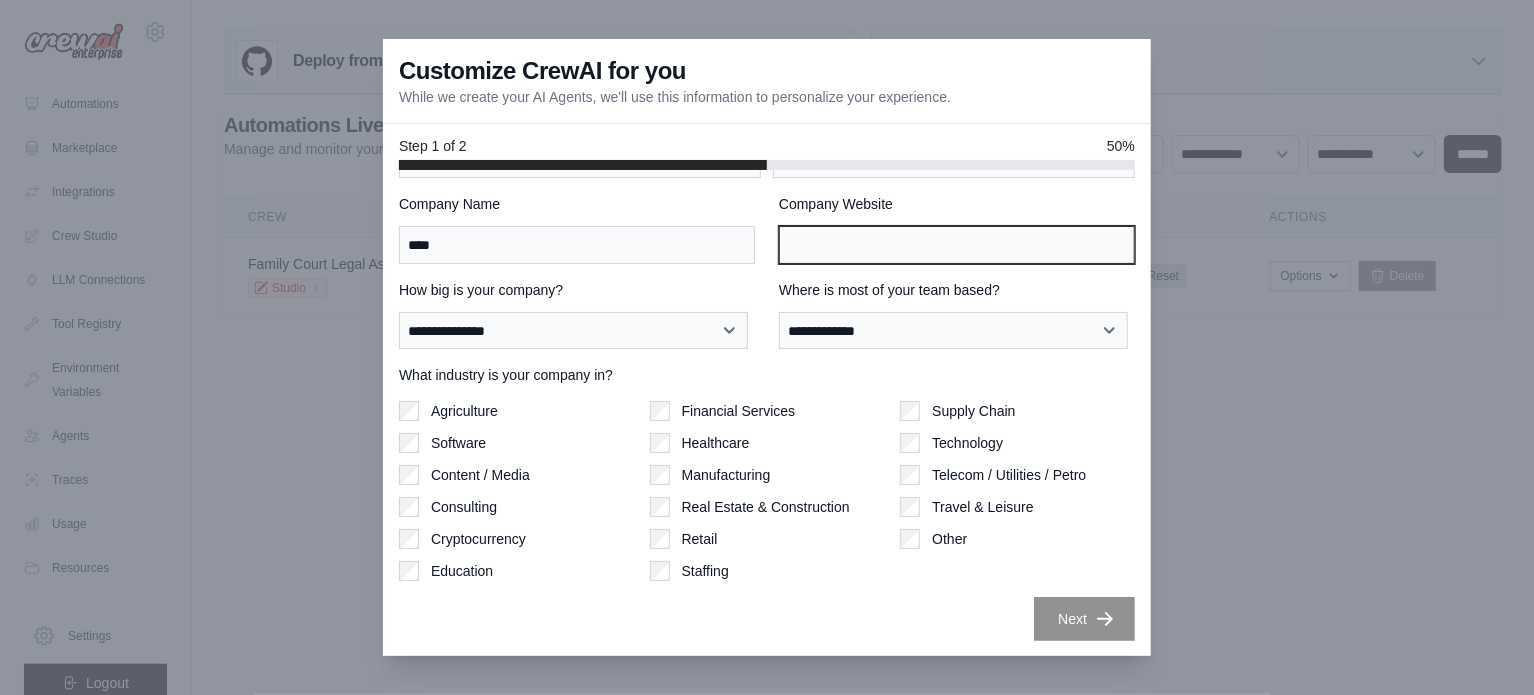 click on "Company Website" at bounding box center [957, 245] 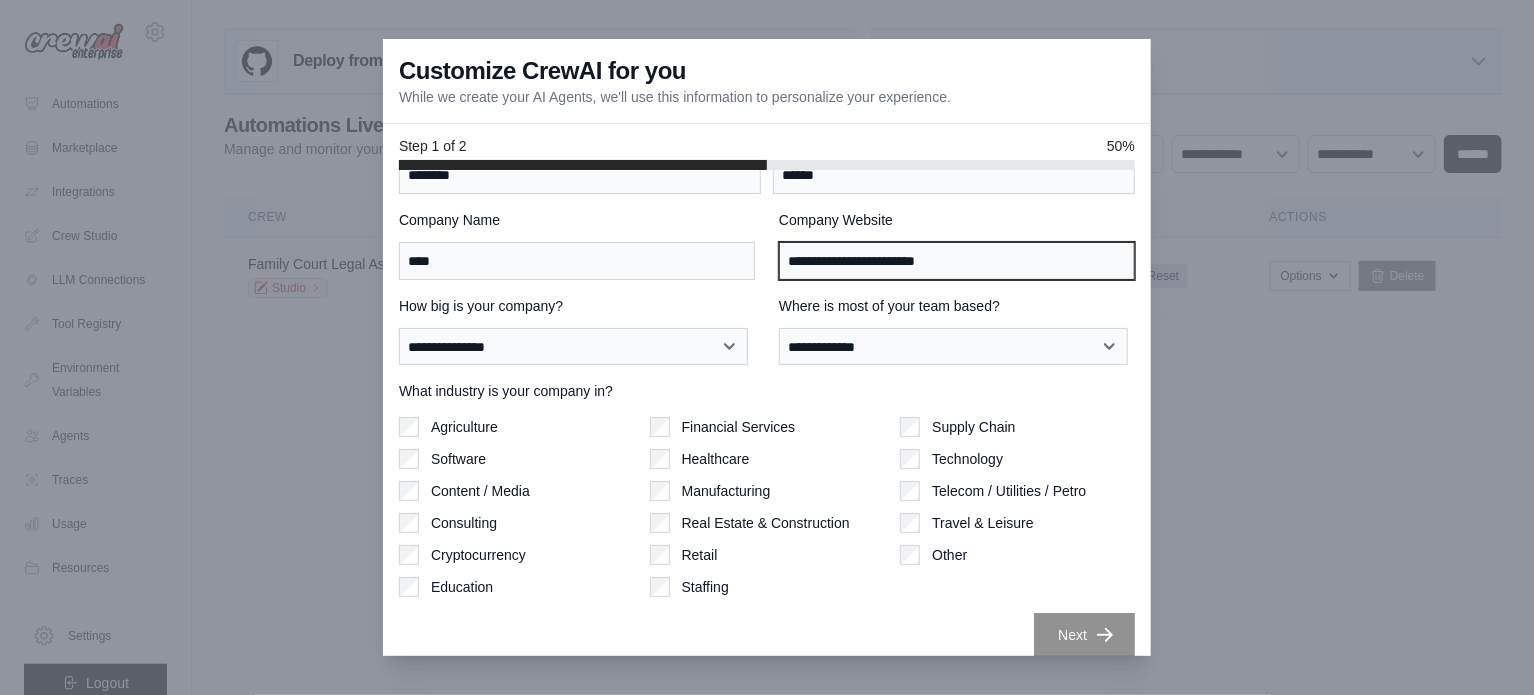 scroll, scrollTop: 86, scrollLeft: 0, axis: vertical 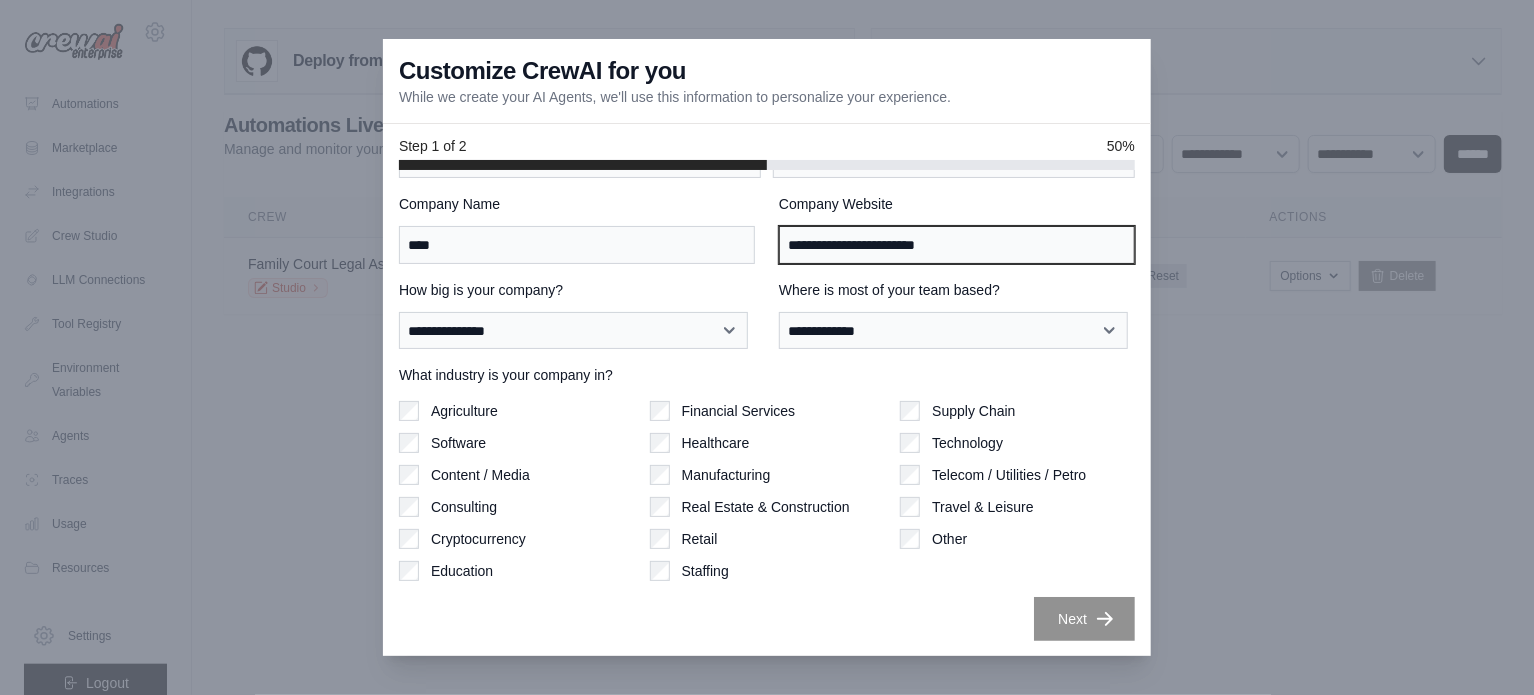 type on "**********" 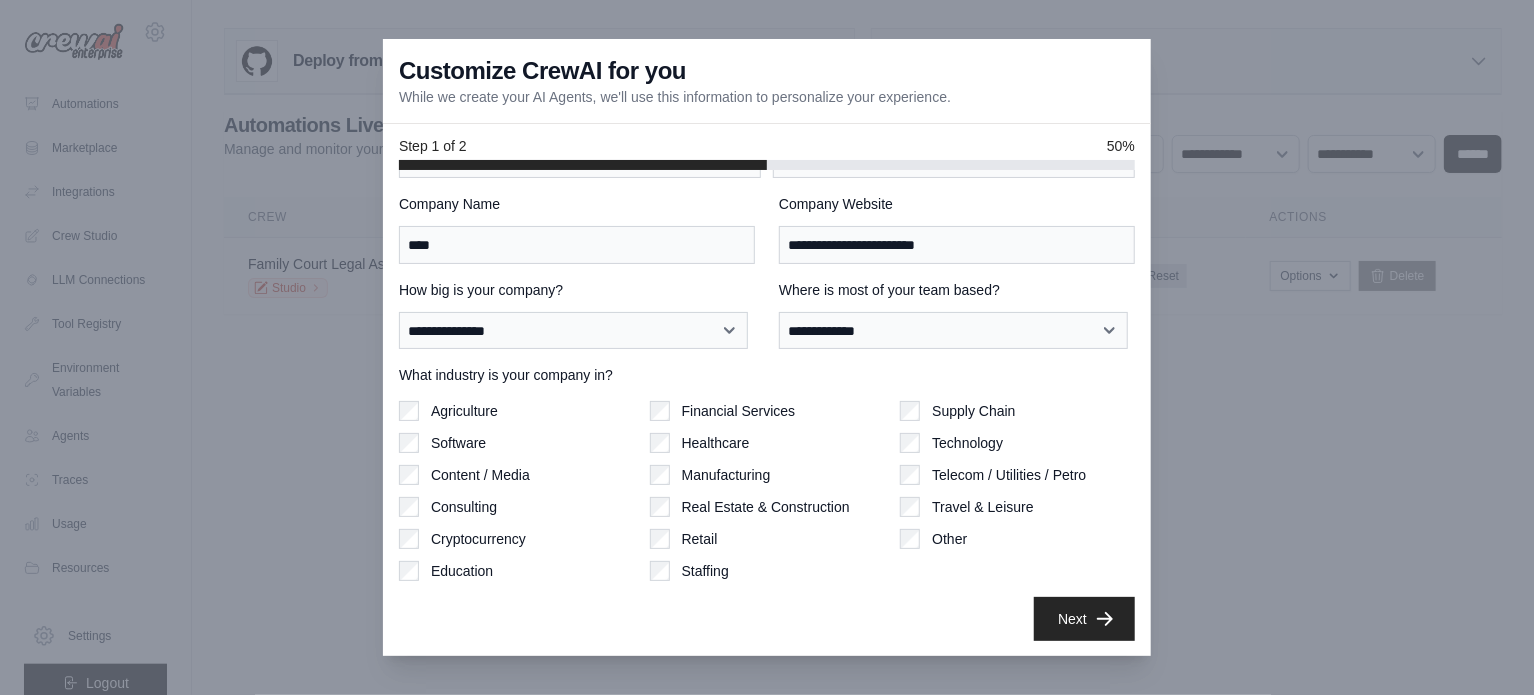 click on "Supply Chain
Technology
Telecom / Utilities / Petro
Travel & Leisure
Other" at bounding box center [1017, 491] 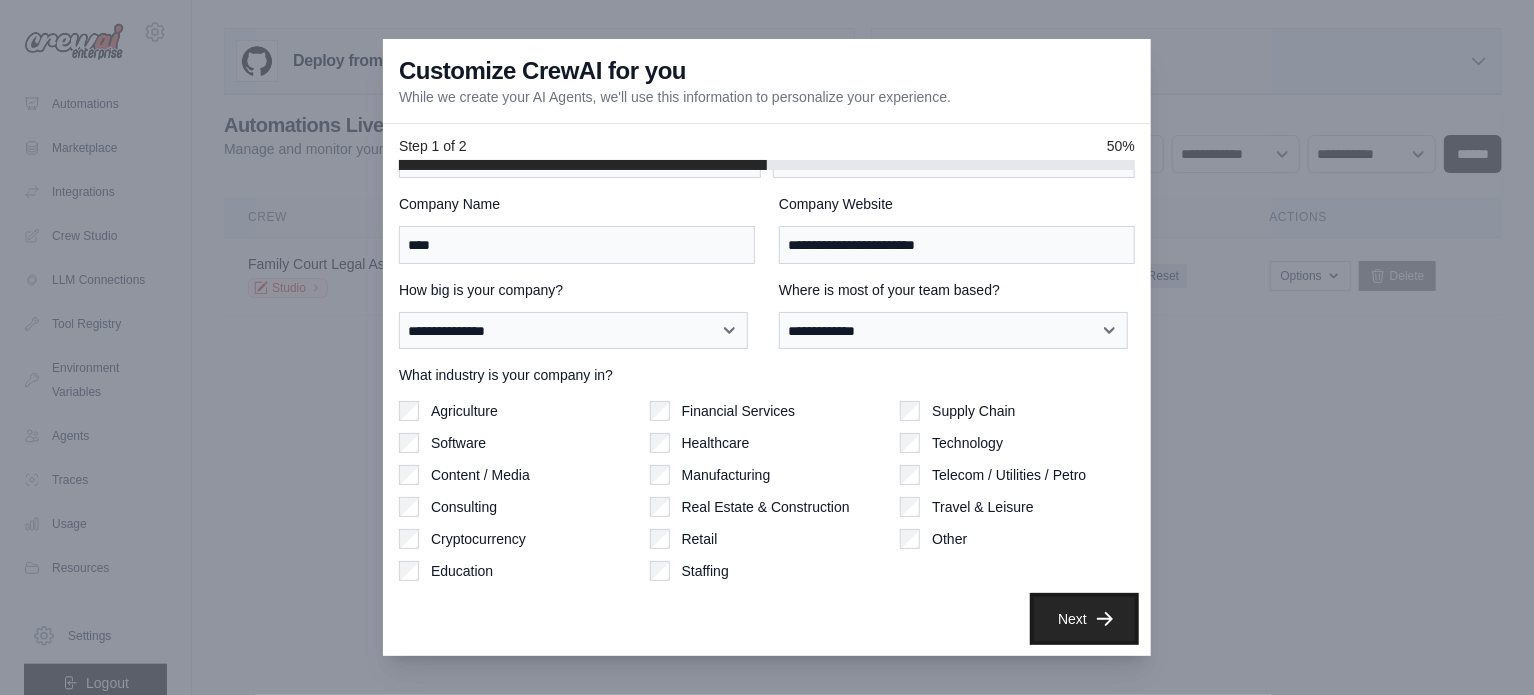 click on "Next" at bounding box center (1084, 619) 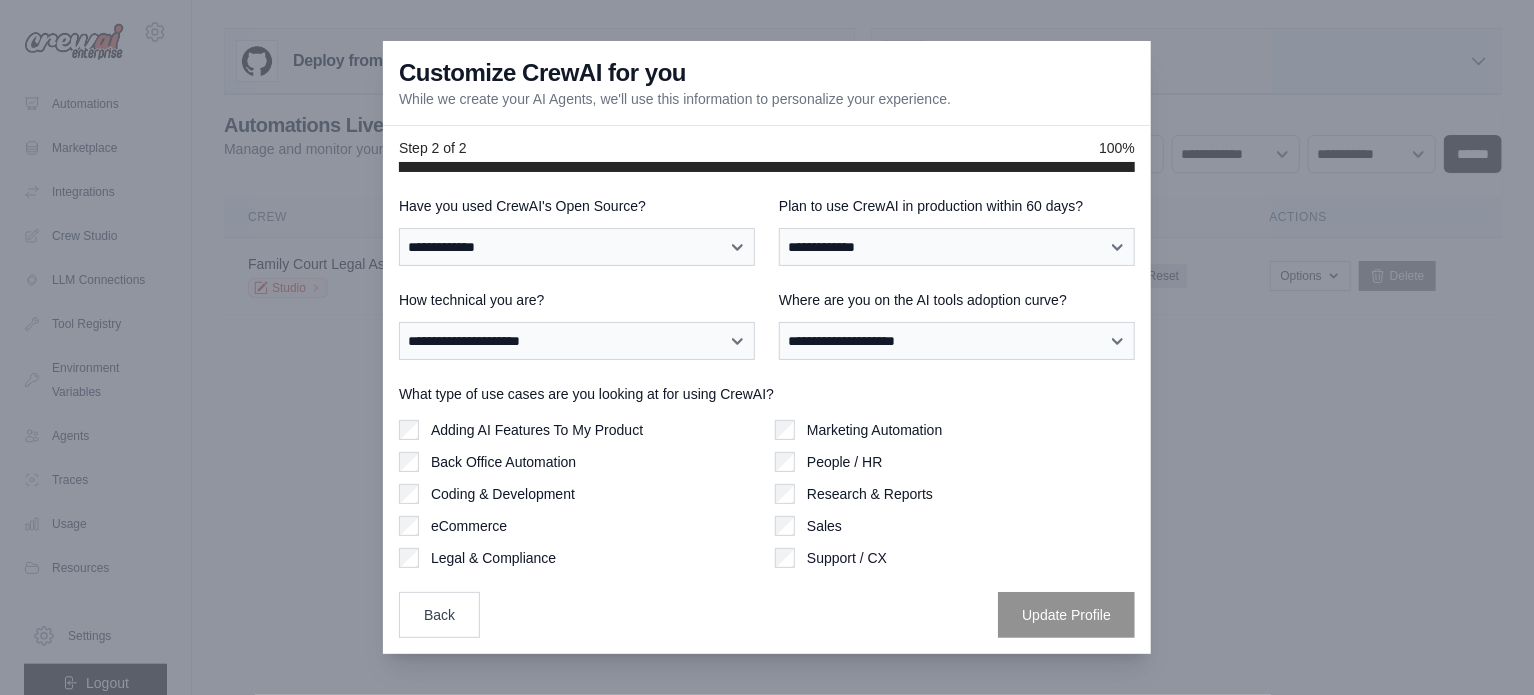 scroll, scrollTop: 0, scrollLeft: 0, axis: both 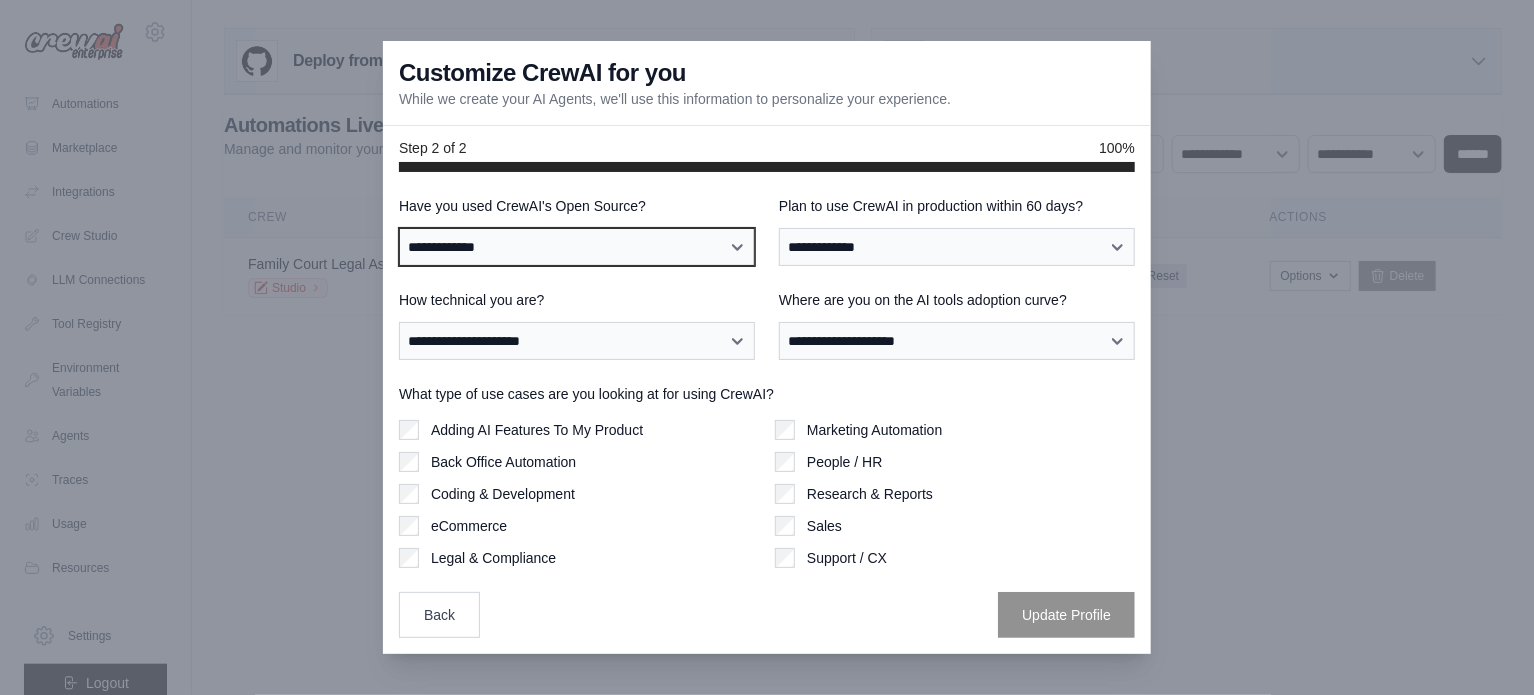 click on "**********" at bounding box center (577, 247) 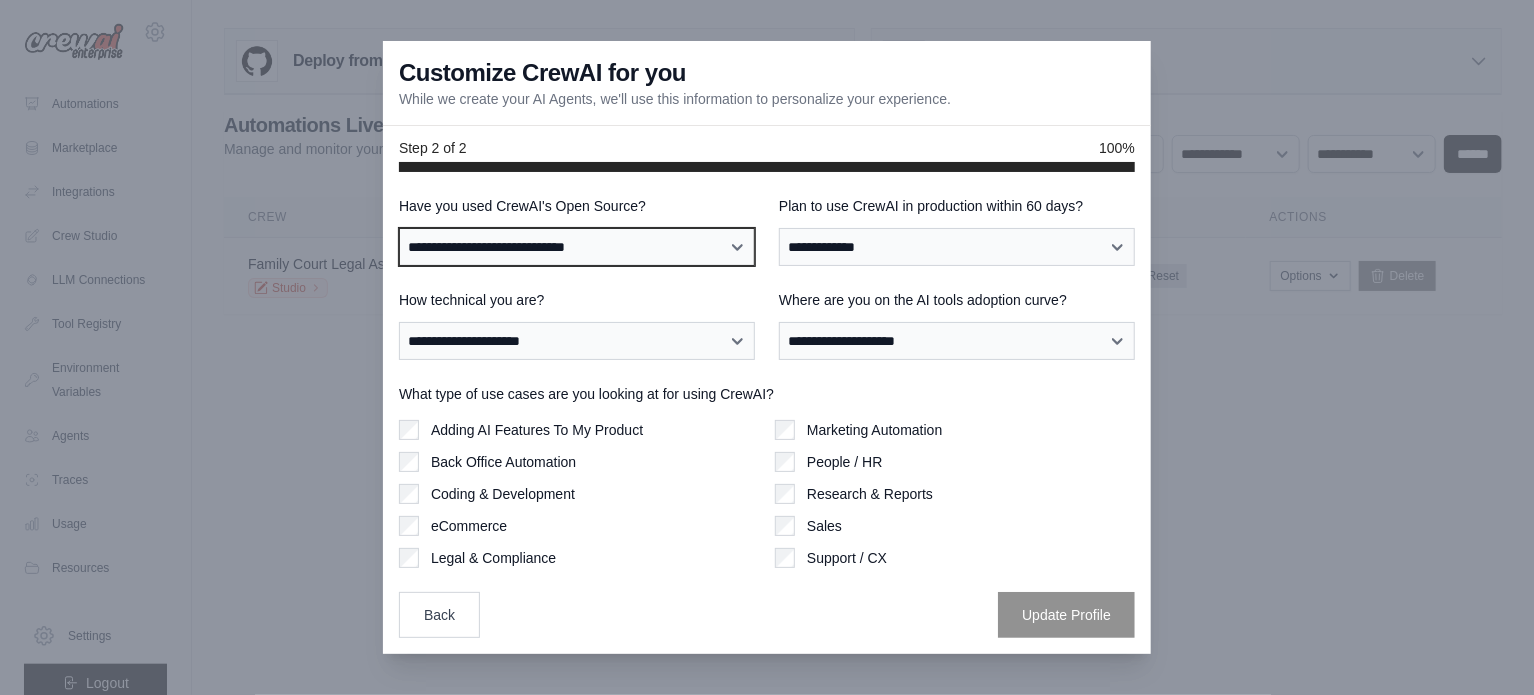 click on "**********" at bounding box center (577, 247) 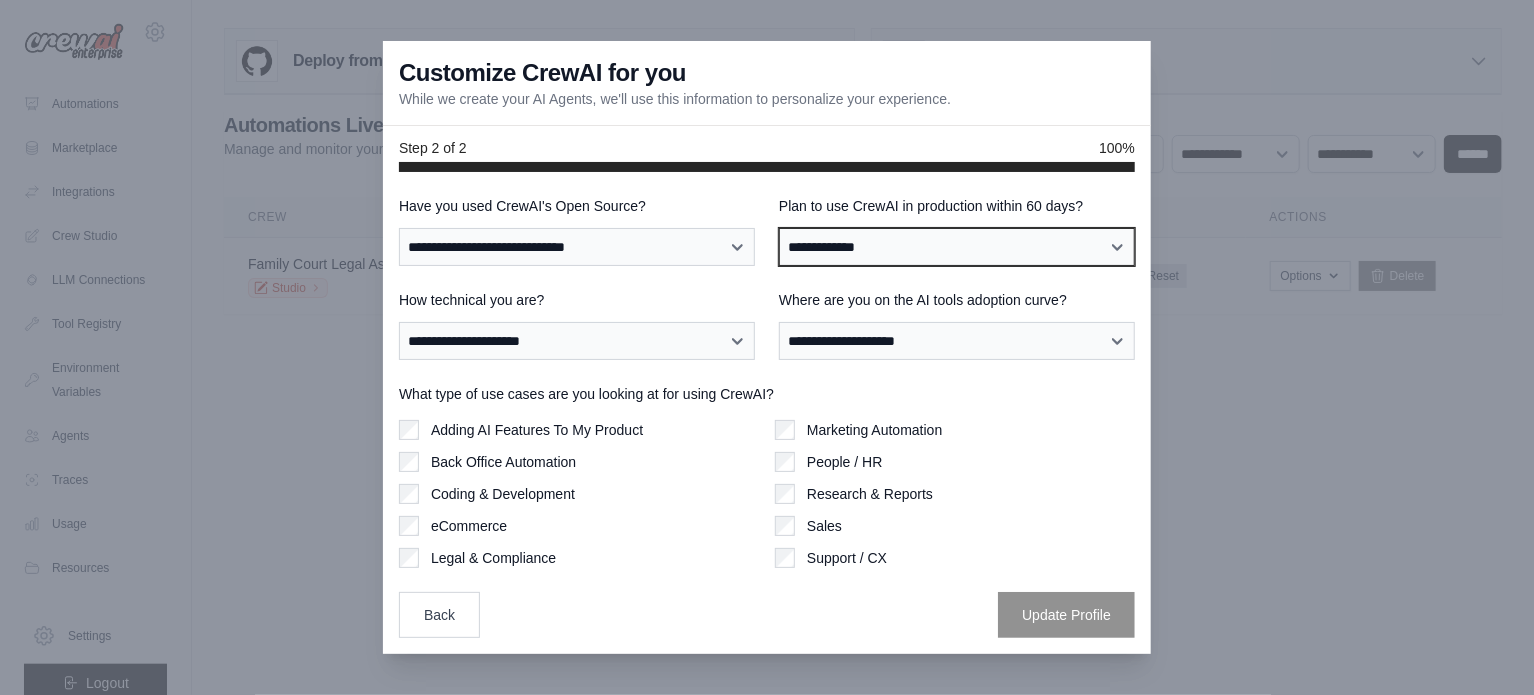 click on "**********" at bounding box center [957, 247] 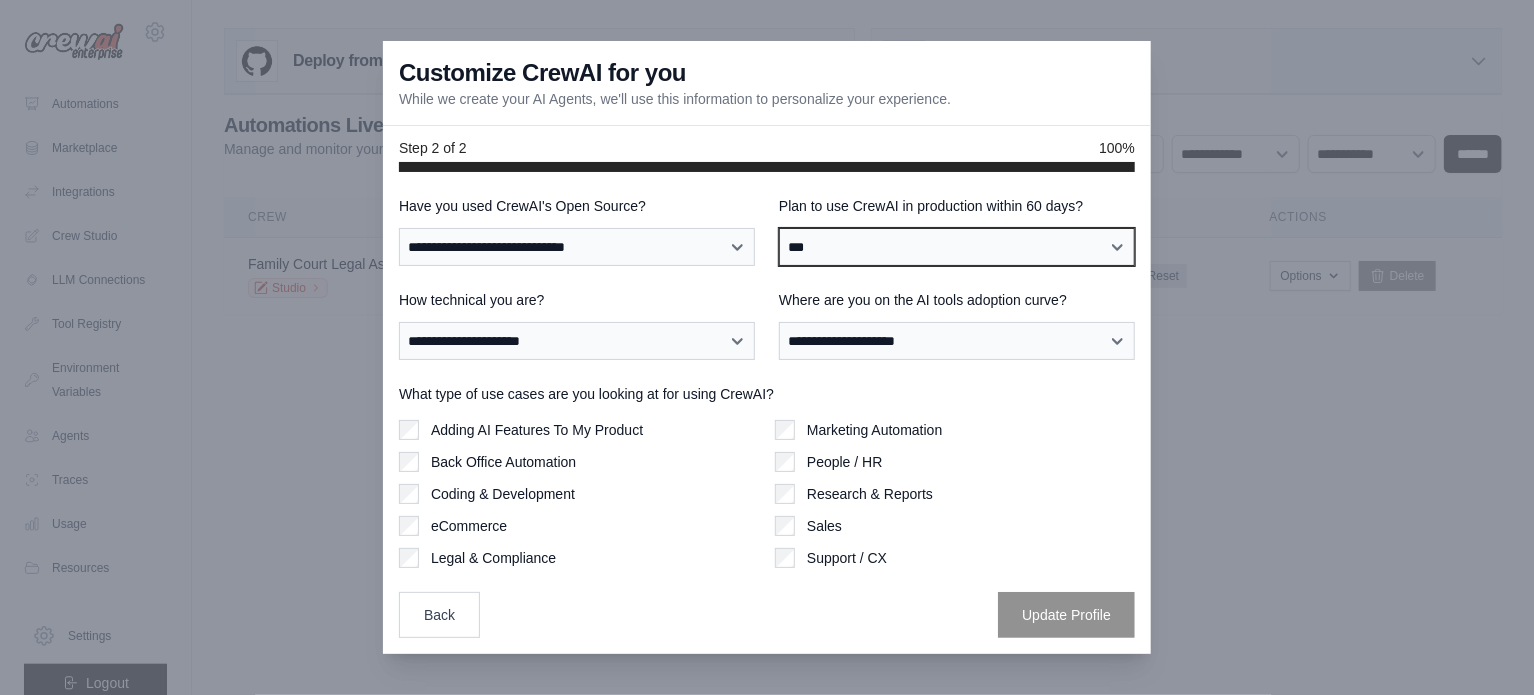 click on "**********" at bounding box center [957, 247] 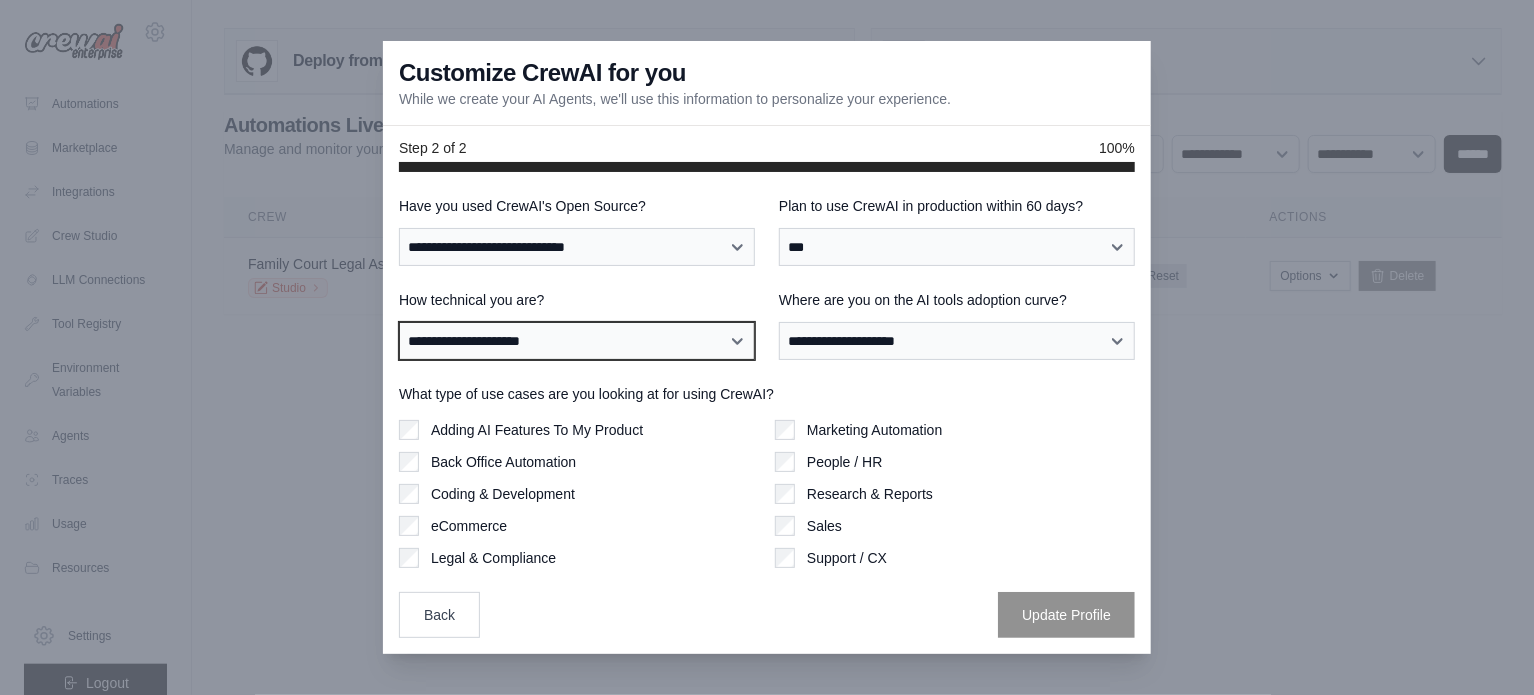 click on "**********" at bounding box center (577, 341) 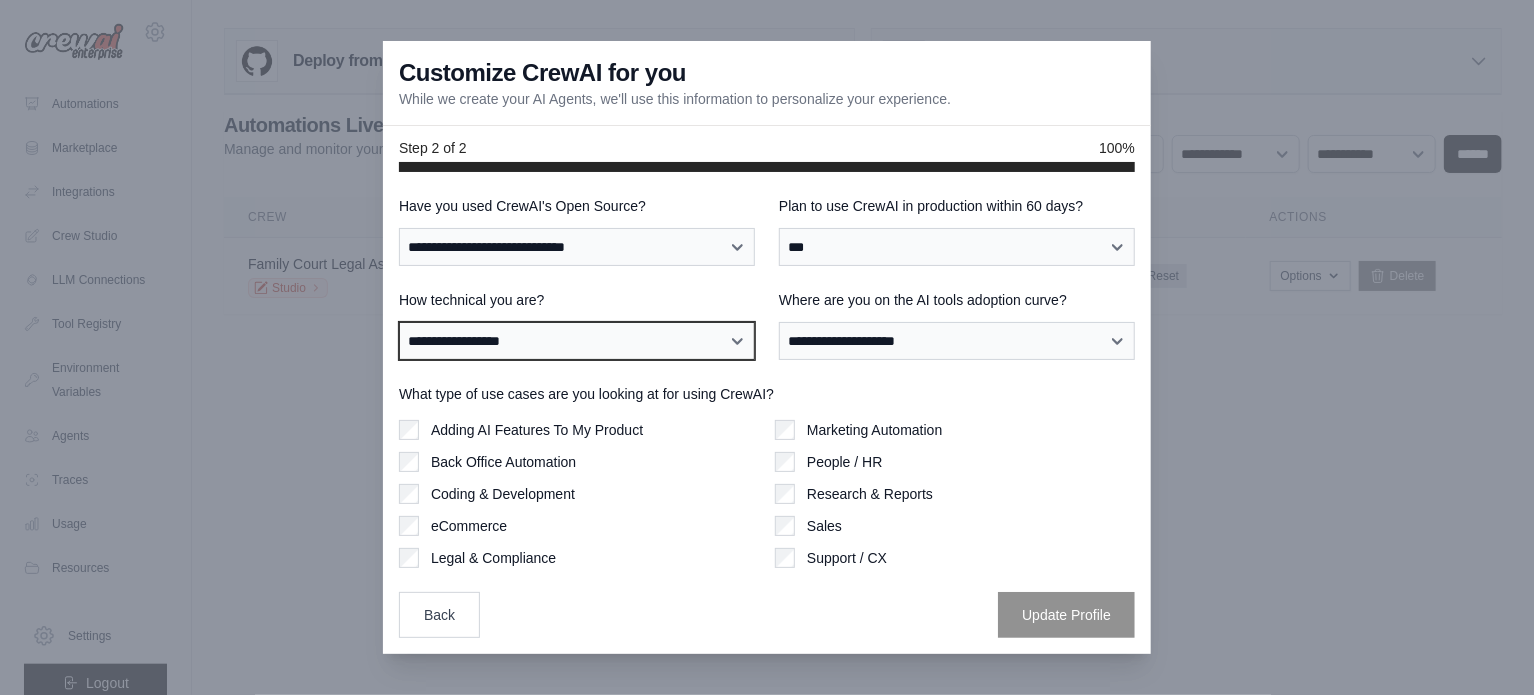 click on "**********" at bounding box center [577, 341] 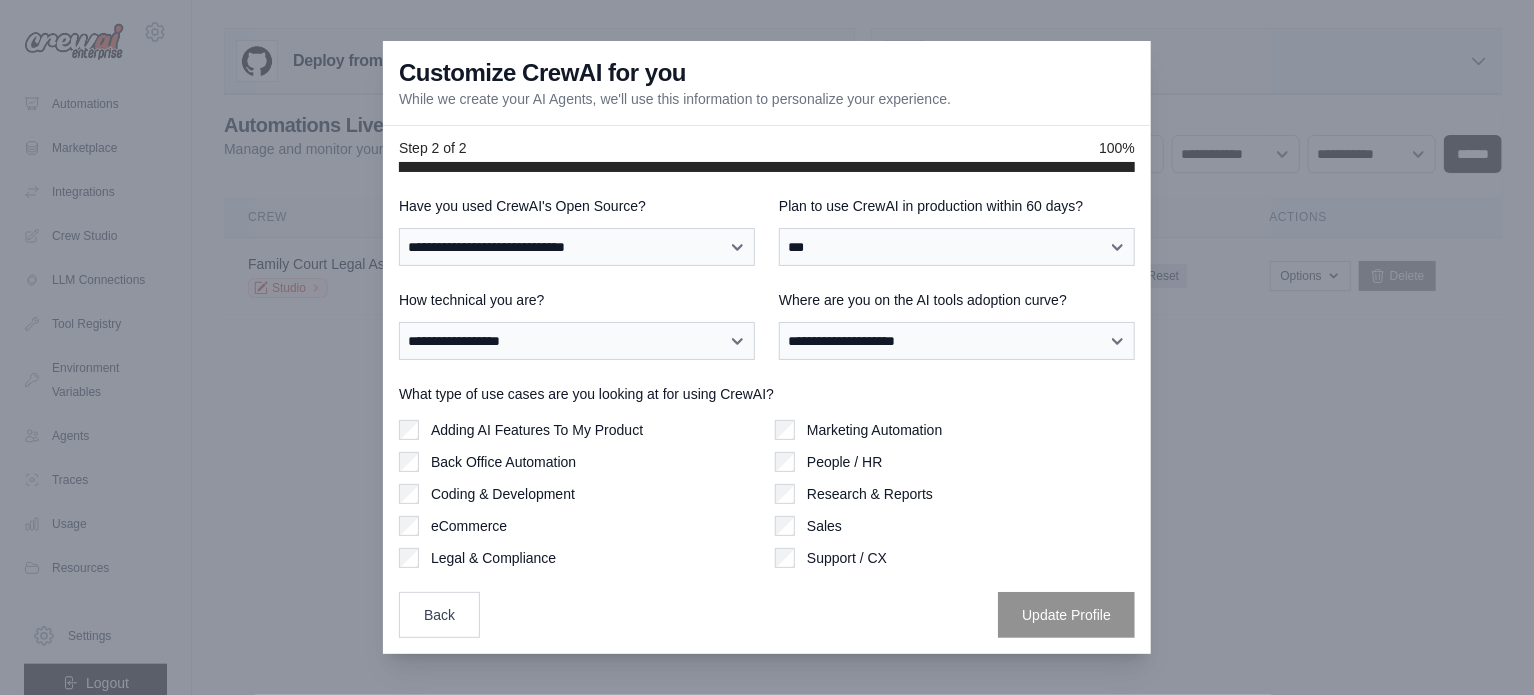 click on "**********" at bounding box center (957, 325) 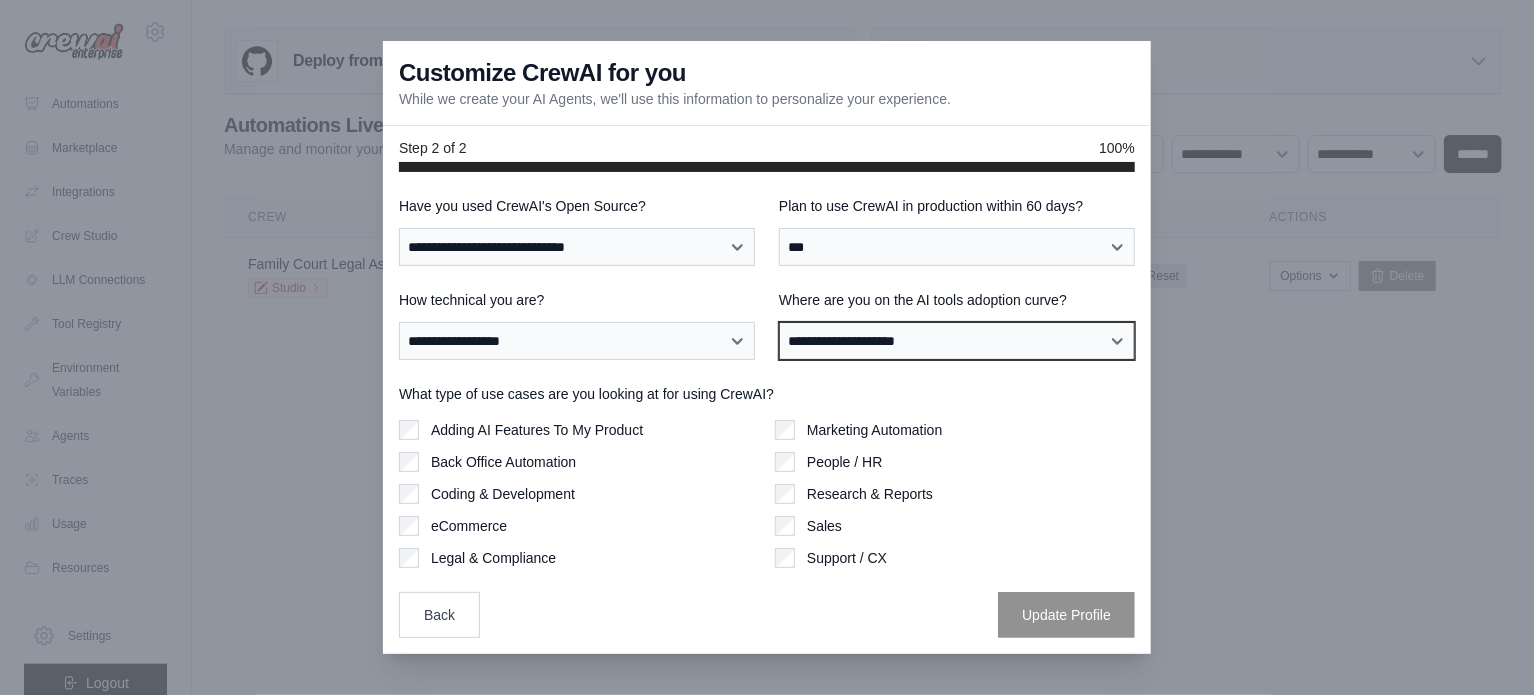 click on "**********" at bounding box center [957, 341] 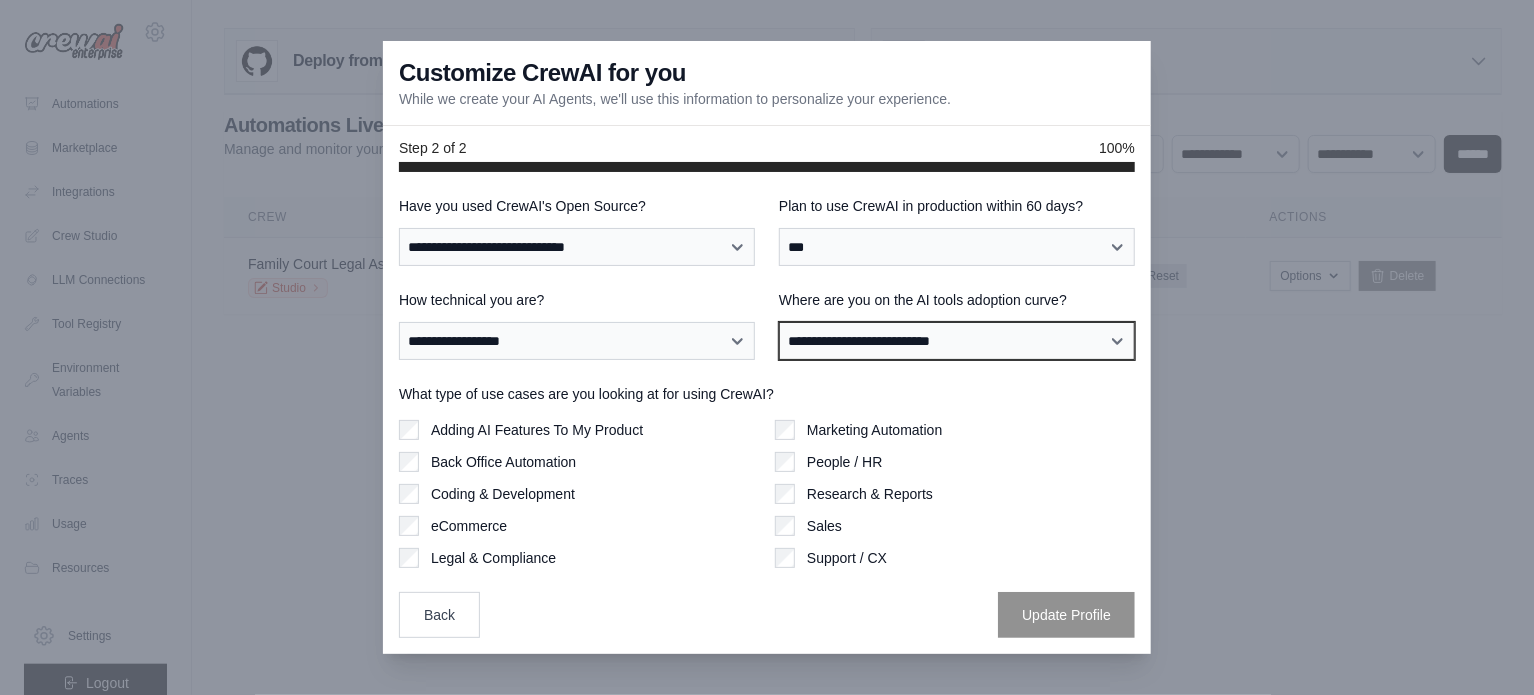 click on "**********" at bounding box center [957, 341] 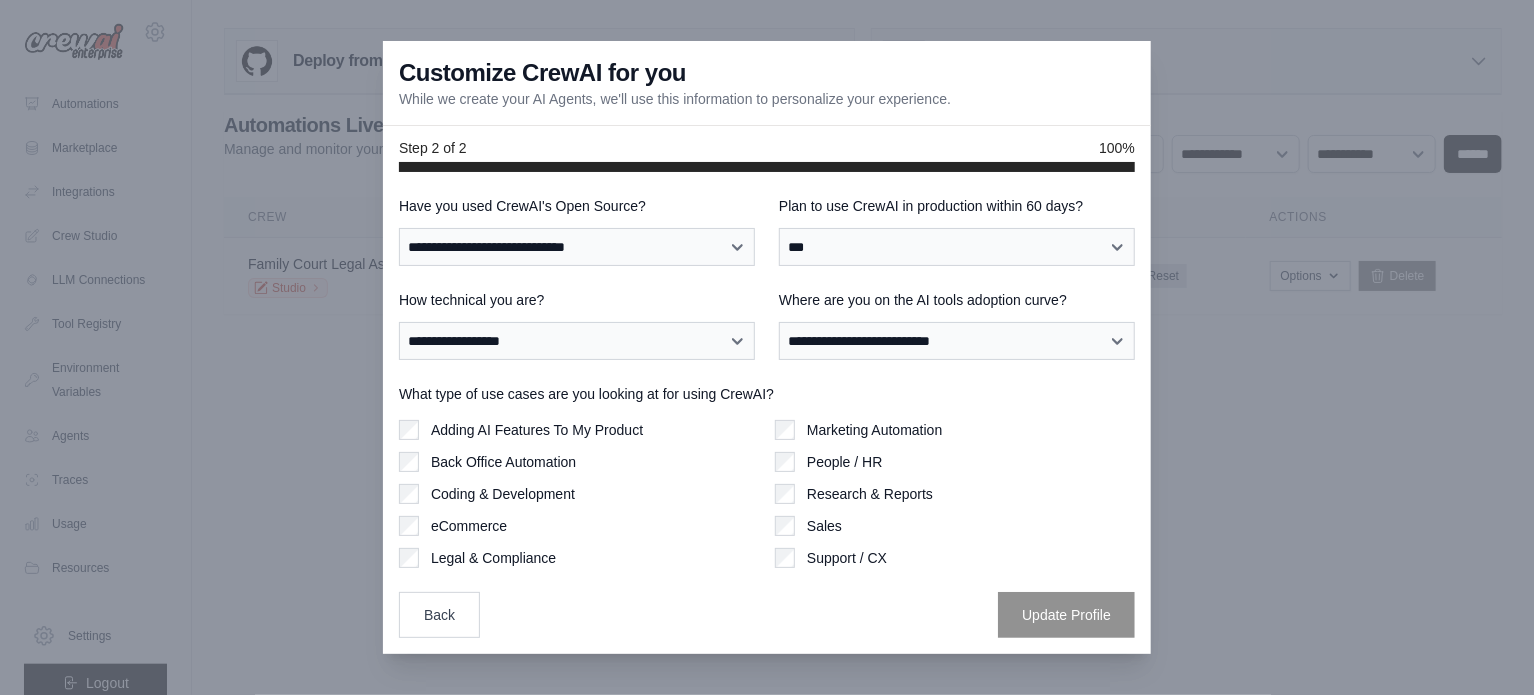 click on "Adding AI Features To My Product" at bounding box center [537, 430] 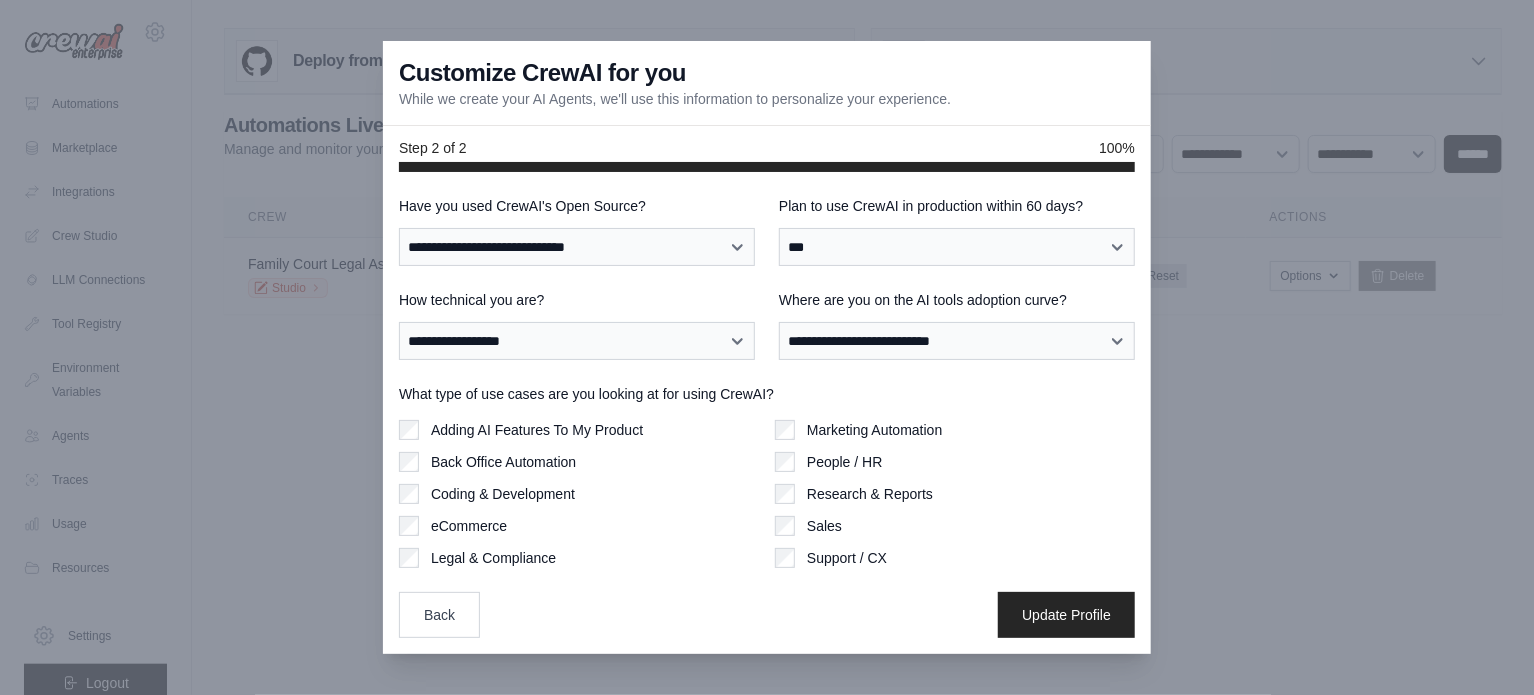 click on "Coding & Development" at bounding box center [503, 494] 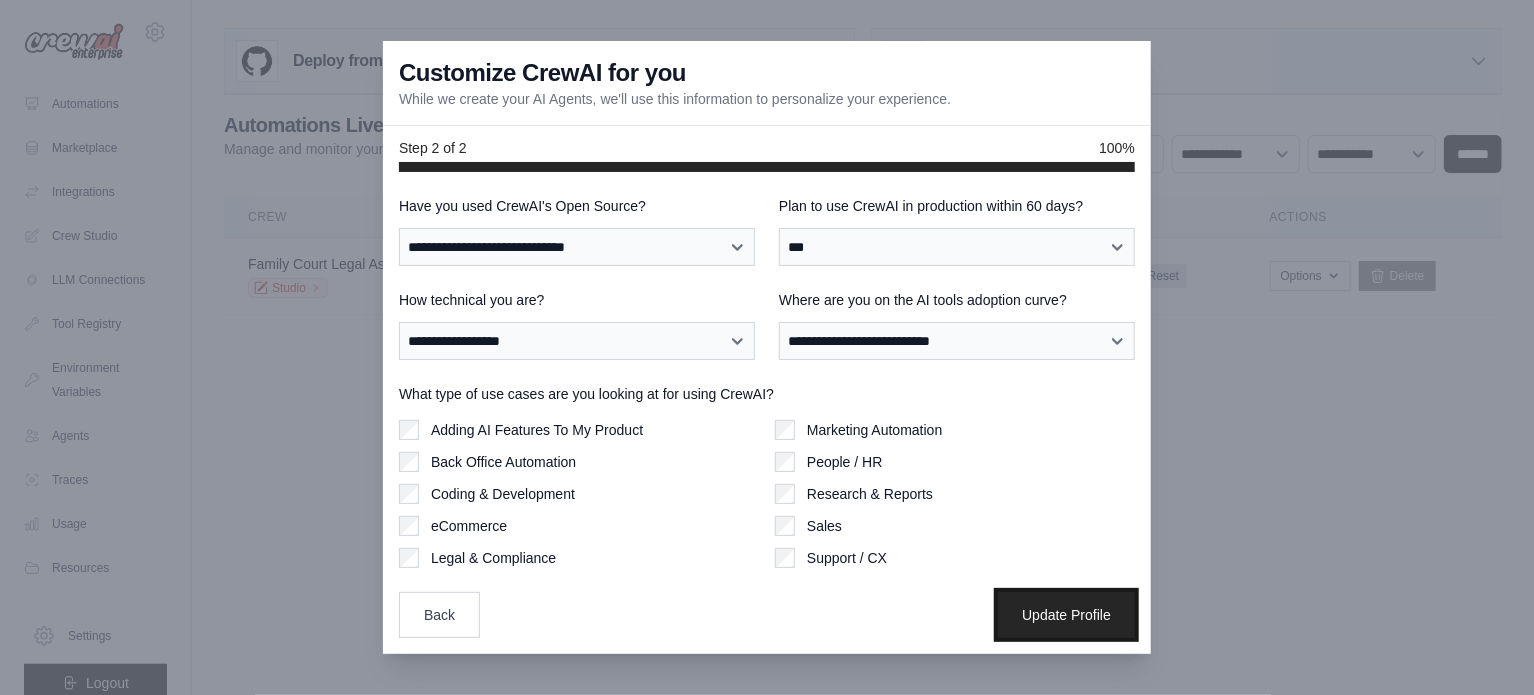 click on "Update Profile" at bounding box center [1066, 615] 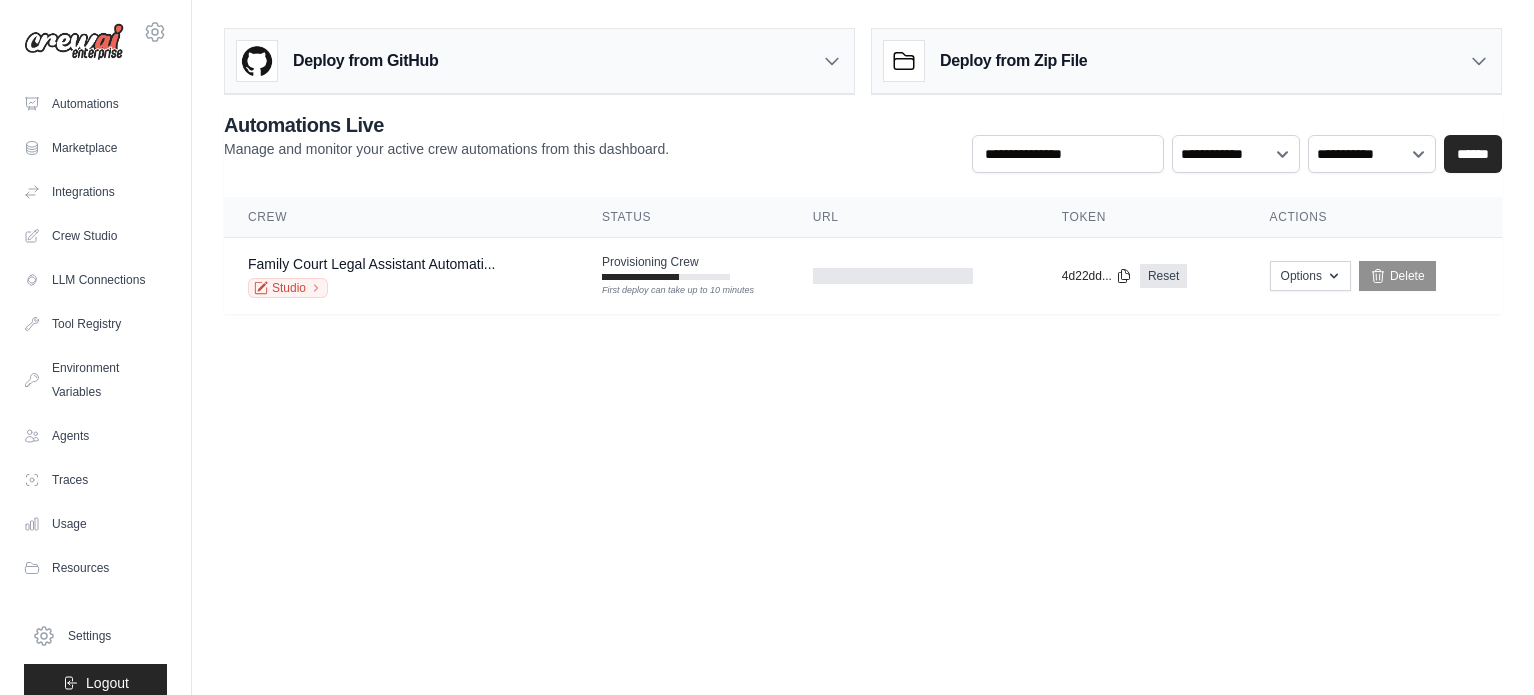scroll, scrollTop: 0, scrollLeft: 0, axis: both 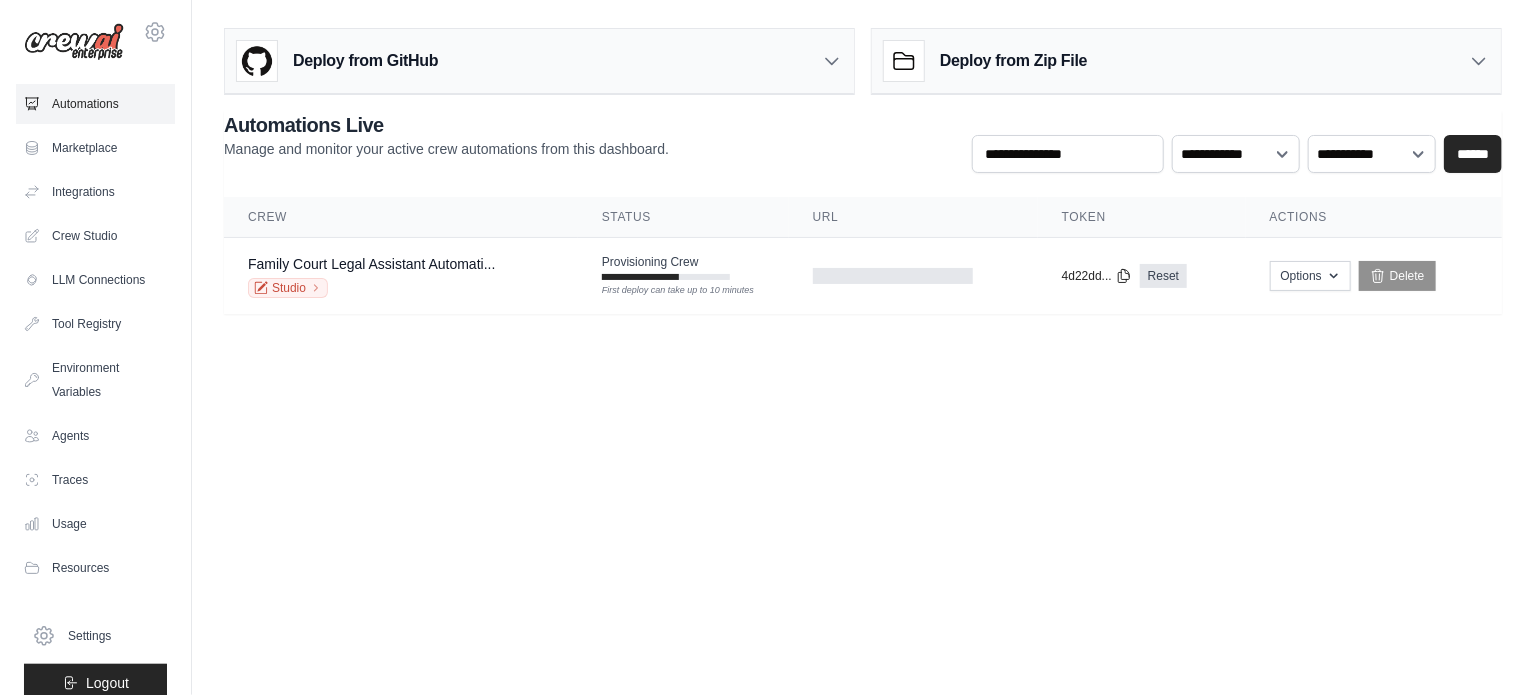 click on "Automations" at bounding box center (95, 104) 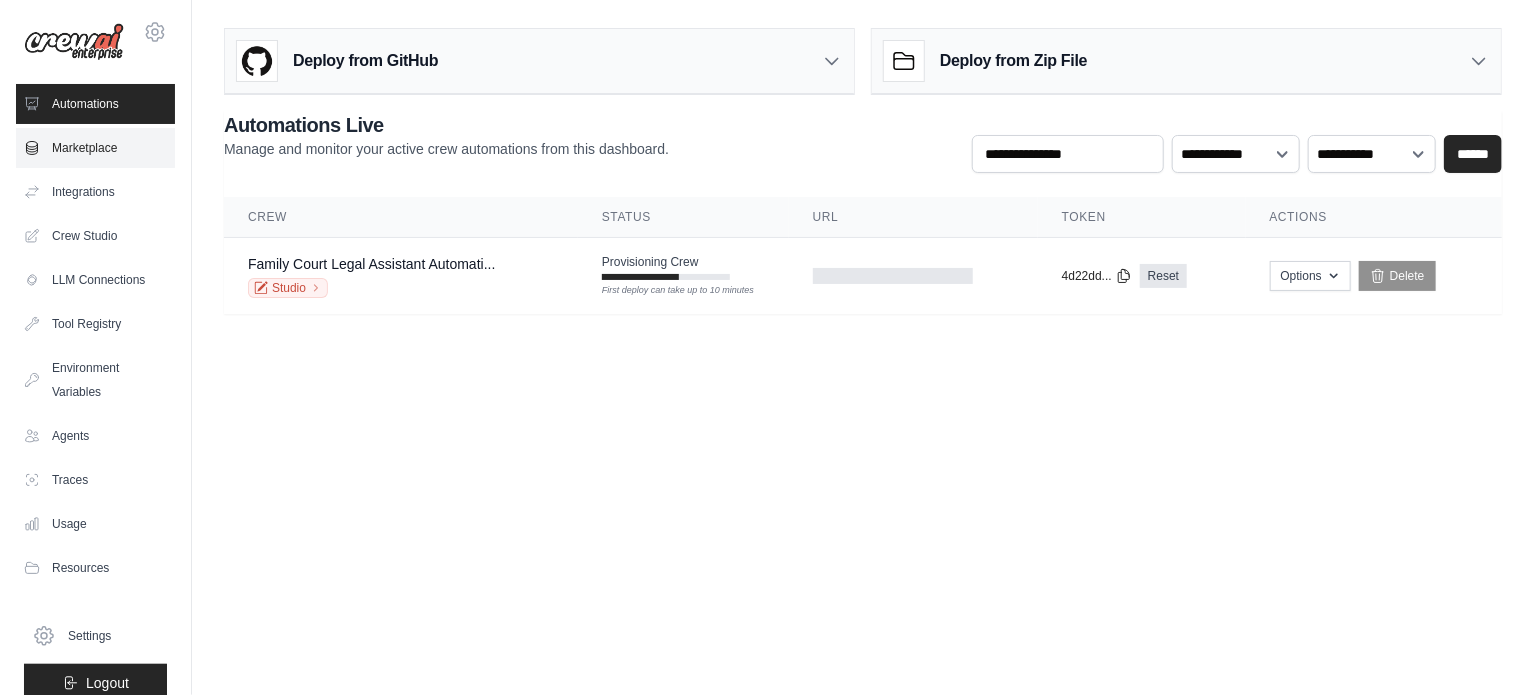 click on "Marketplace" at bounding box center (95, 148) 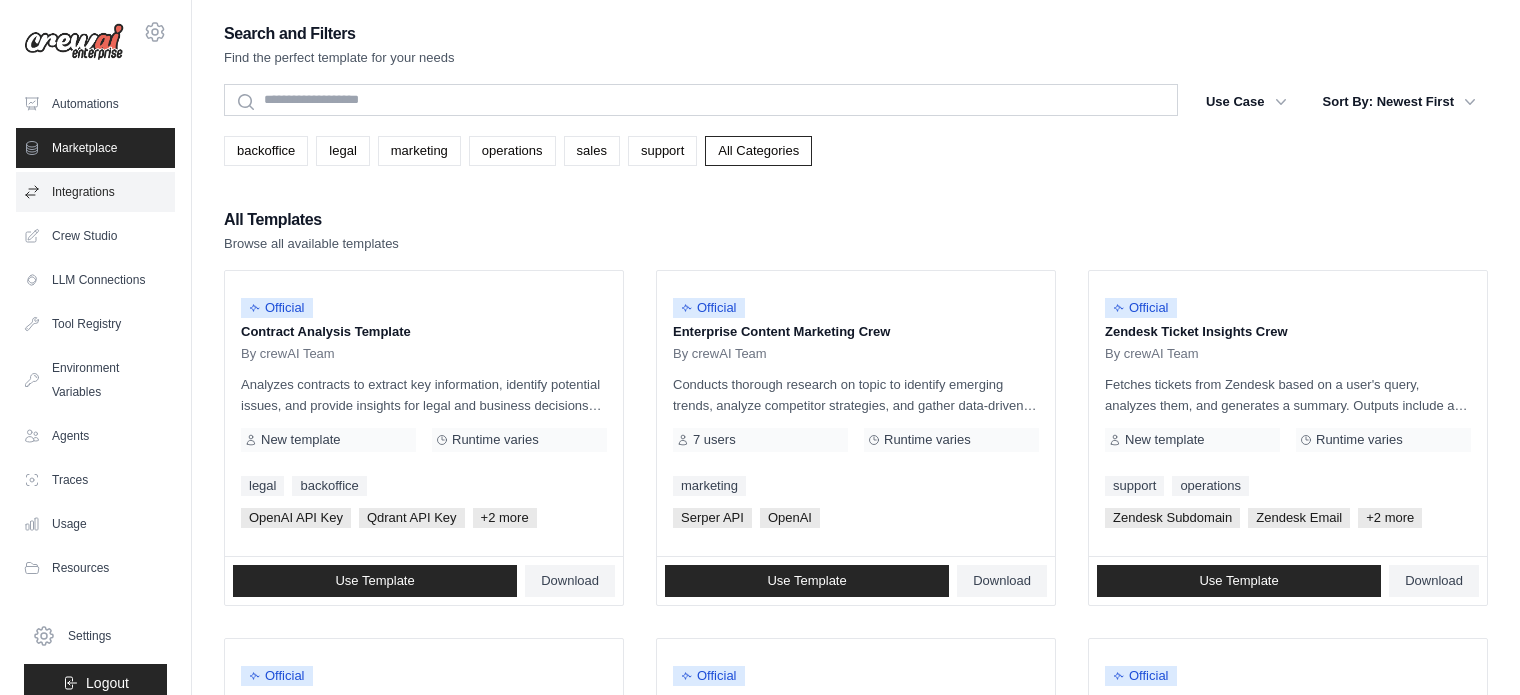 click on "Integrations" at bounding box center (95, 192) 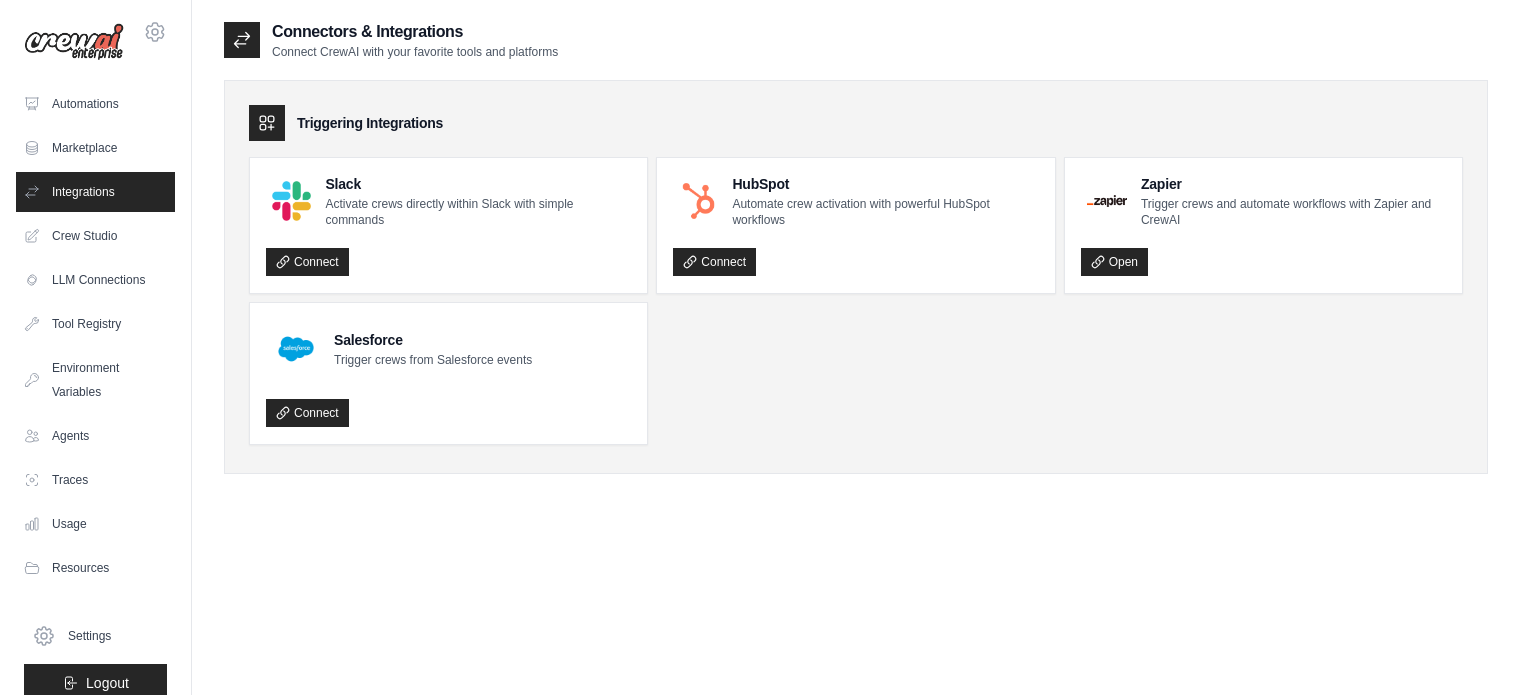 click on "Crew Studio" at bounding box center [95, 236] 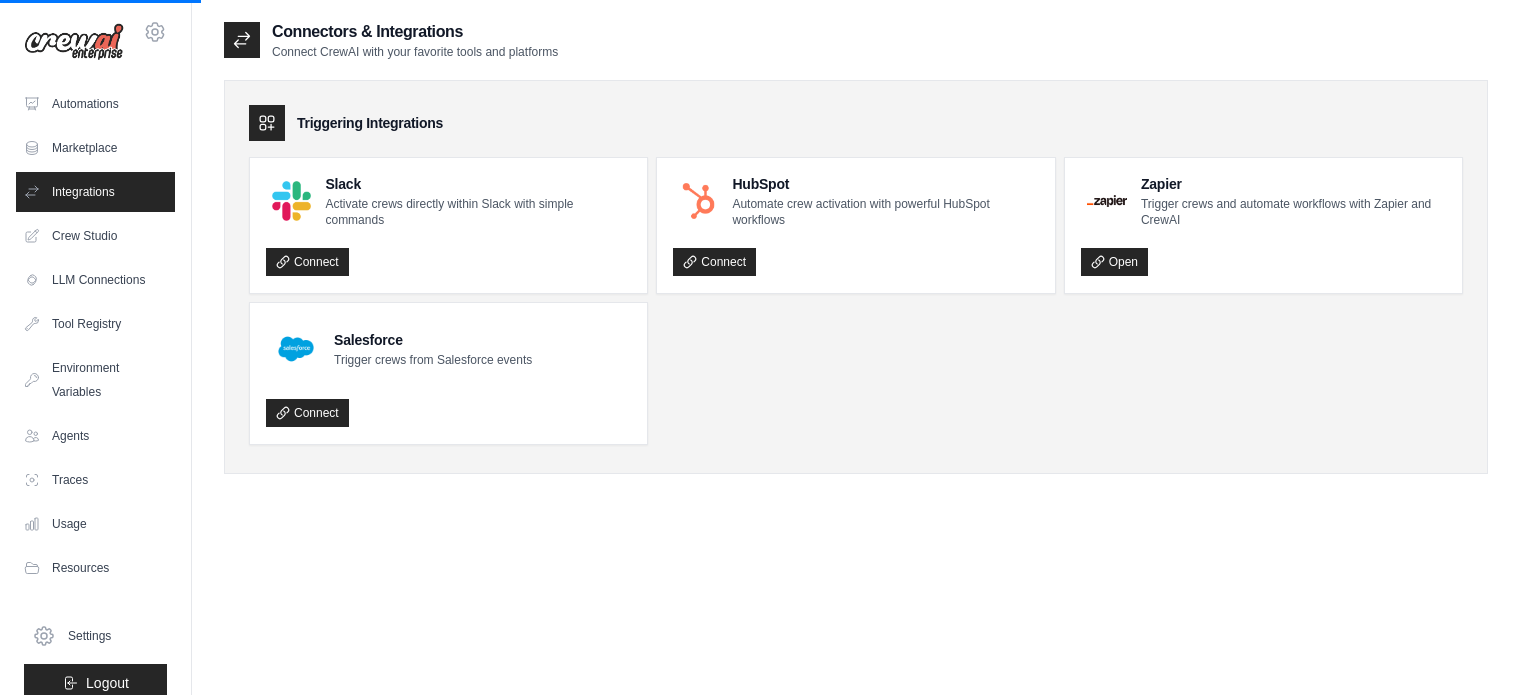 click on "Crew Studio" at bounding box center (95, 236) 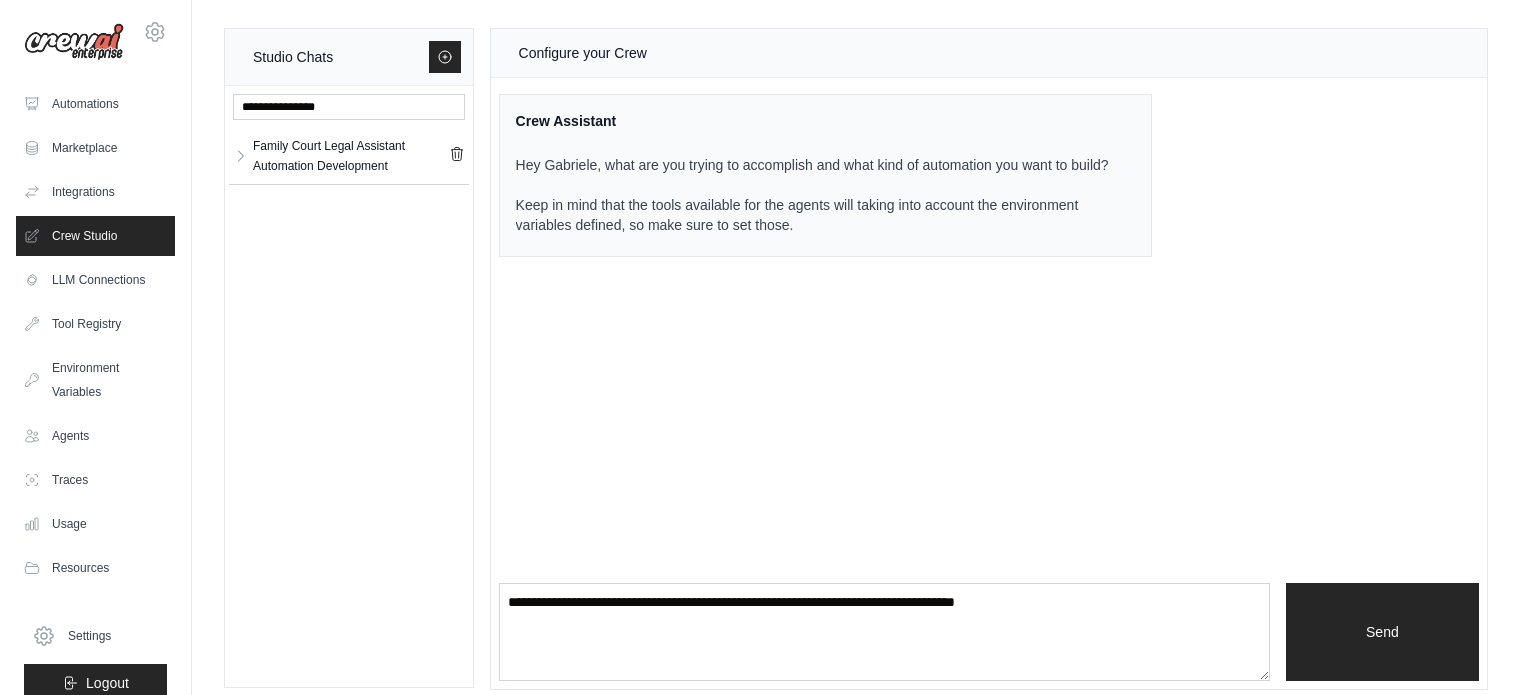 click on "Family Court Legal Assistant Automation Development" at bounding box center [351, 156] 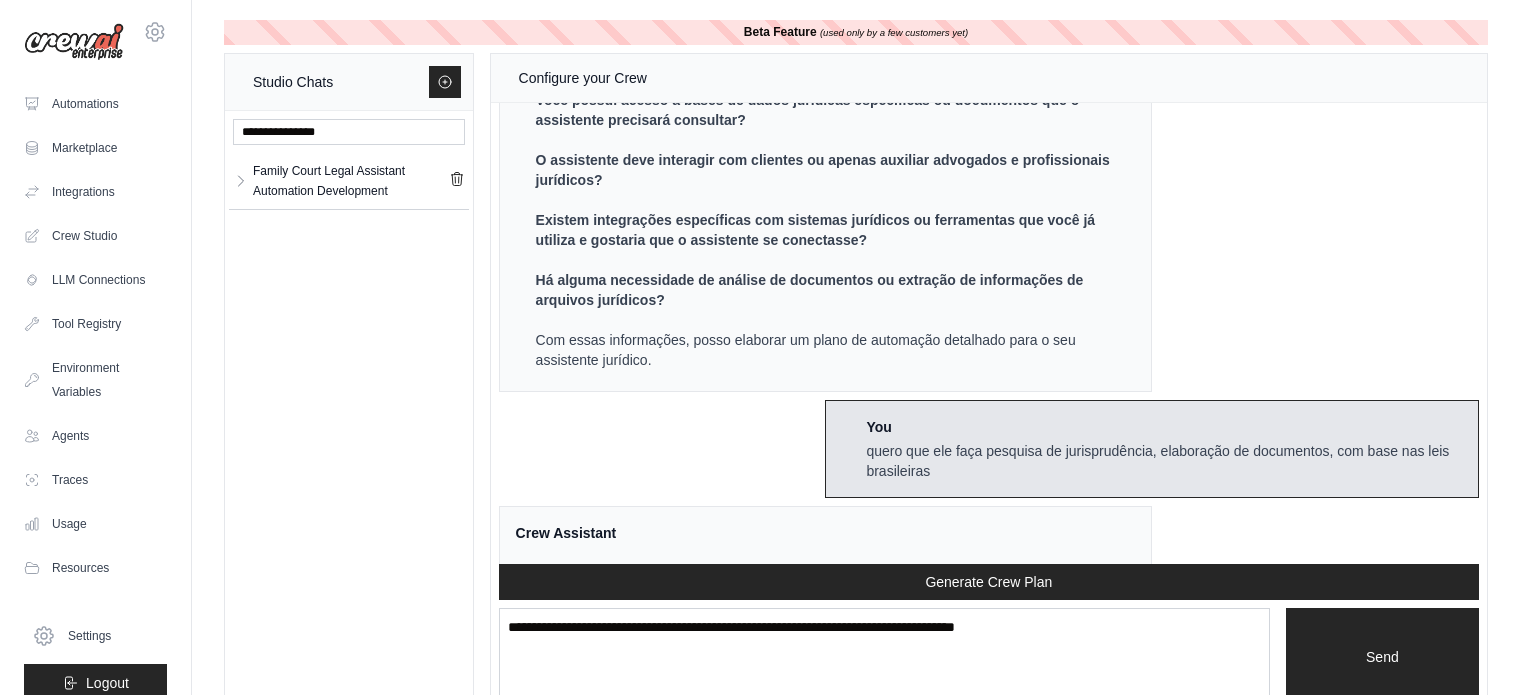 scroll, scrollTop: 448, scrollLeft: 0, axis: vertical 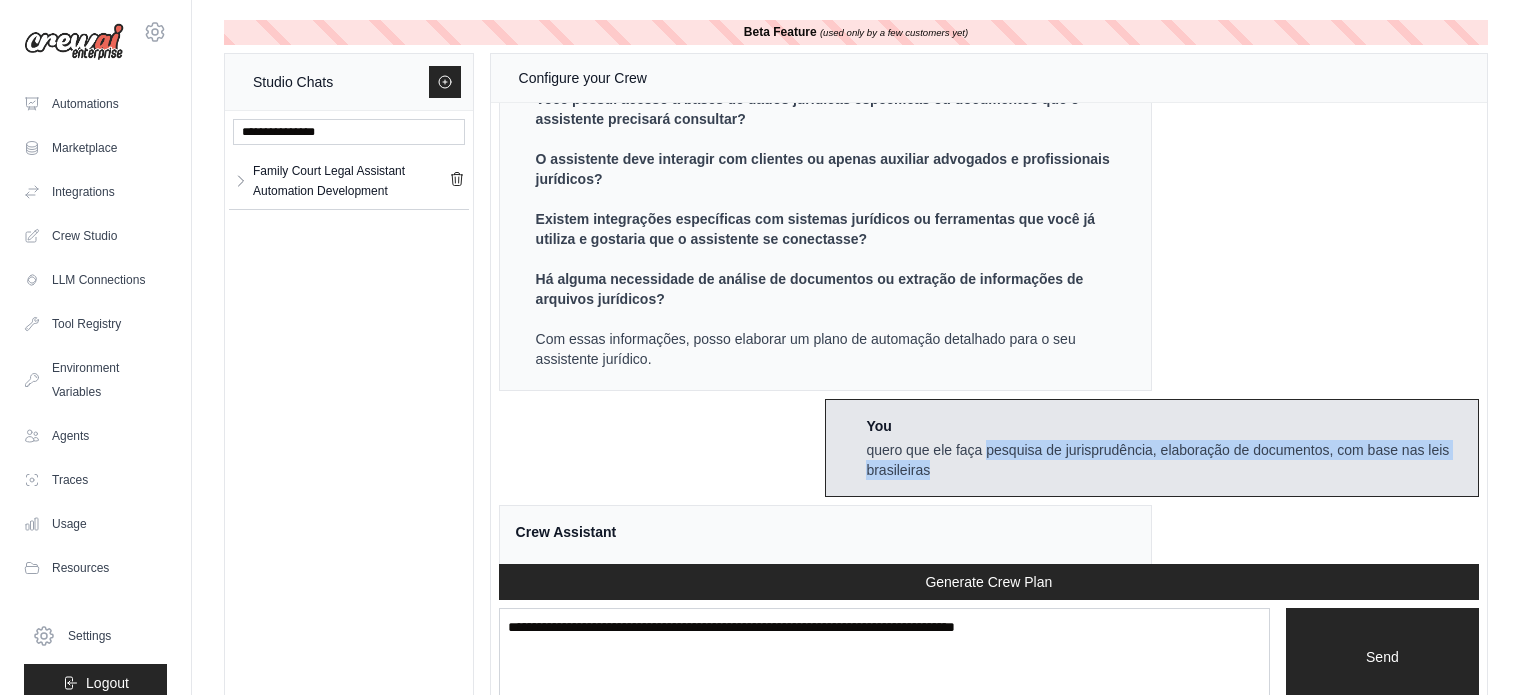 drag, startPoint x: 983, startPoint y: 445, endPoint x: 1204, endPoint y: 460, distance: 221.50847 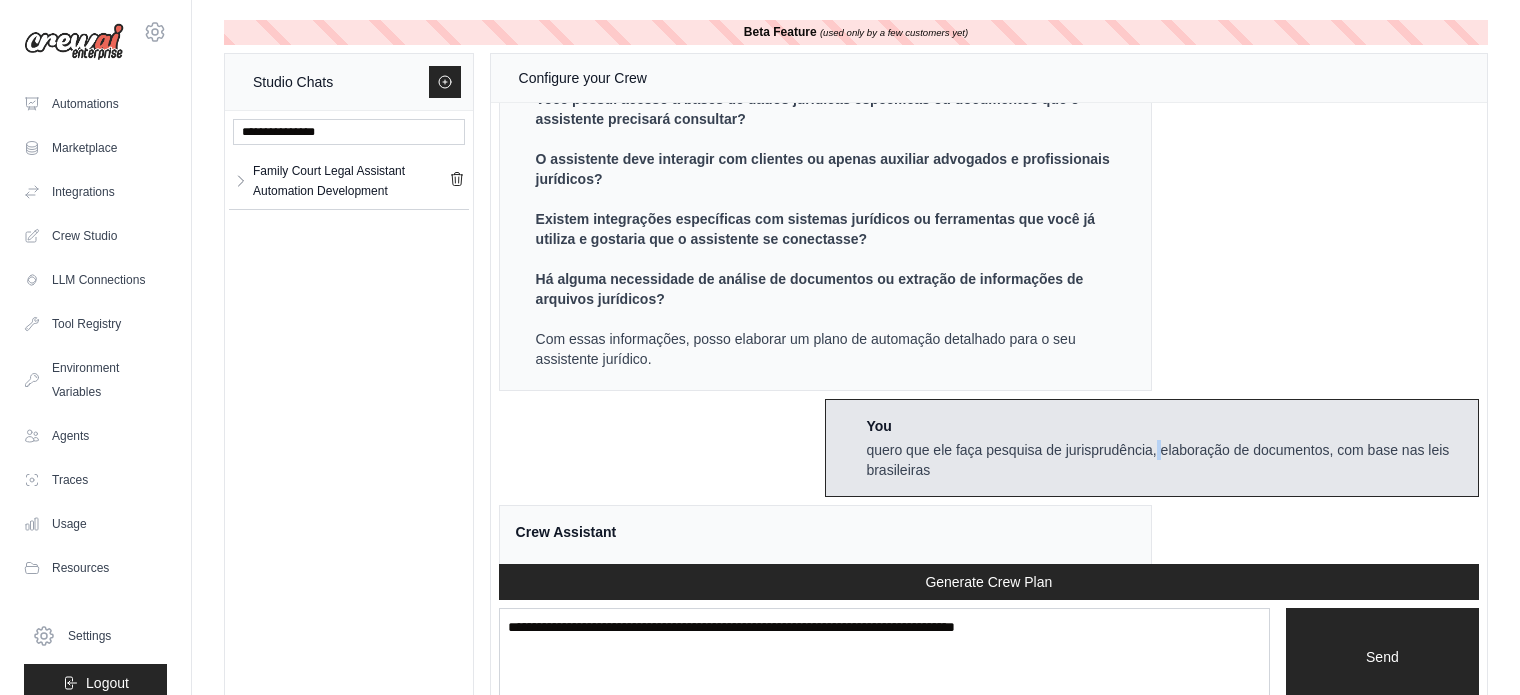 click on "quero que ele faça pesquisa de jurisprudência, elaboração de documentos, com base nas leis brasileiras" at bounding box center [1164, 460] 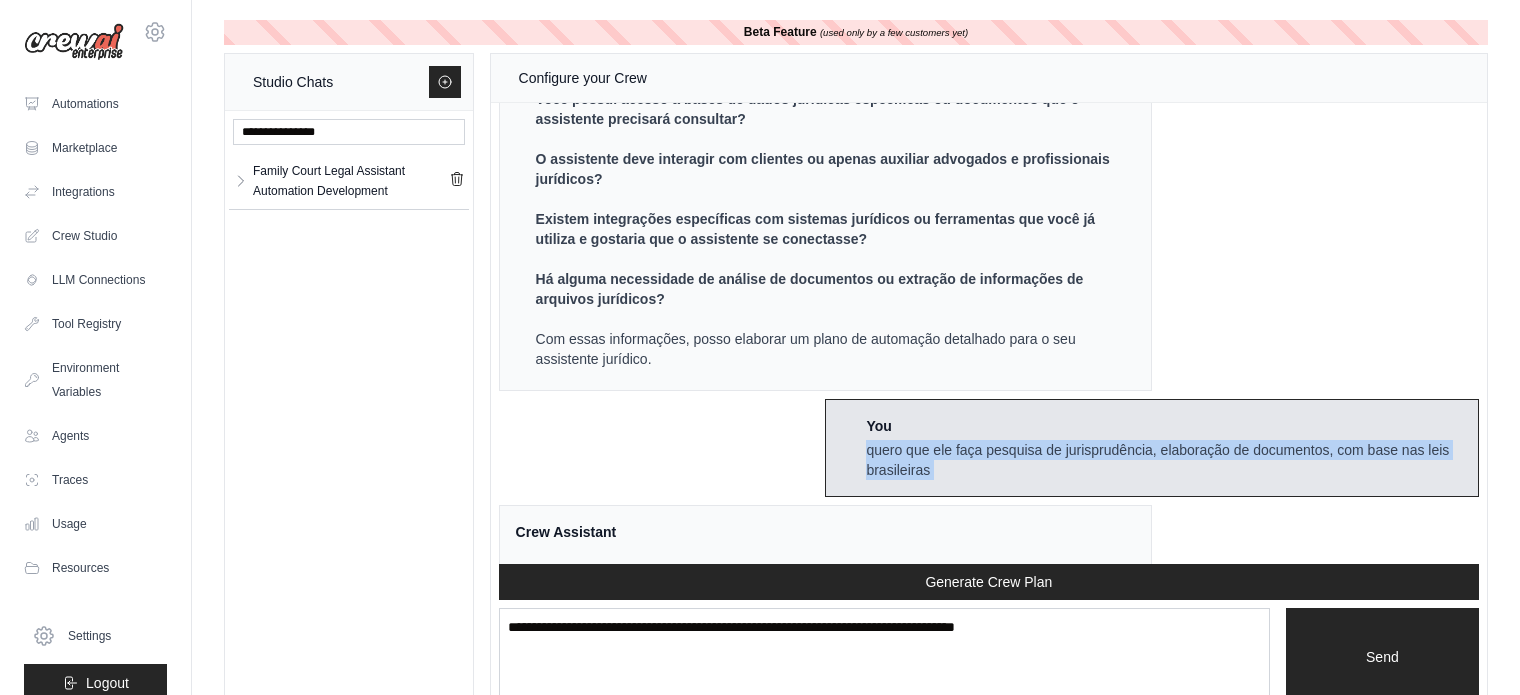 drag, startPoint x: 1153, startPoint y: 448, endPoint x: 1179, endPoint y: 450, distance: 26.076809 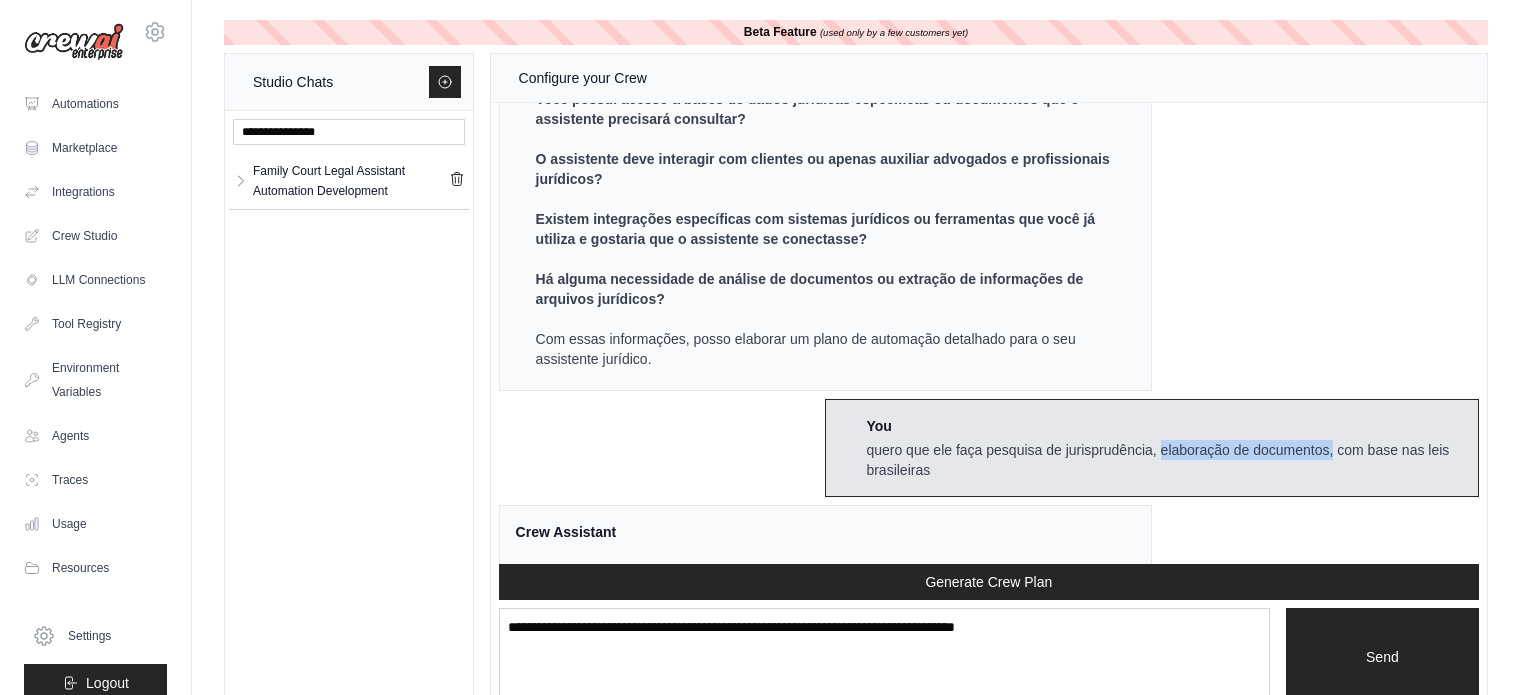 drag, startPoint x: 1159, startPoint y: 448, endPoint x: 1328, endPoint y: 446, distance: 169.01184 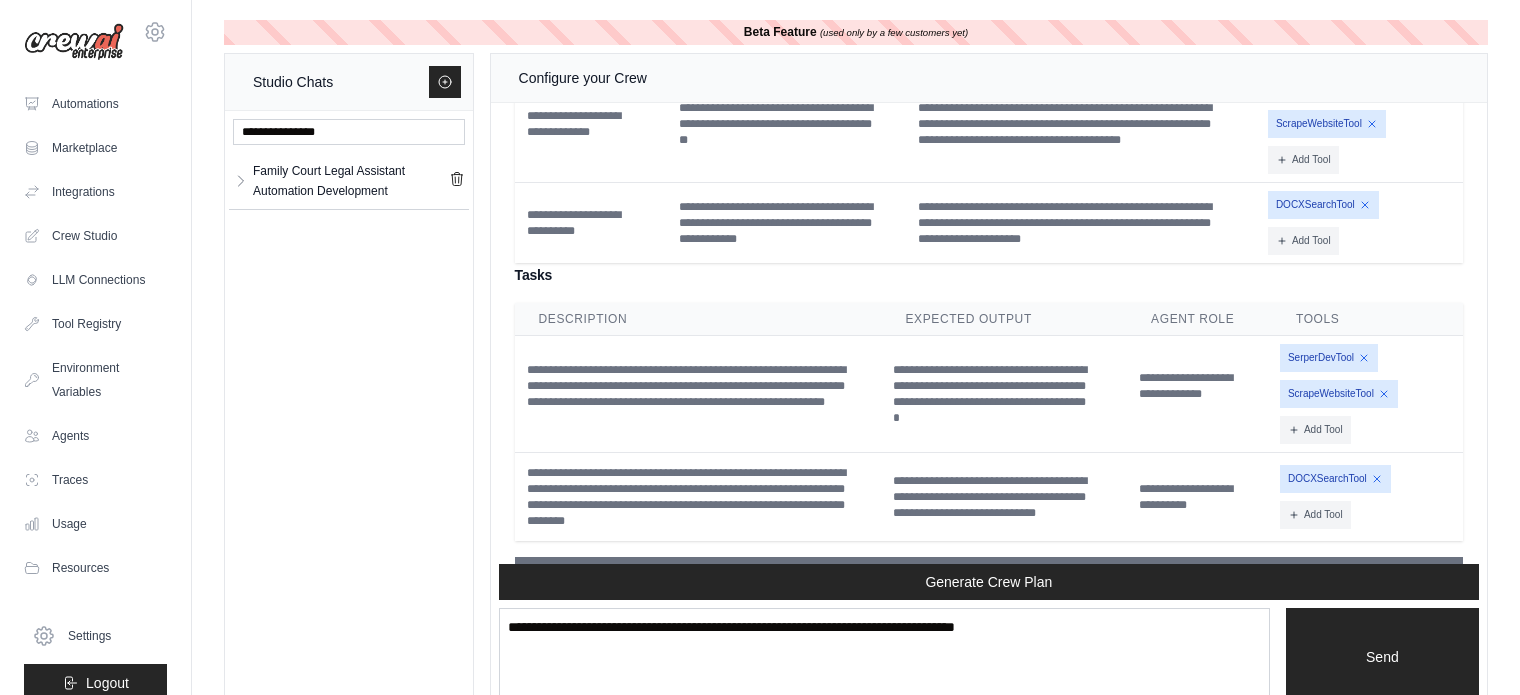 scroll, scrollTop: 1691, scrollLeft: 0, axis: vertical 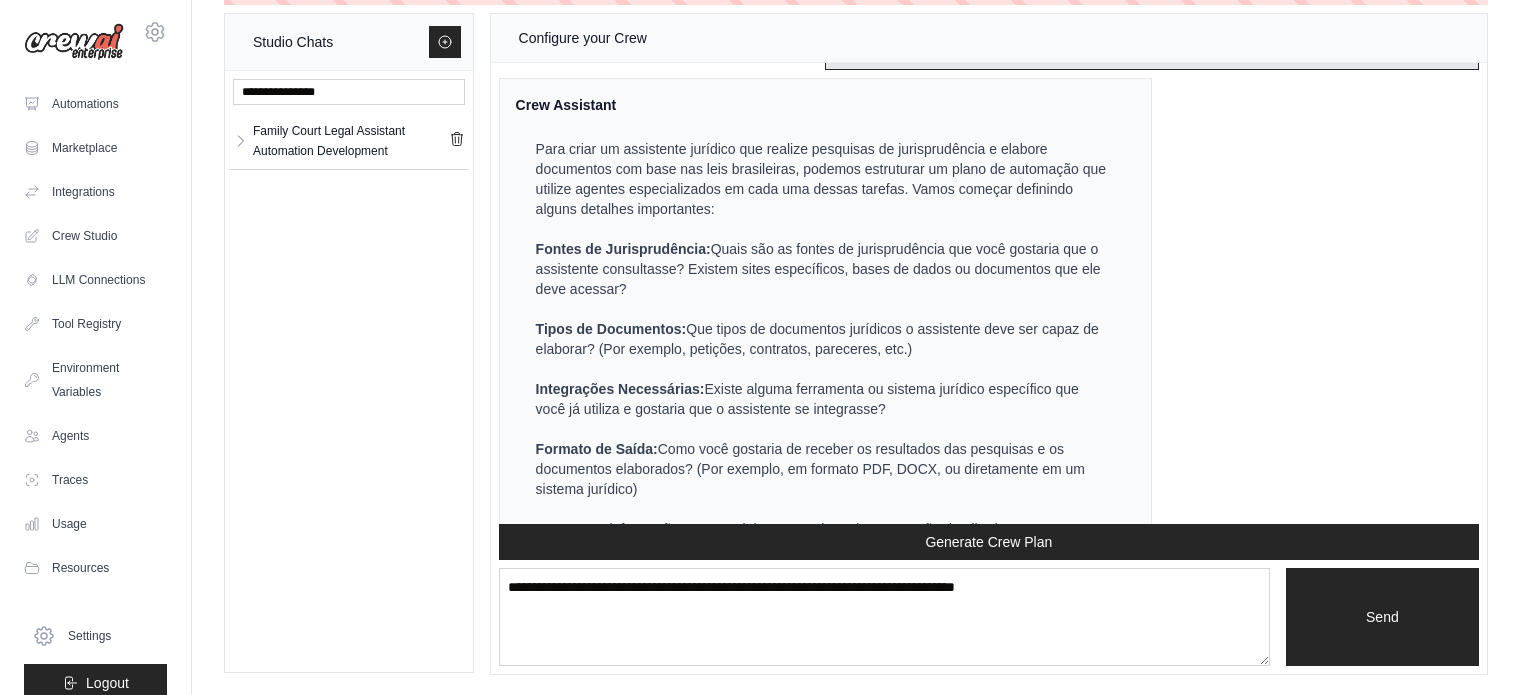 click on "Crew Assistant Hey there, what are you trying to accomplish and what kind of automation you want to build?
You crie um assistente juridico especializado na vara da familia Crew Assistant Para criar um assistente jurídico especializado na vara da família usando CrewAI, precisamos definir as funcionalidades específicas que você gostaria de automatizar. Aqui estão algumas perguntas para ajudar a estruturar o plano de automação:
Quais são as principais tarefas jurídicas que você deseja que o assistente realize?  (Por exemplo, pesquisa de jurisprudência, elaboração de documentos, agendamento de audiências, etc.) Você possui acesso a bases de dados jurídicas específicas ou documentos que o assistente precisará consultar? O assistente deve interagir com clientes ou apenas auxiliar advogados e profissionais jurídicos? Existem integrações específicas com sistemas jurídicos ou ferramentas que você já utiliza e gostaria que o assistente se conectasse?
You Crew Assistant" at bounding box center (989, 293) 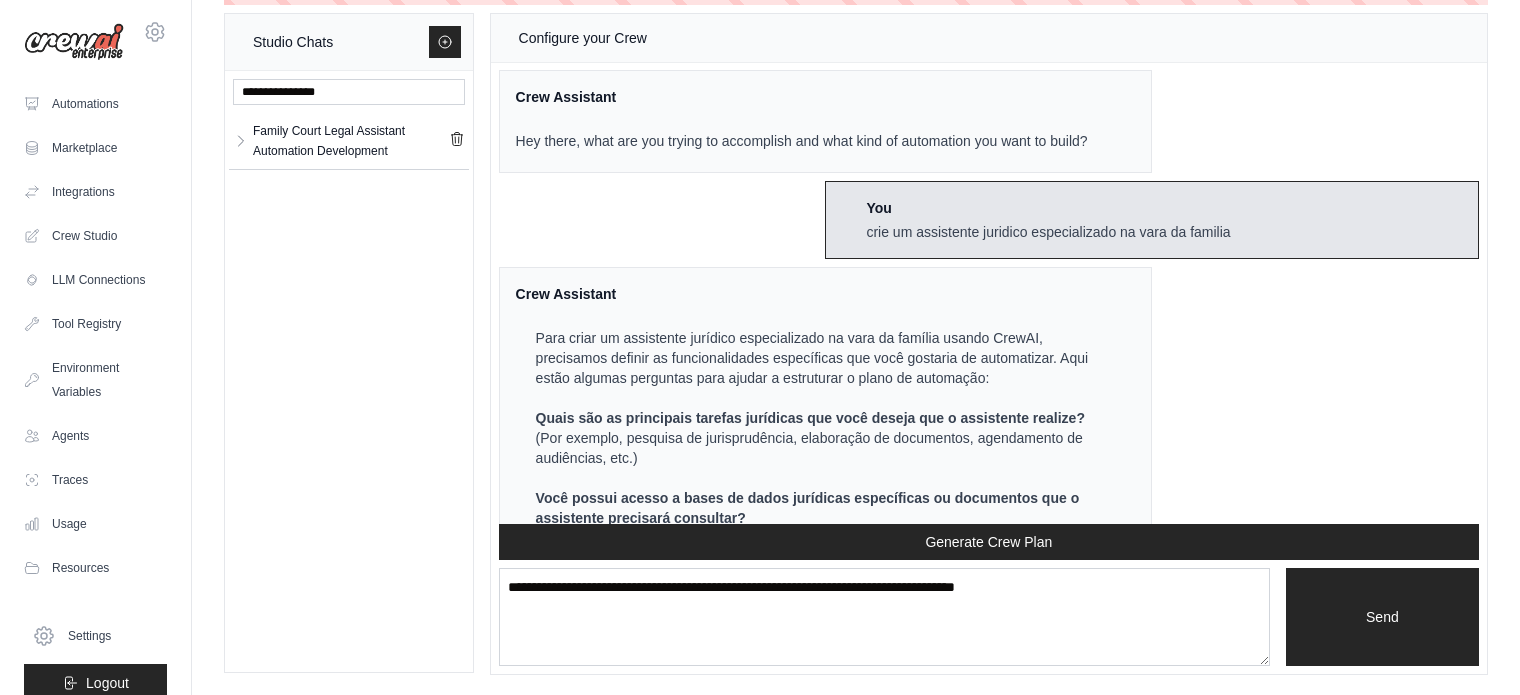 scroll, scrollTop: 0, scrollLeft: 0, axis: both 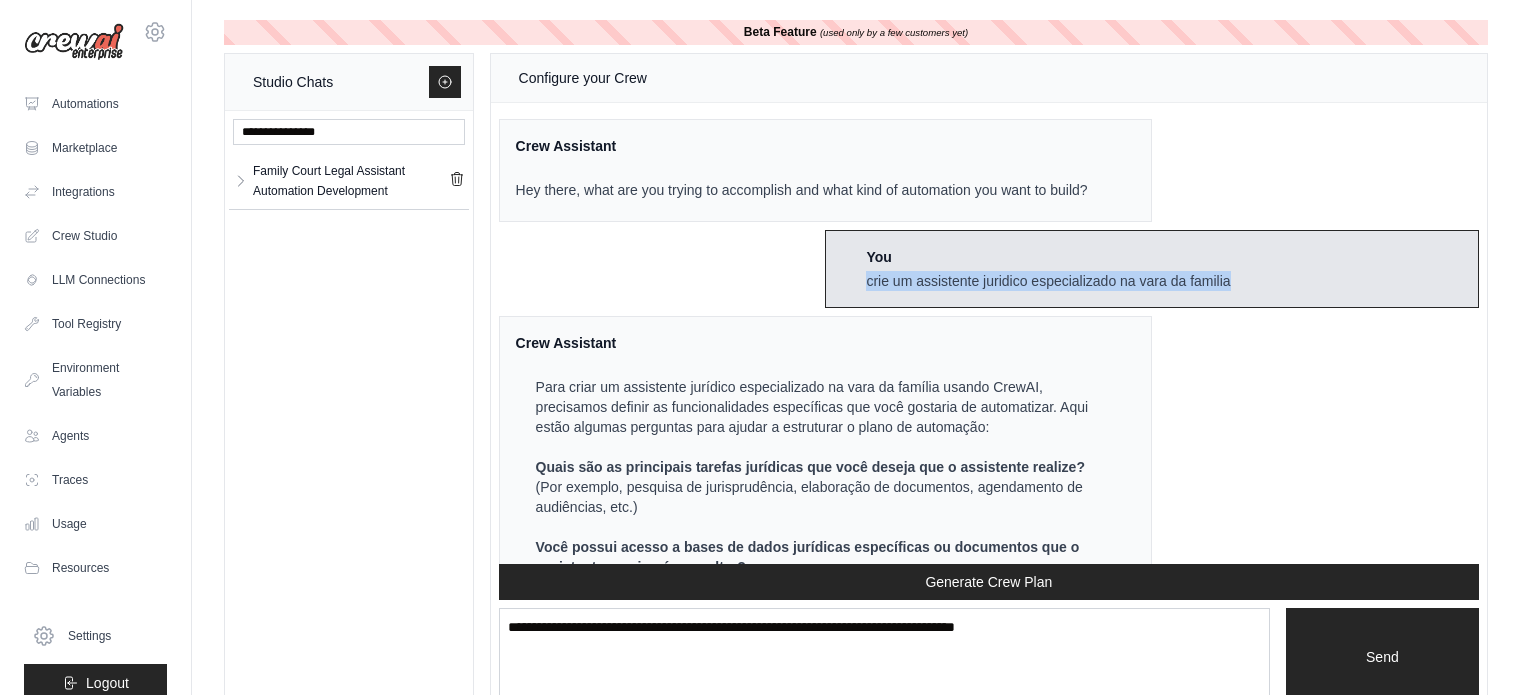 drag, startPoint x: 863, startPoint y: 280, endPoint x: 1242, endPoint y: 281, distance: 379.0013 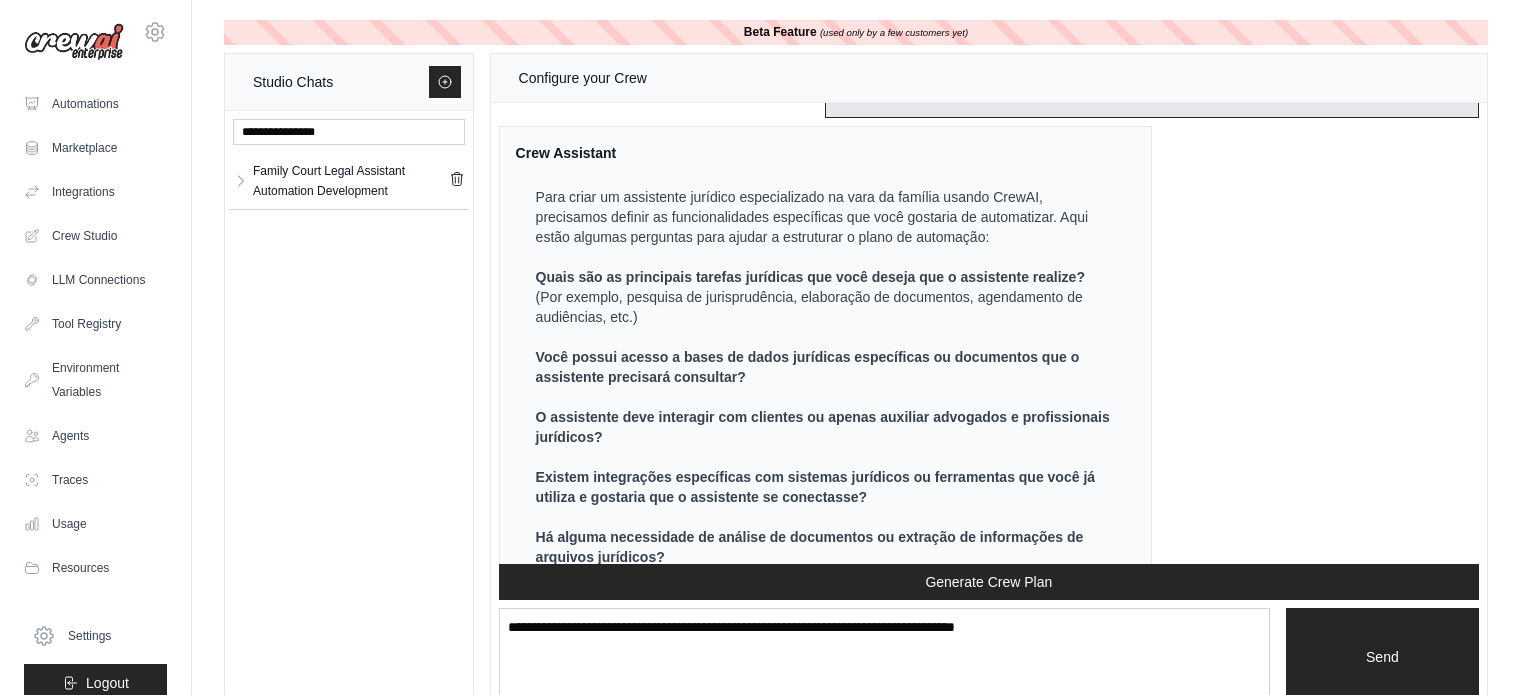 scroll, scrollTop: 194, scrollLeft: 0, axis: vertical 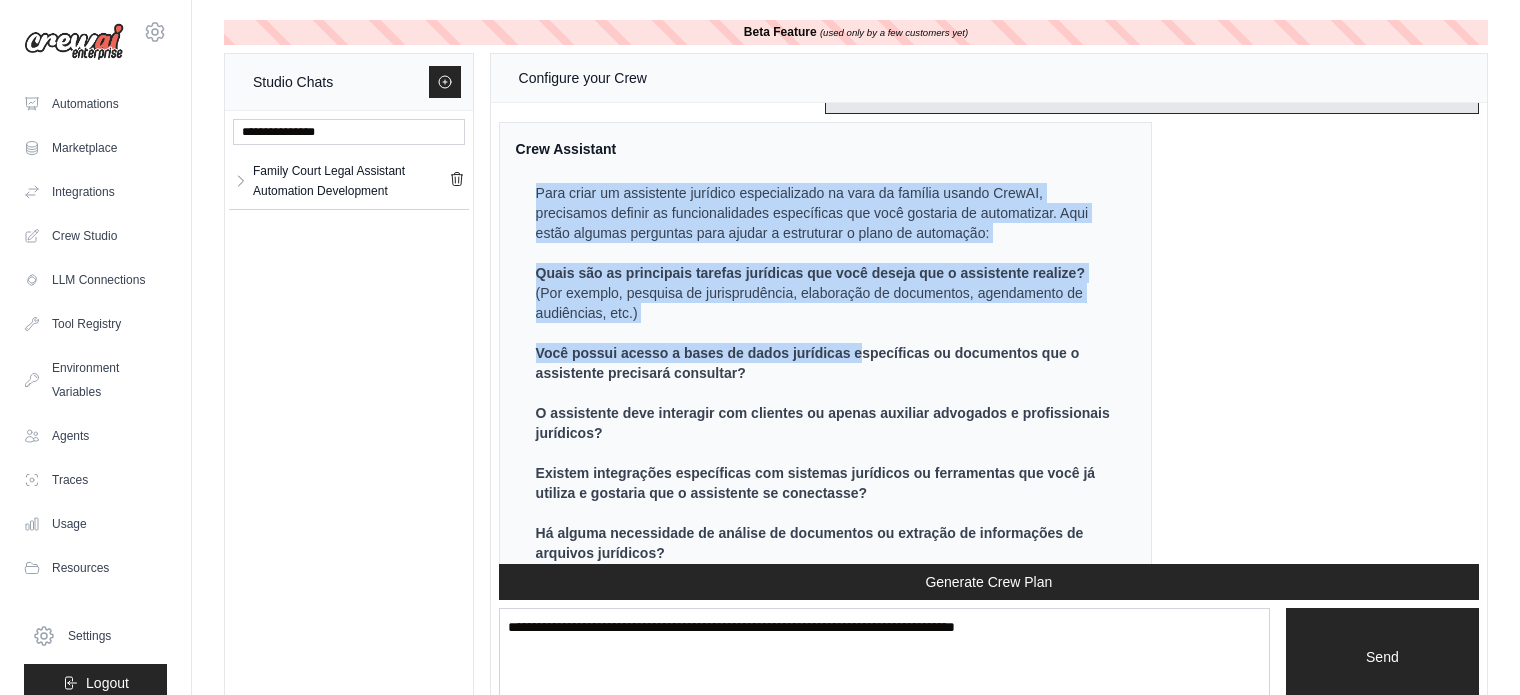 drag, startPoint x: 539, startPoint y: 188, endPoint x: 863, endPoint y: 344, distance: 359.5998 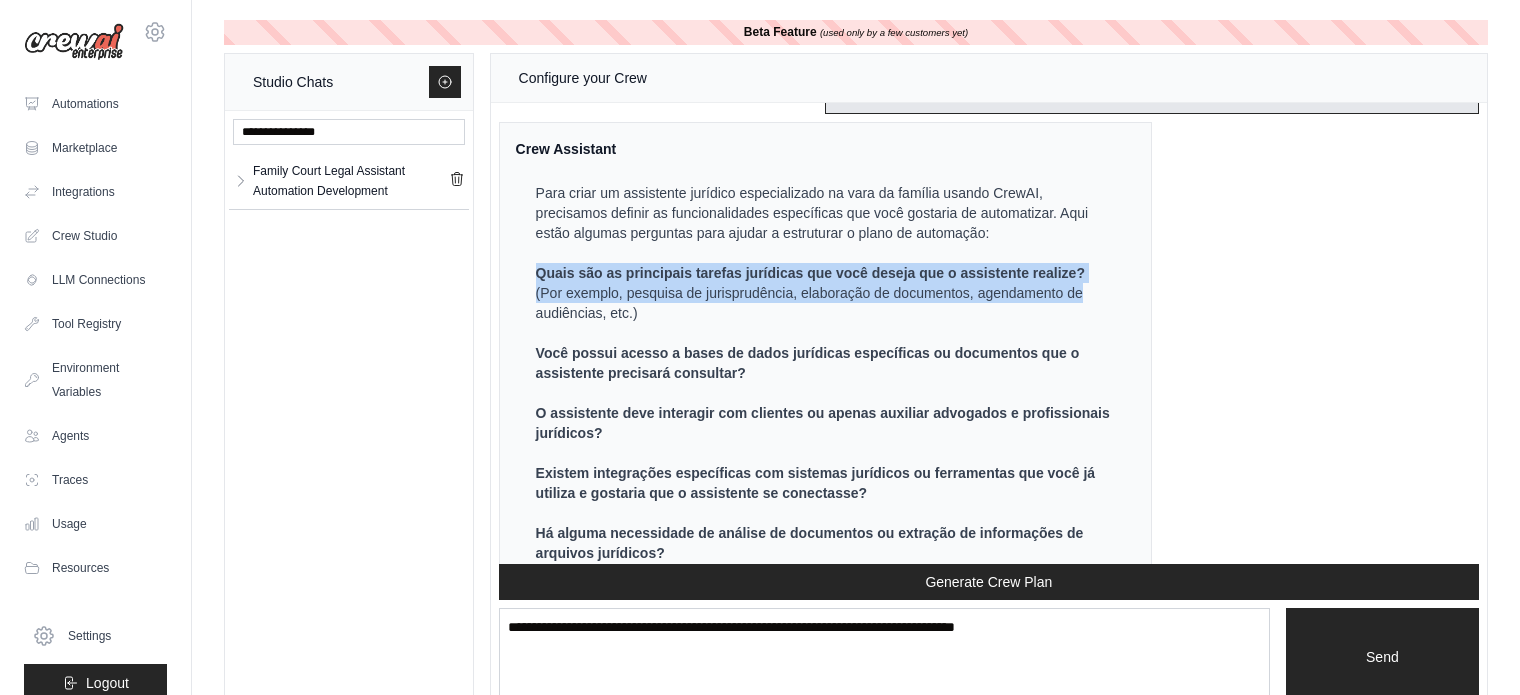 drag, startPoint x: 534, startPoint y: 258, endPoint x: 1078, endPoint y: 283, distance: 544.57416 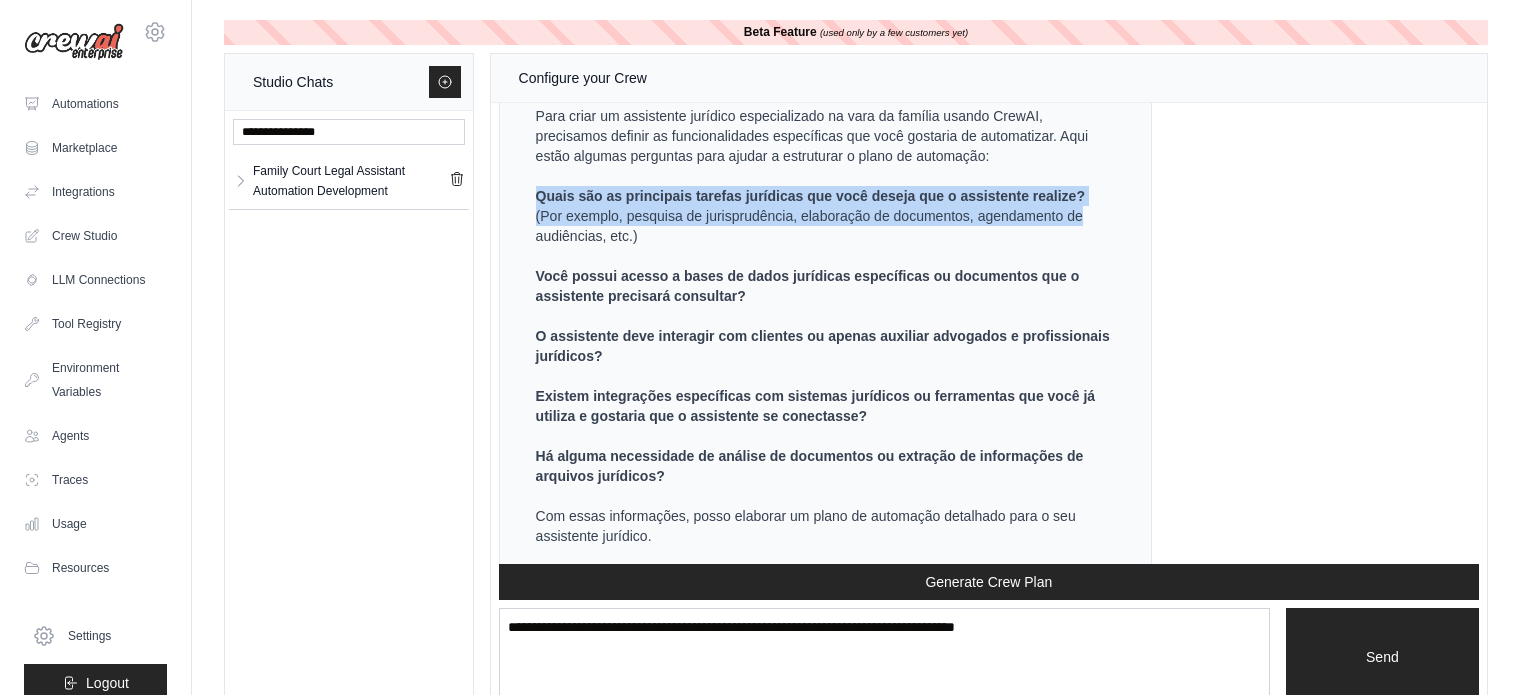 scroll, scrollTop: 262, scrollLeft: 0, axis: vertical 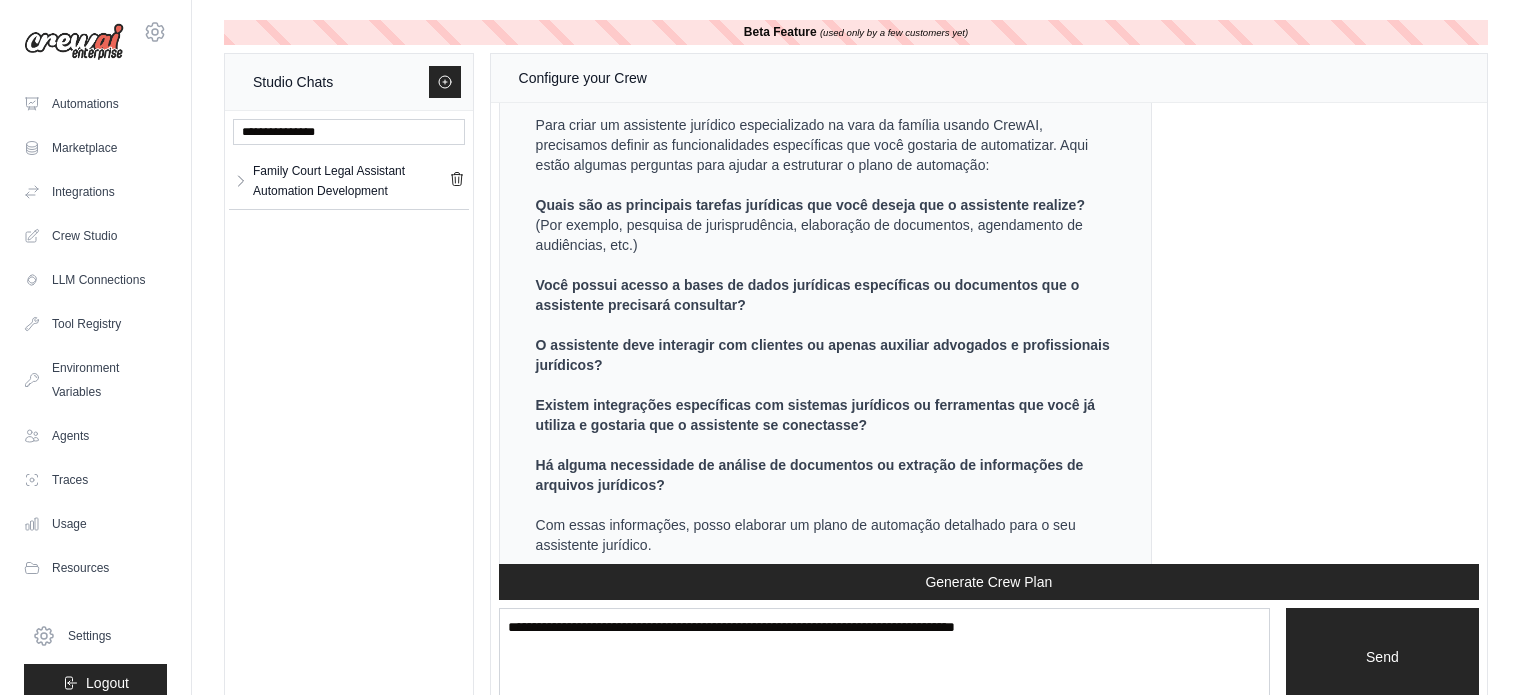 click on "Quais são as principais tarefas jurídicas que você deseja que o assistente realize?  (Por exemplo, pesquisa de jurisprudência, elaboração de documentos, agendamento de audiências, etc.)" at bounding box center (824, 225) 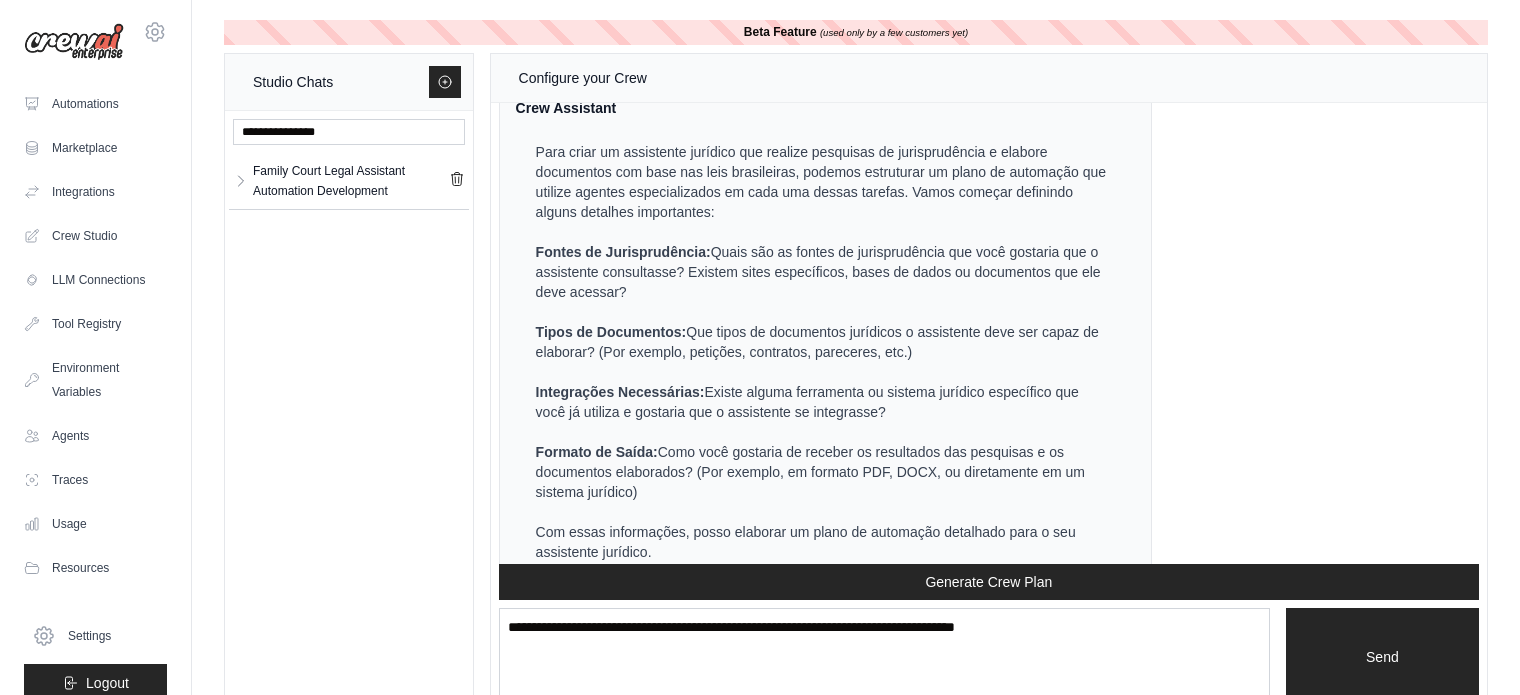 scroll, scrollTop: 864, scrollLeft: 0, axis: vertical 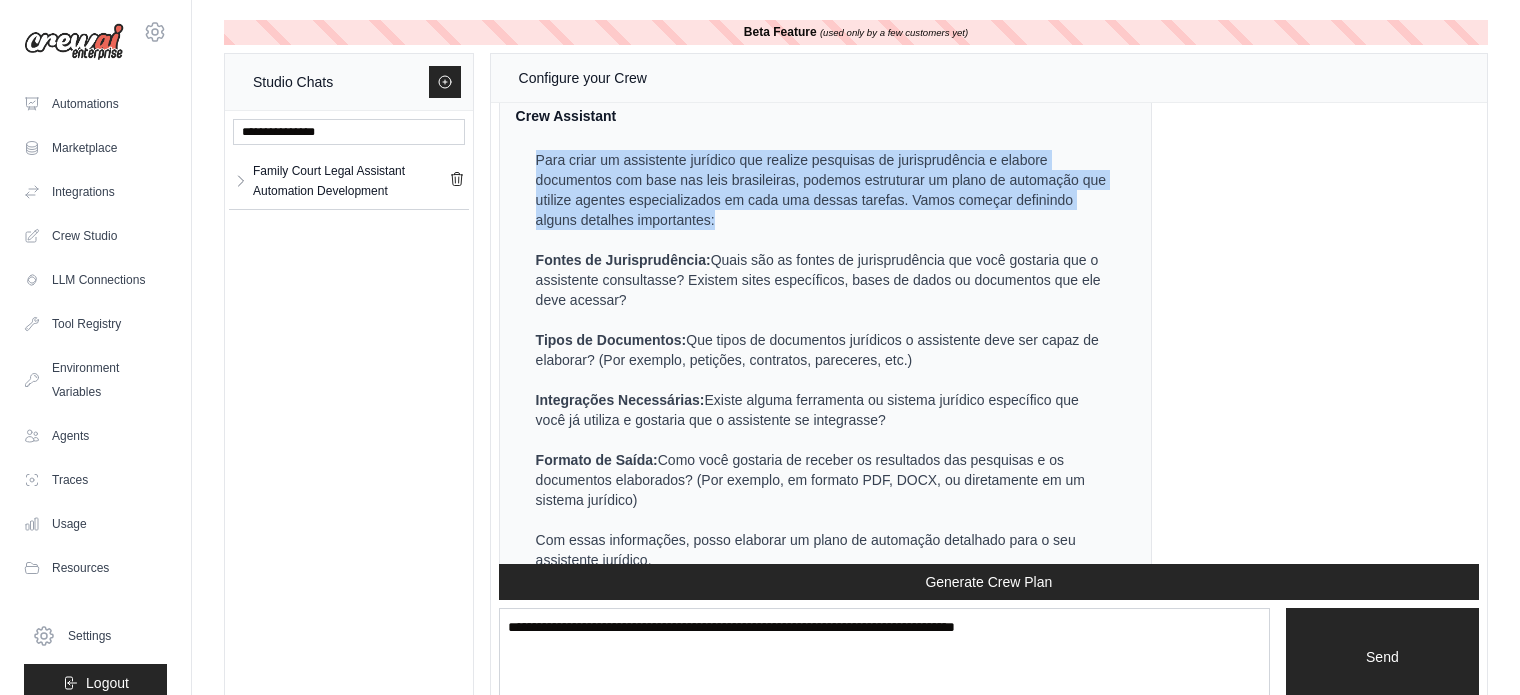 drag, startPoint x: 537, startPoint y: 155, endPoint x: 768, endPoint y: 213, distance: 238.1701 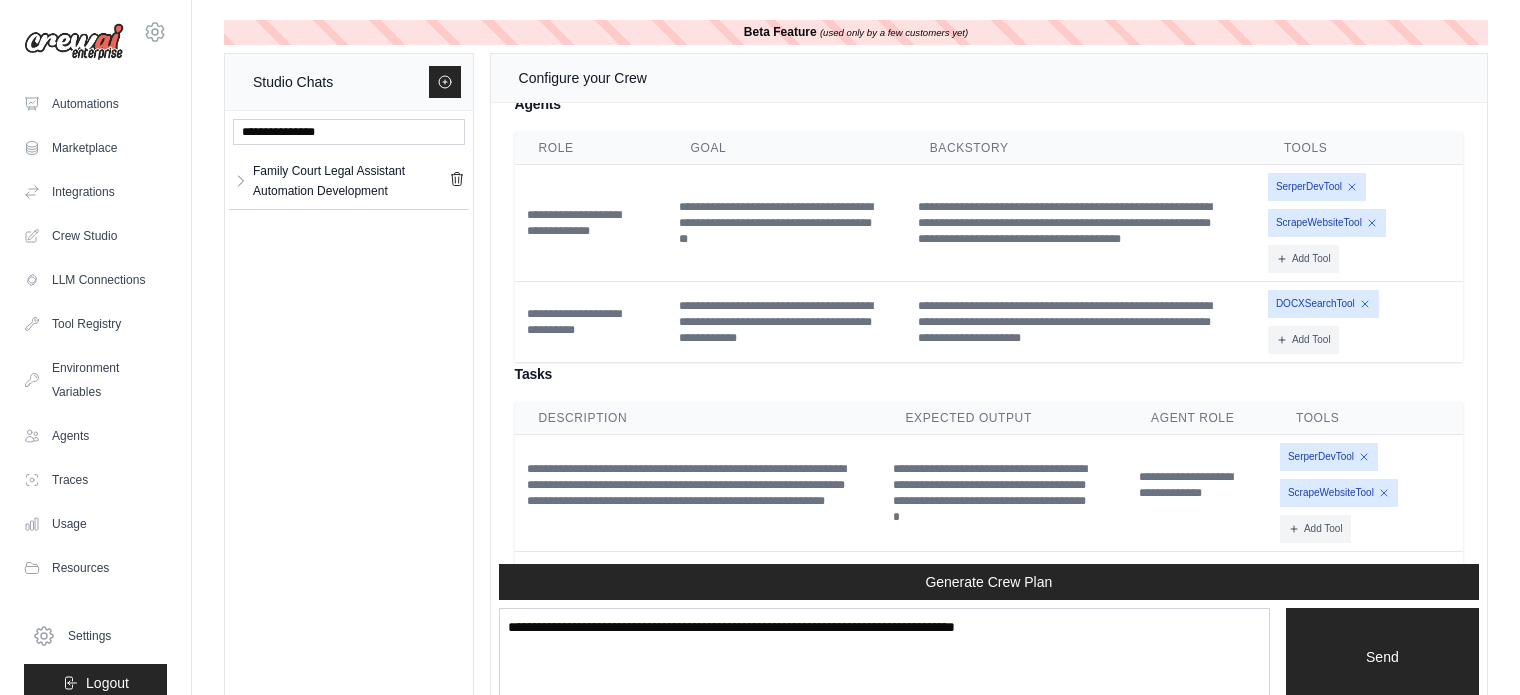 scroll, scrollTop: 1520, scrollLeft: 0, axis: vertical 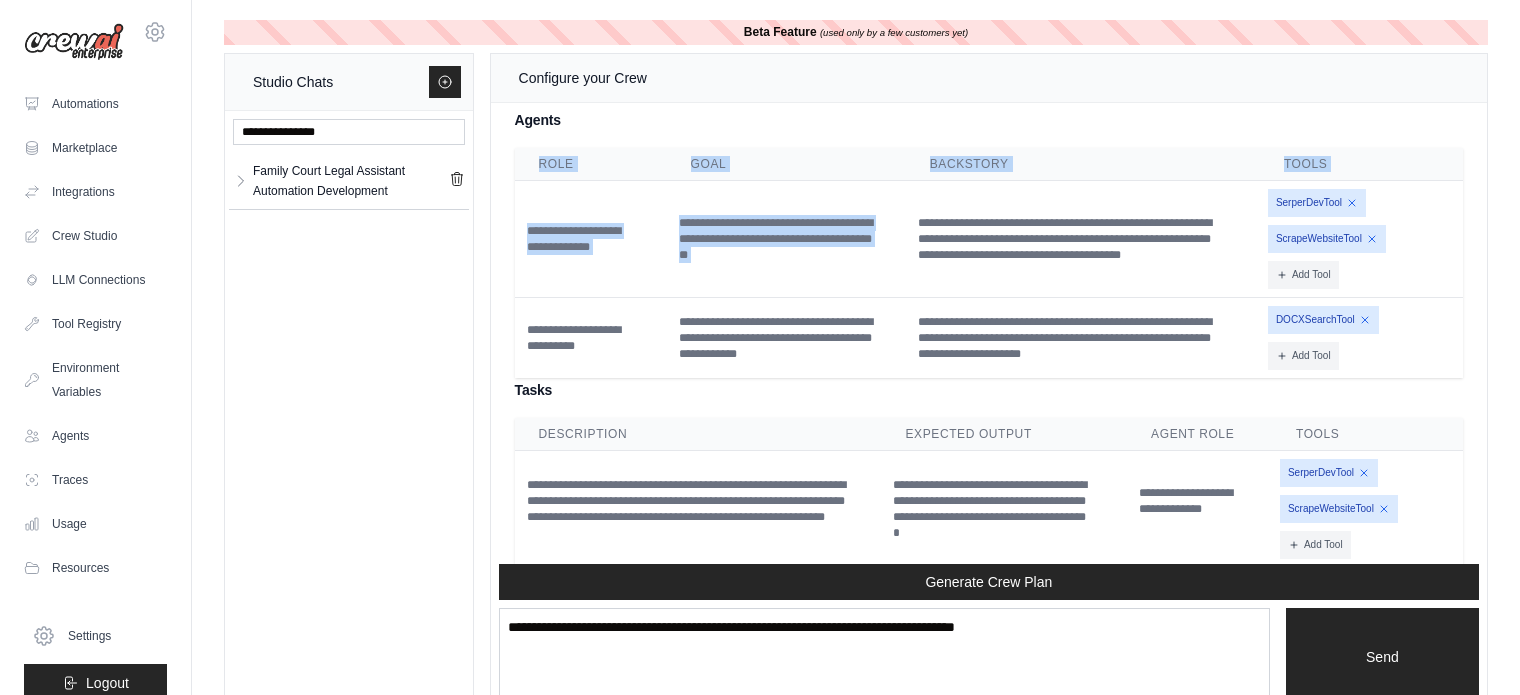 drag, startPoint x: 536, startPoint y: 159, endPoint x: 998, endPoint y: 280, distance: 477.58246 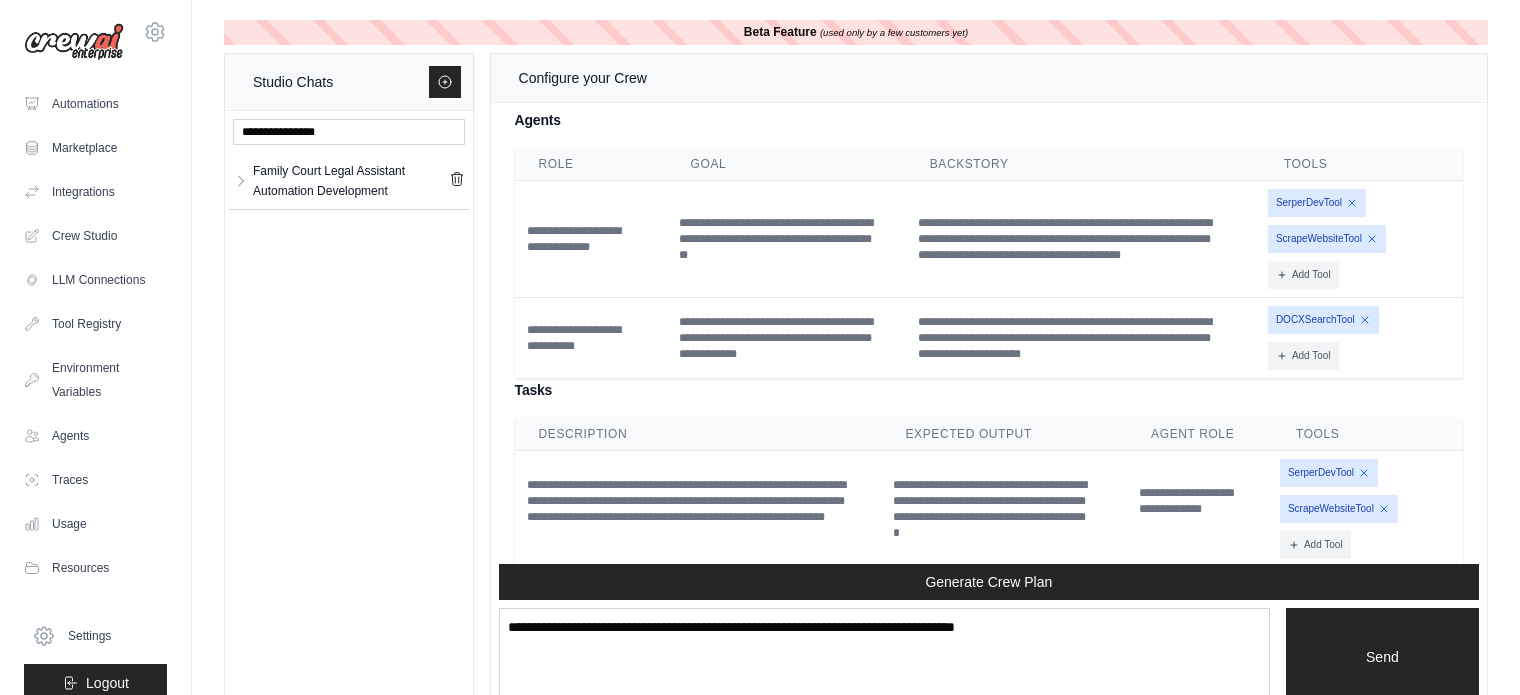 click on "Agents" at bounding box center [989, 120] 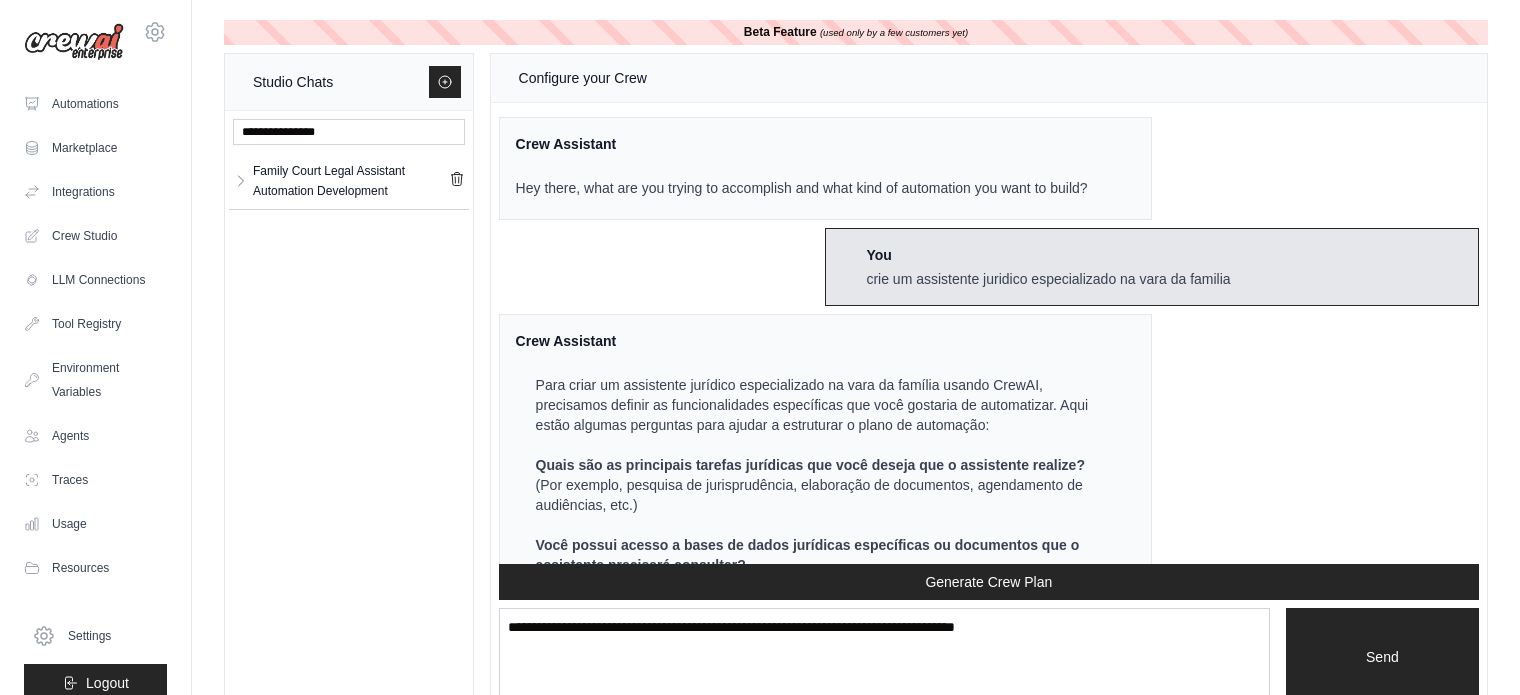 scroll, scrollTop: 0, scrollLeft: 0, axis: both 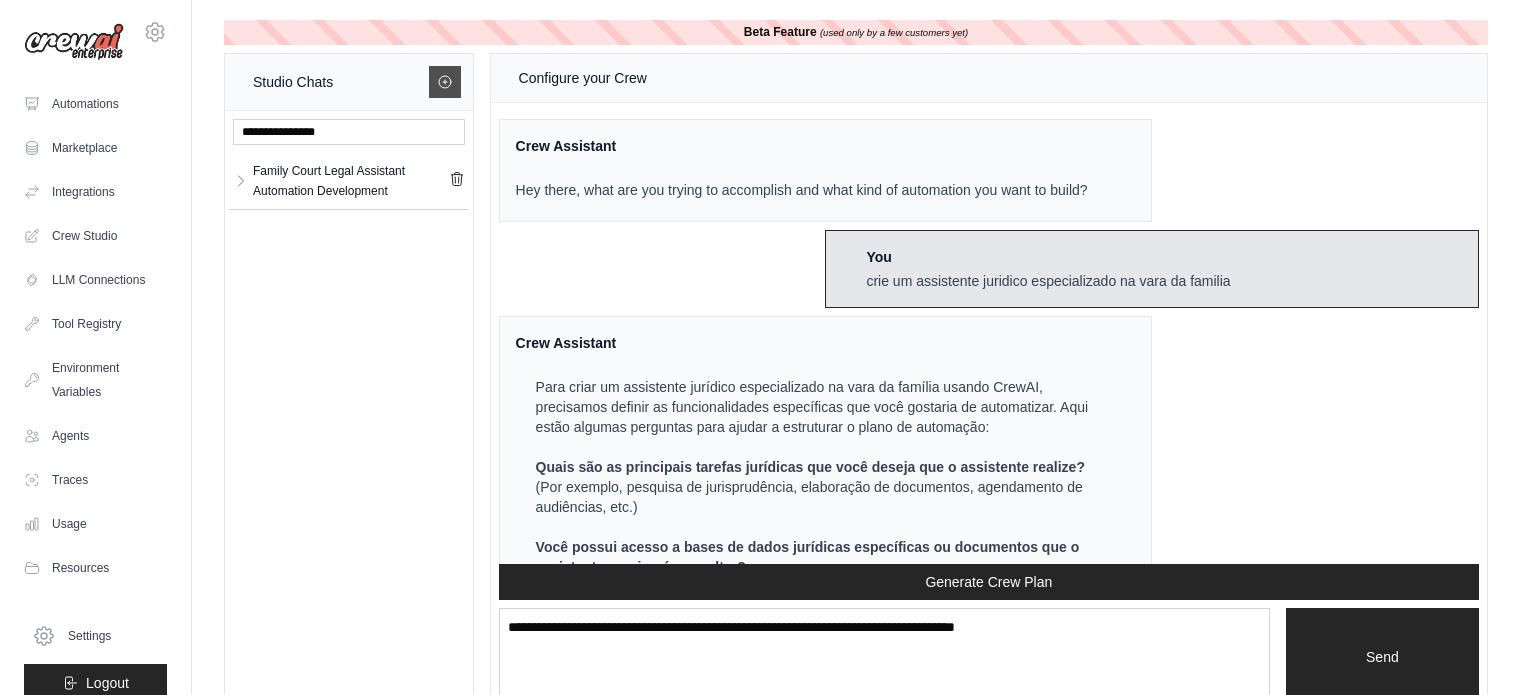click 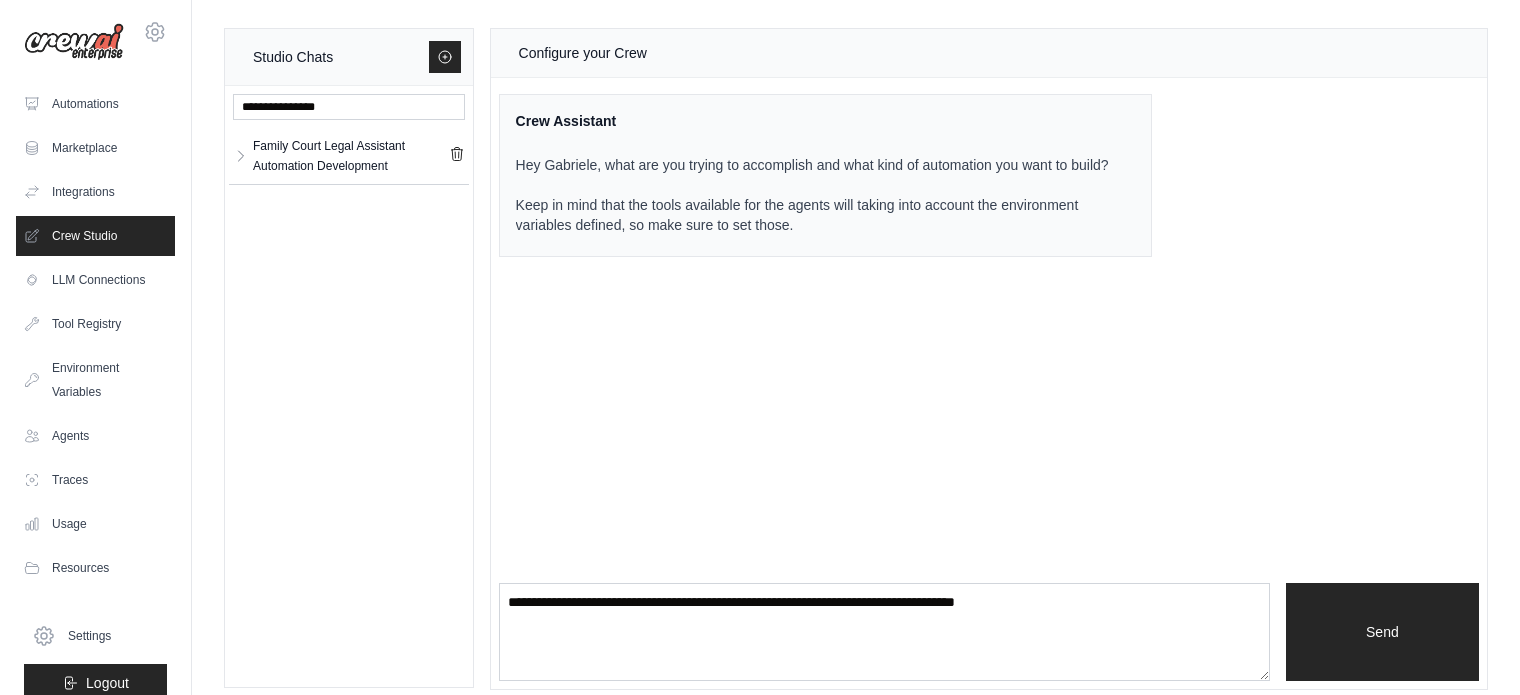 click on "Configure your Crew Crew Assistant Hey Gabriele, what are you trying to accomplish and what kind of automation you want to build? Keep in mind that the tools available for the agents will taking into account the environment variables defined, so make sure to set those. Send" at bounding box center (989, 359) 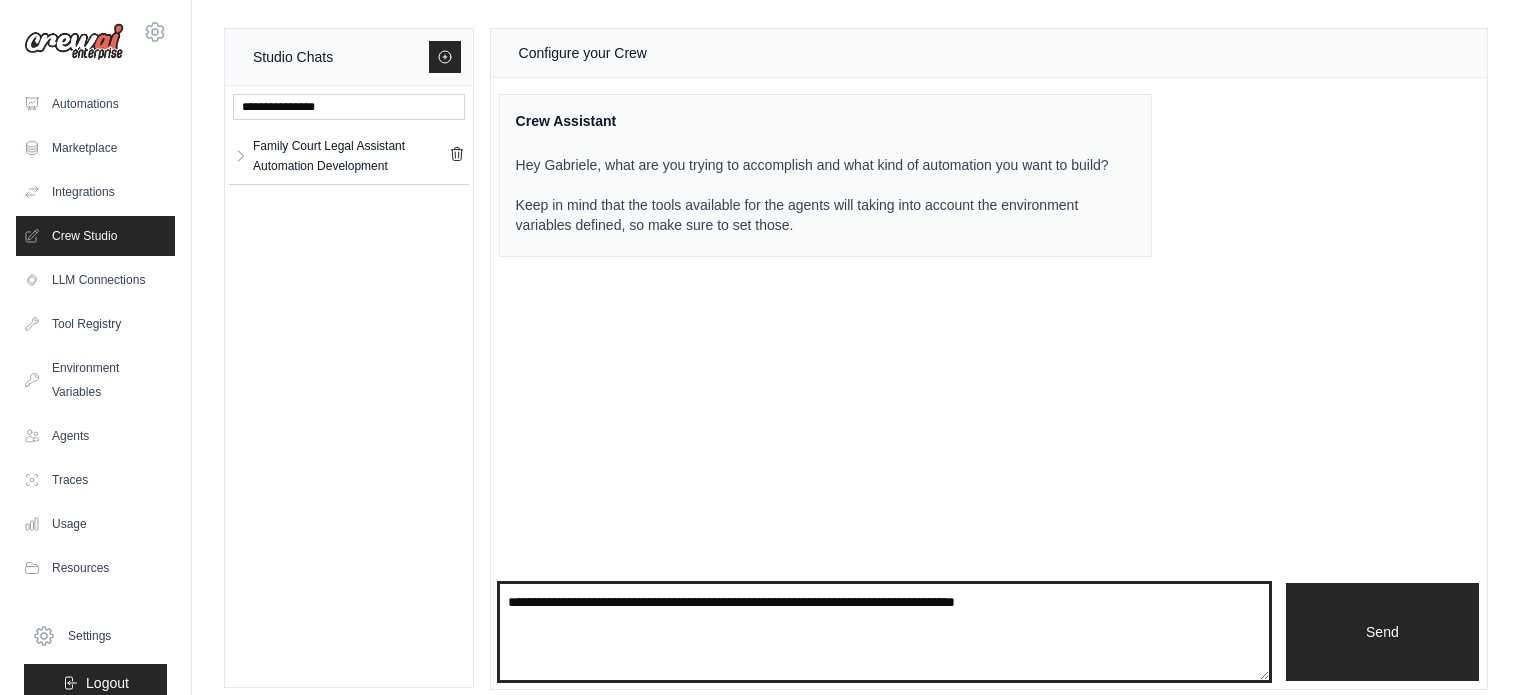 click at bounding box center (884, 632) 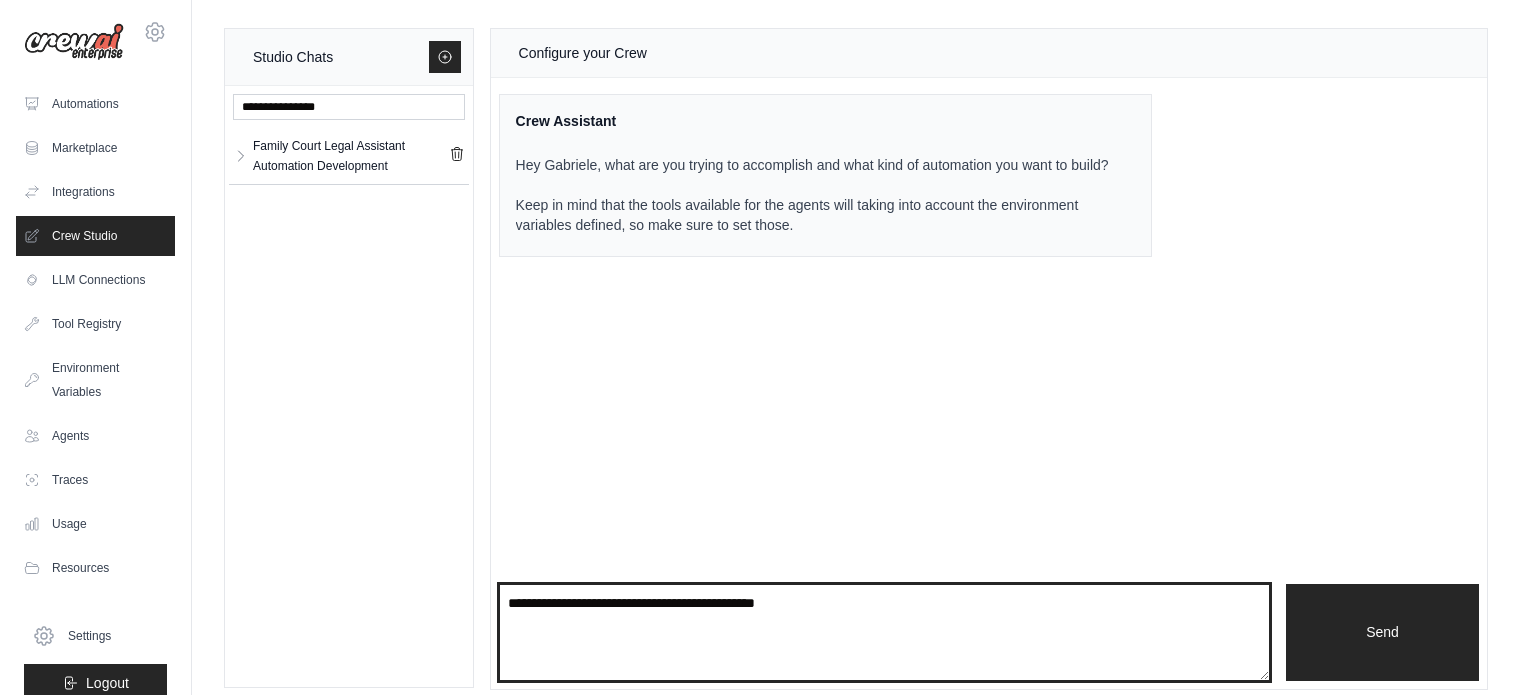 type on "**********" 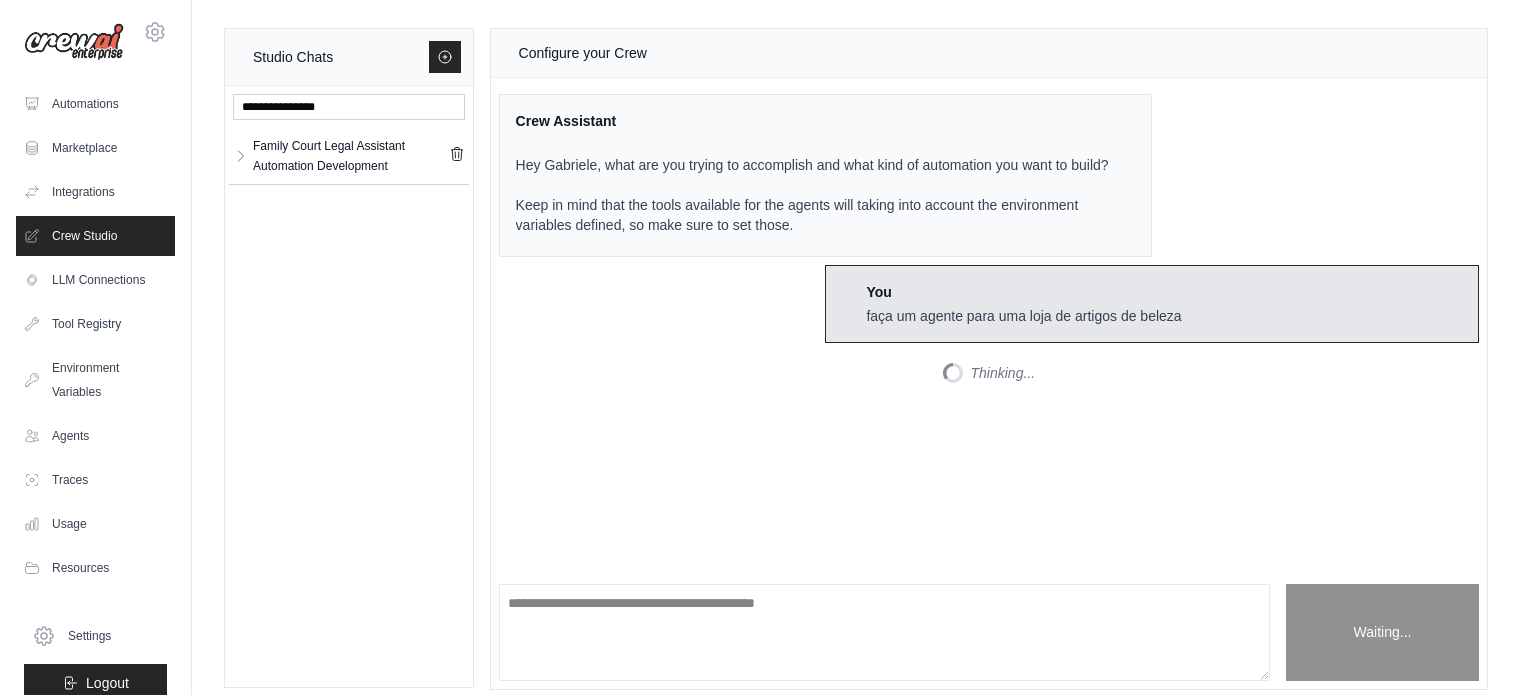 scroll, scrollTop: 15, scrollLeft: 0, axis: vertical 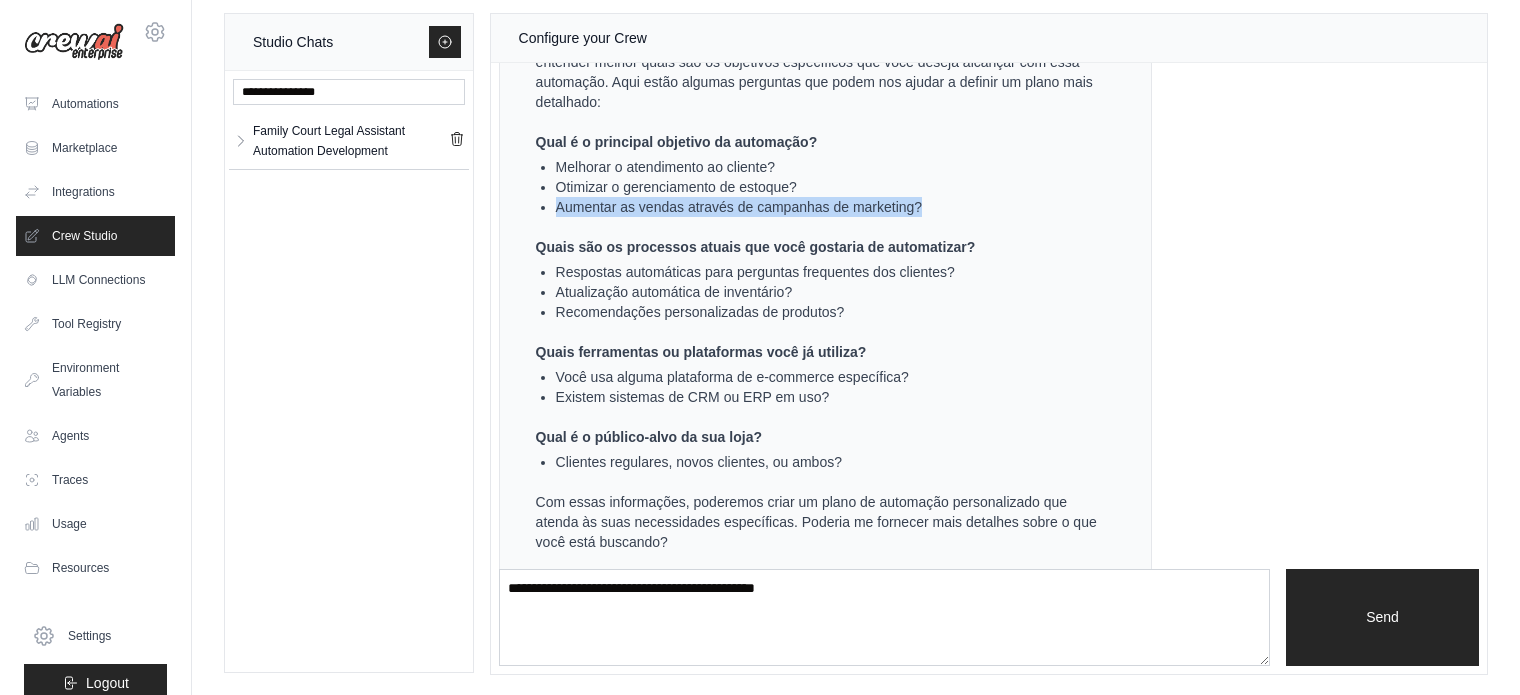 drag, startPoint x: 930, startPoint y: 231, endPoint x: 554, endPoint y: 224, distance: 376.06516 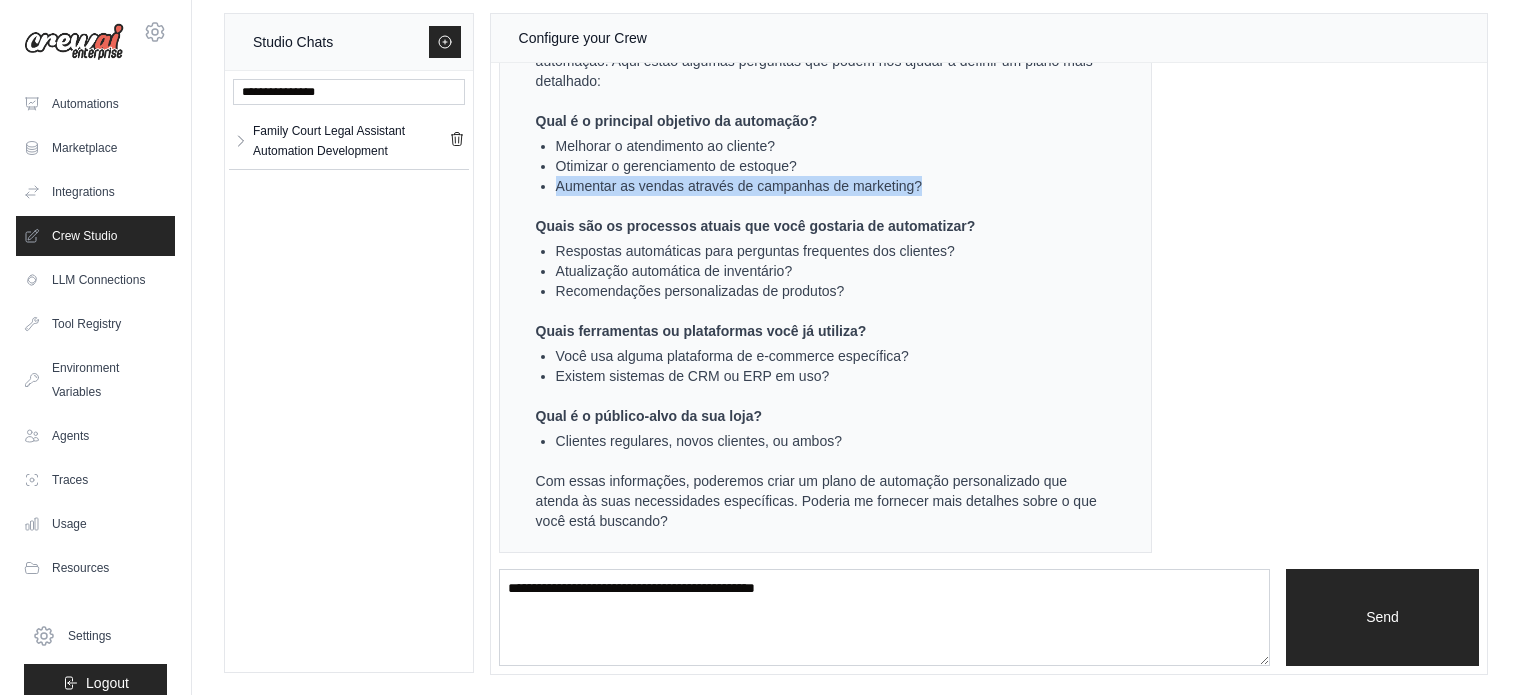 scroll, scrollTop: 404, scrollLeft: 0, axis: vertical 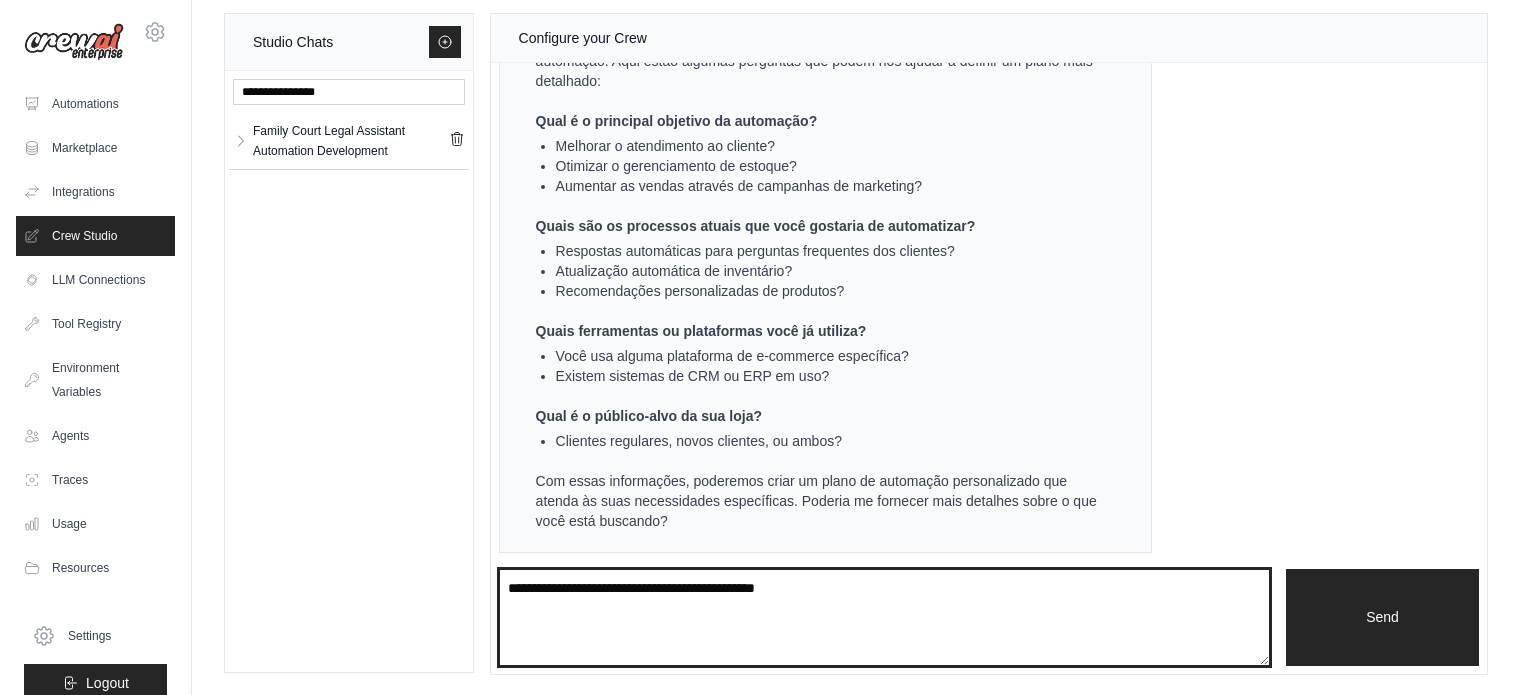 click on "**********" at bounding box center [884, 618] 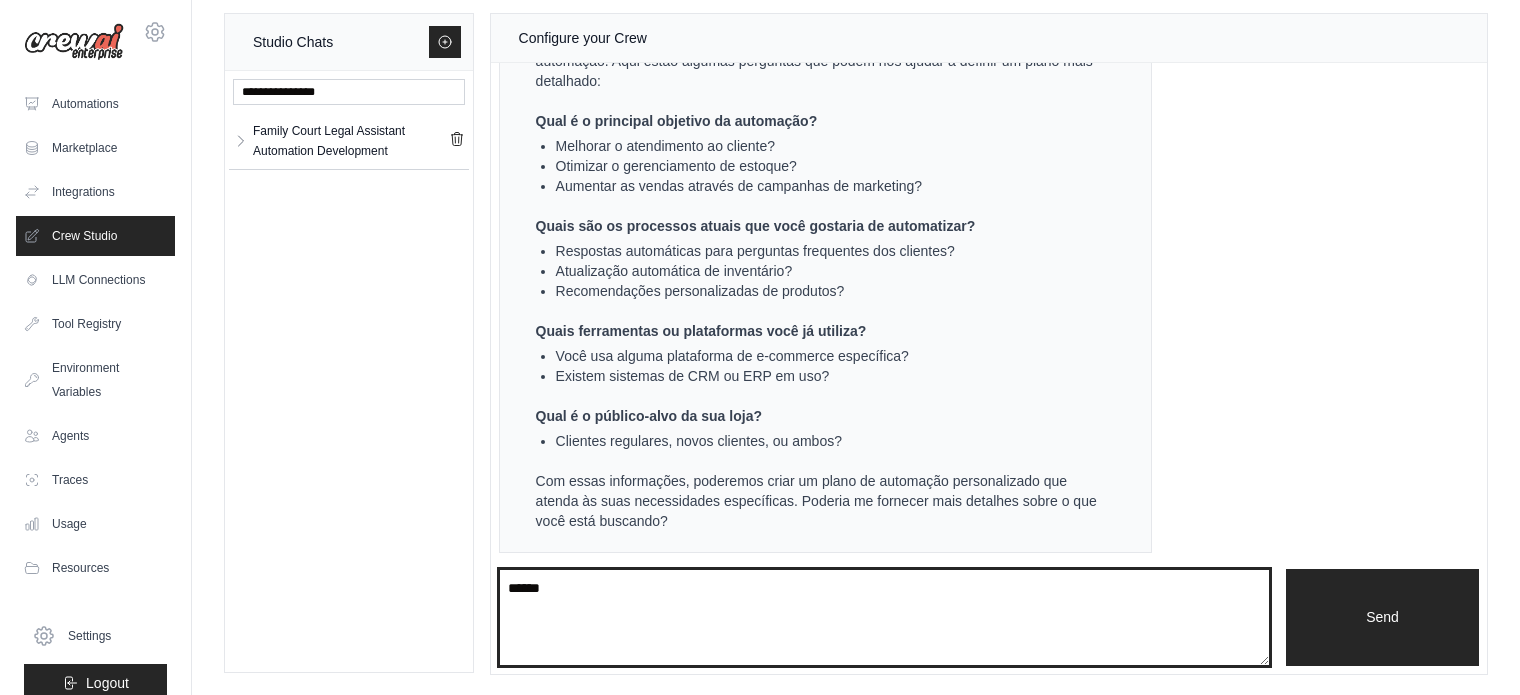 paste on "**********" 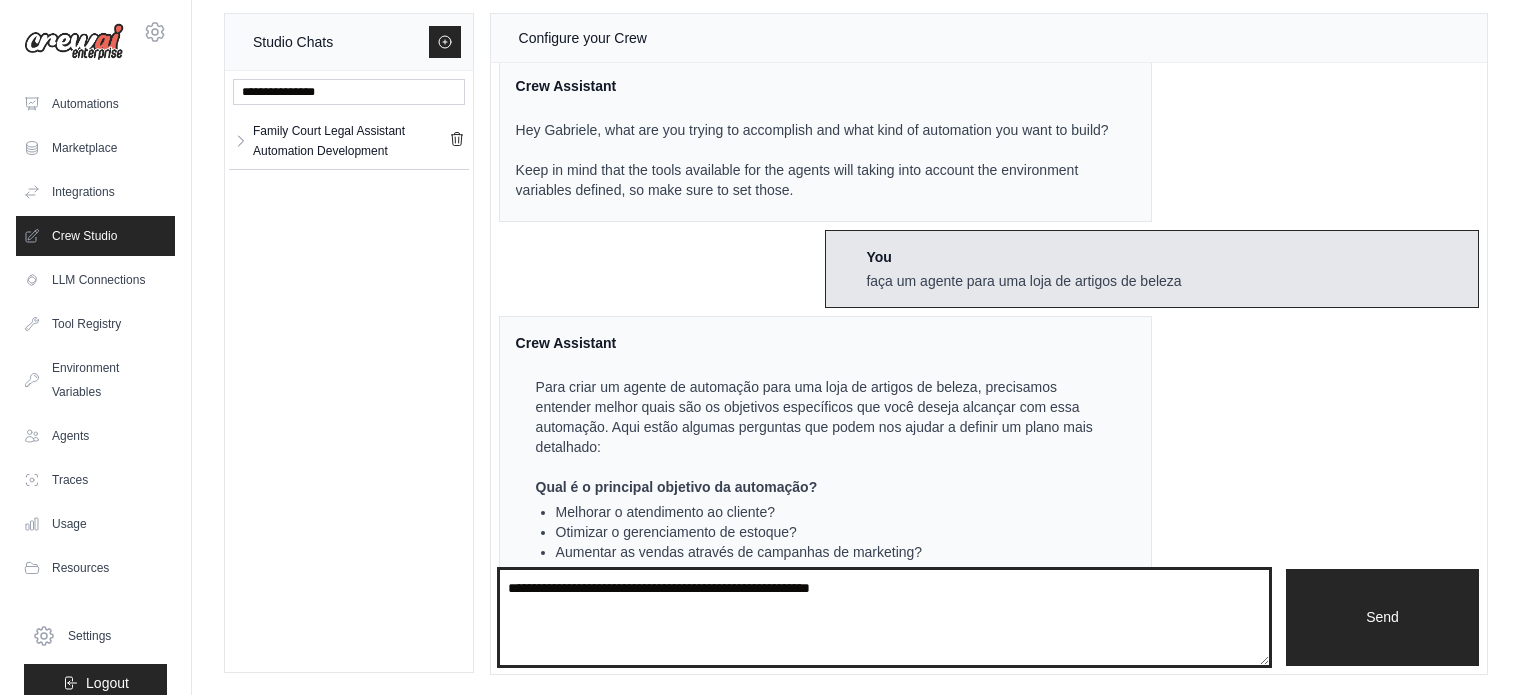 scroll, scrollTop: 0, scrollLeft: 0, axis: both 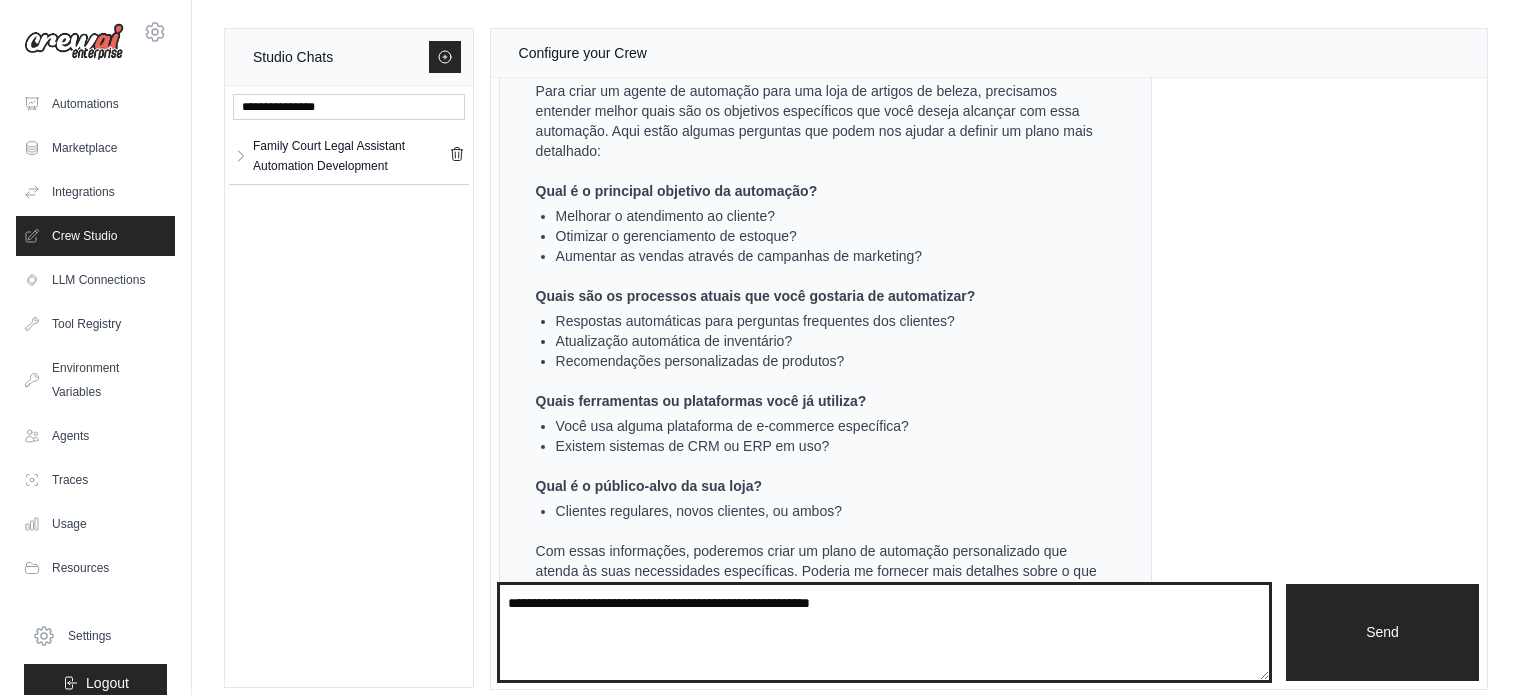 type on "**********" 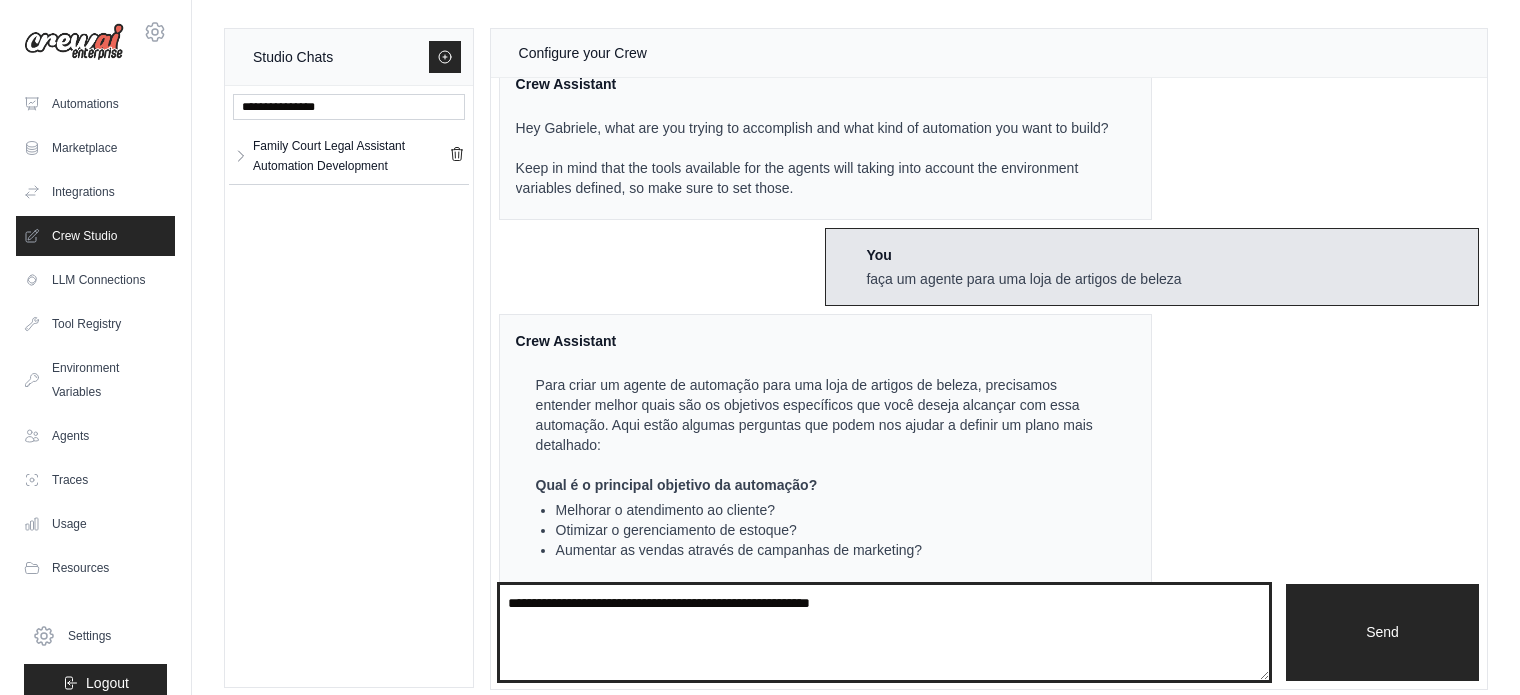scroll, scrollTop: 0, scrollLeft: 0, axis: both 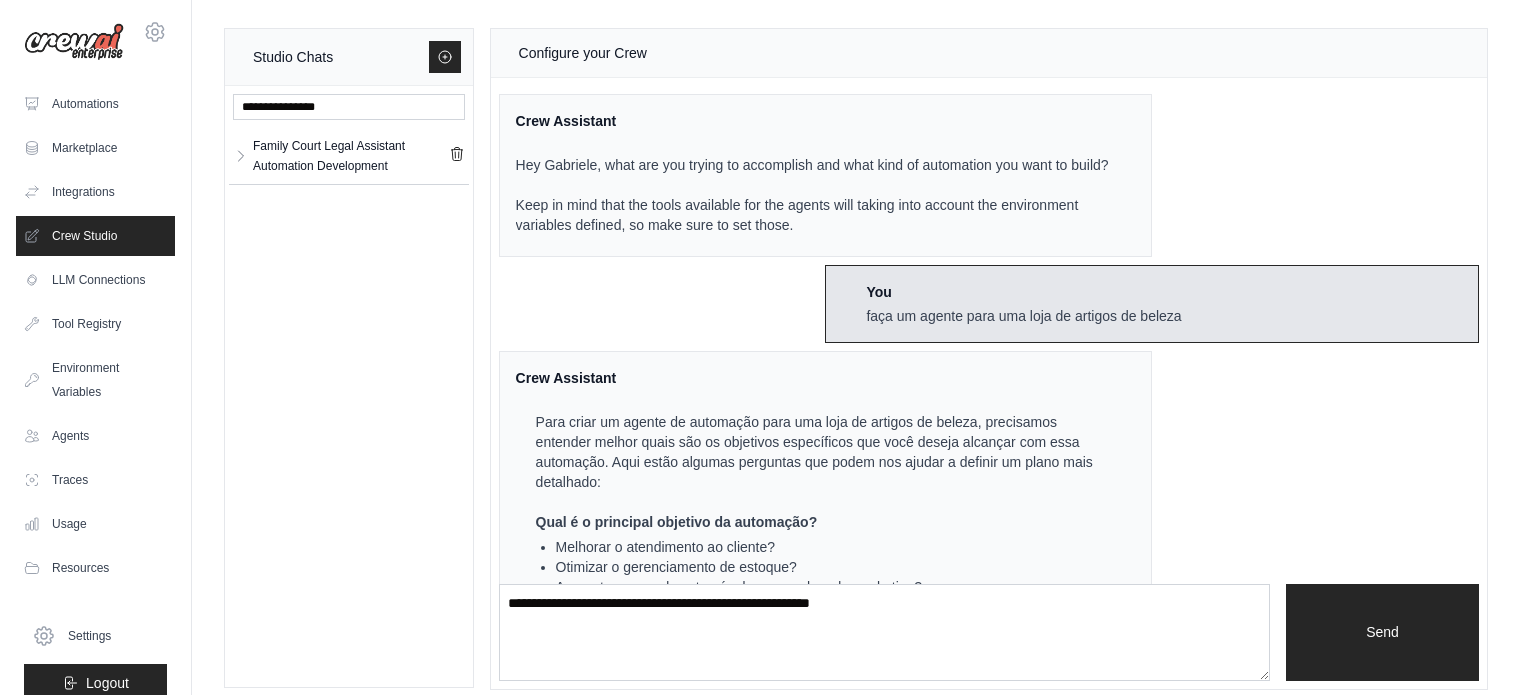 click on "You faça um agente para uma loja de artigos de beleza" at bounding box center (1152, 304) 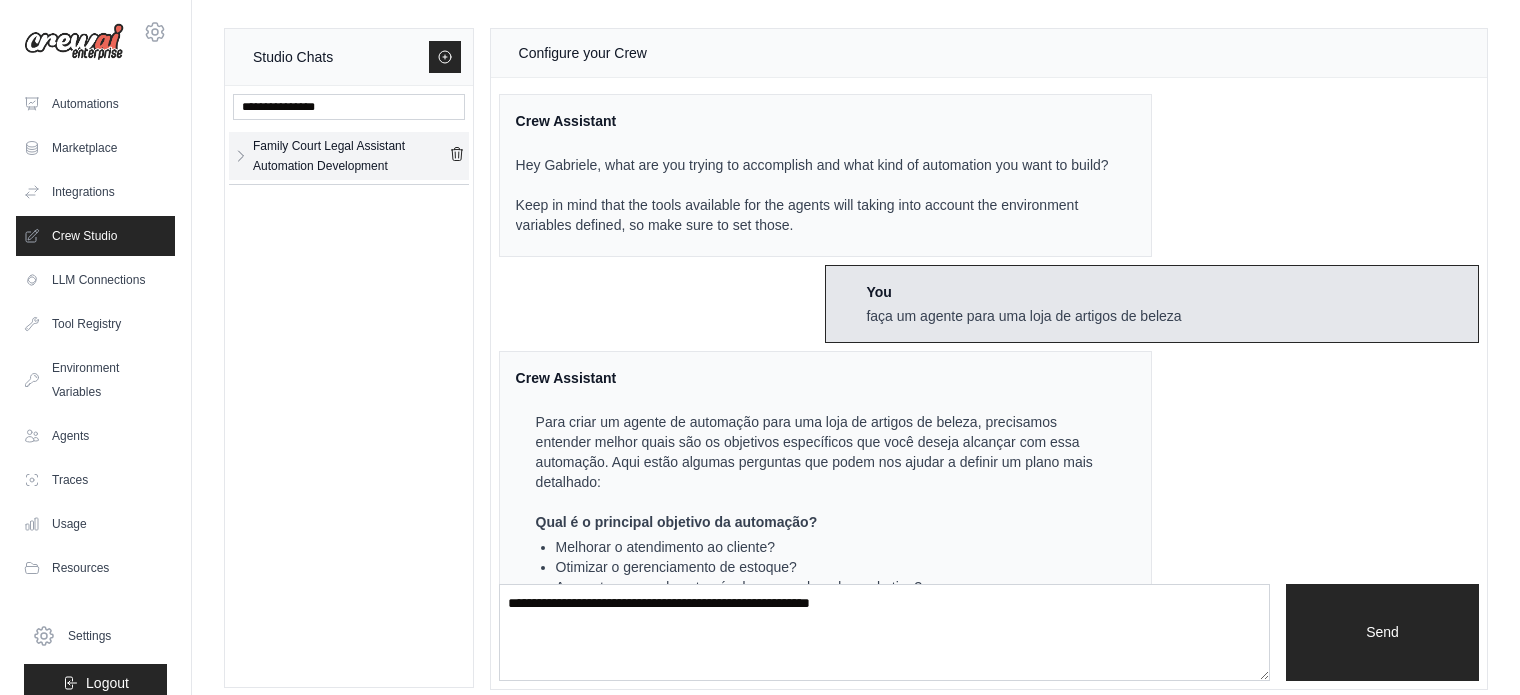 click on "Family Court Legal Assistant Automation Development" at bounding box center [349, 156] 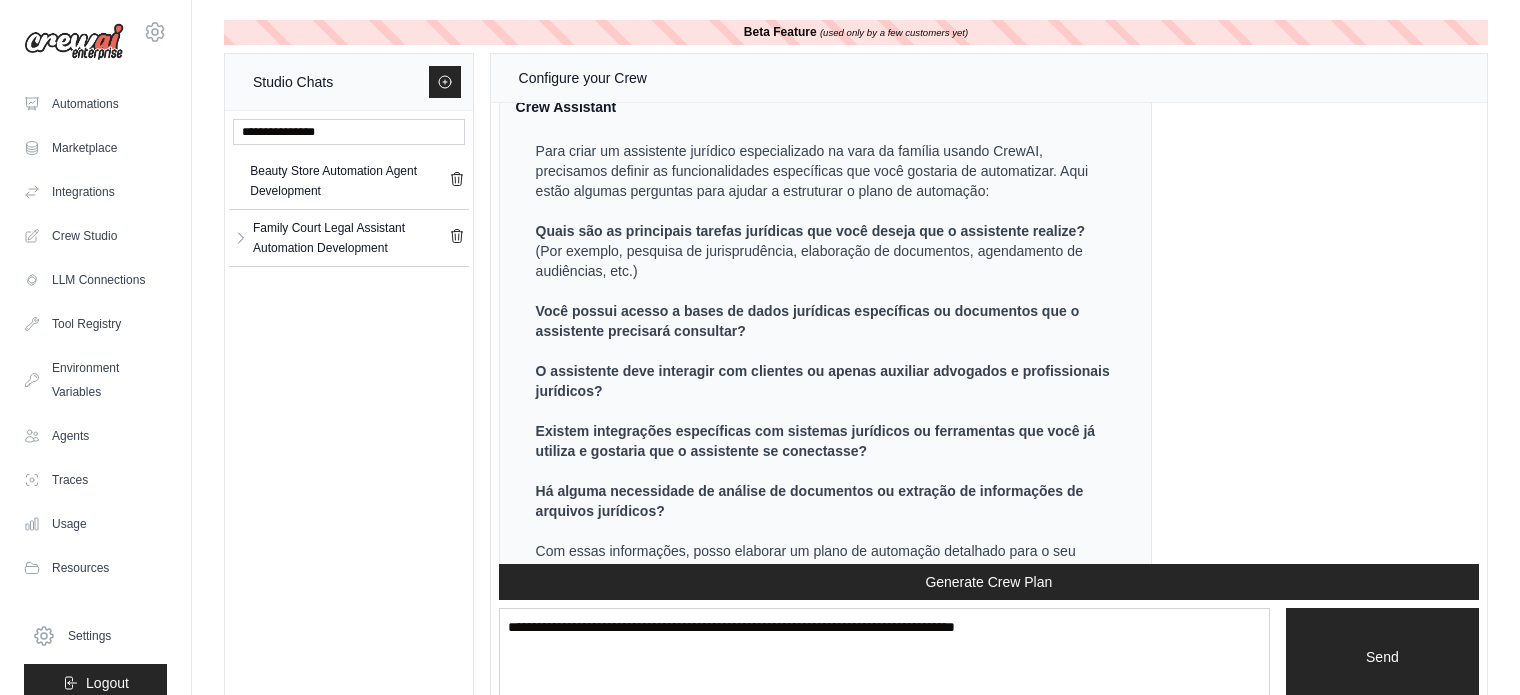 scroll, scrollTop: 0, scrollLeft: 0, axis: both 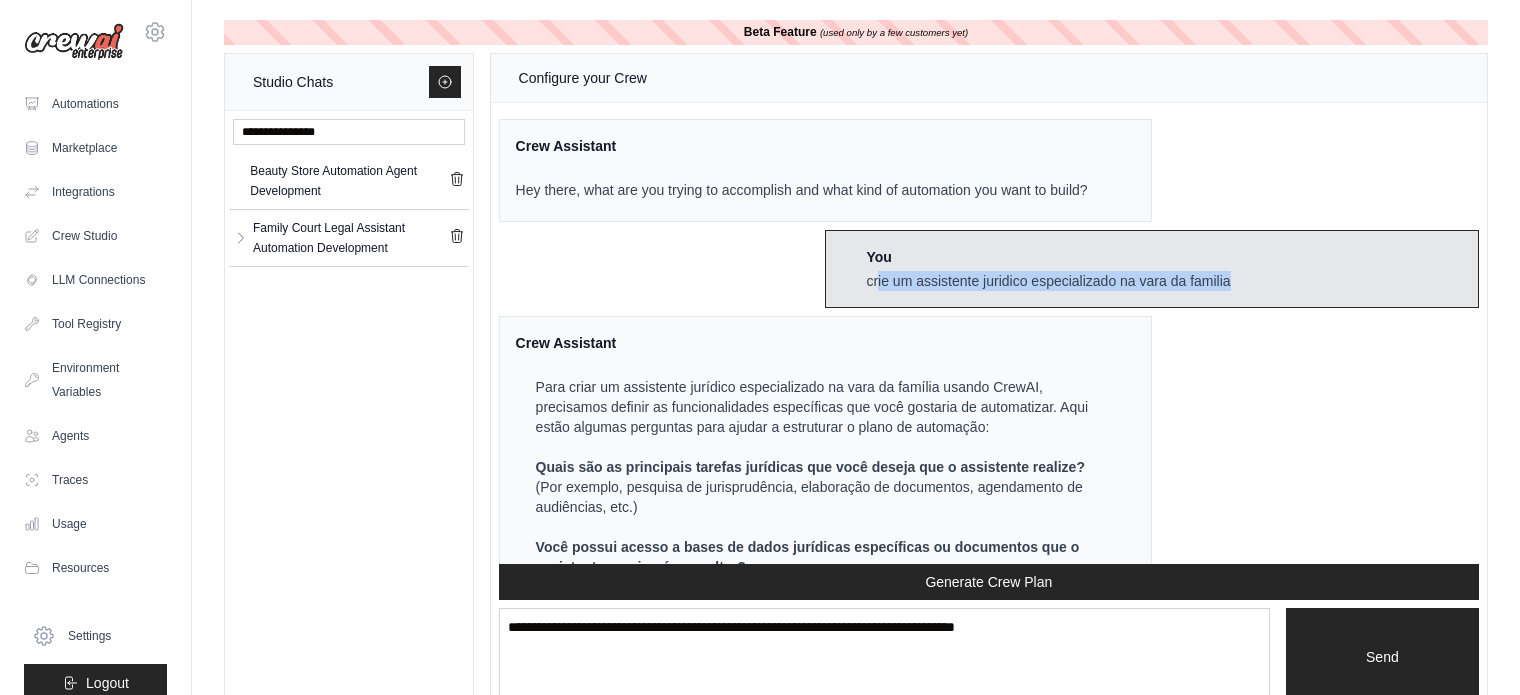 drag, startPoint x: 873, startPoint y: 284, endPoint x: 1258, endPoint y: 296, distance: 385.18698 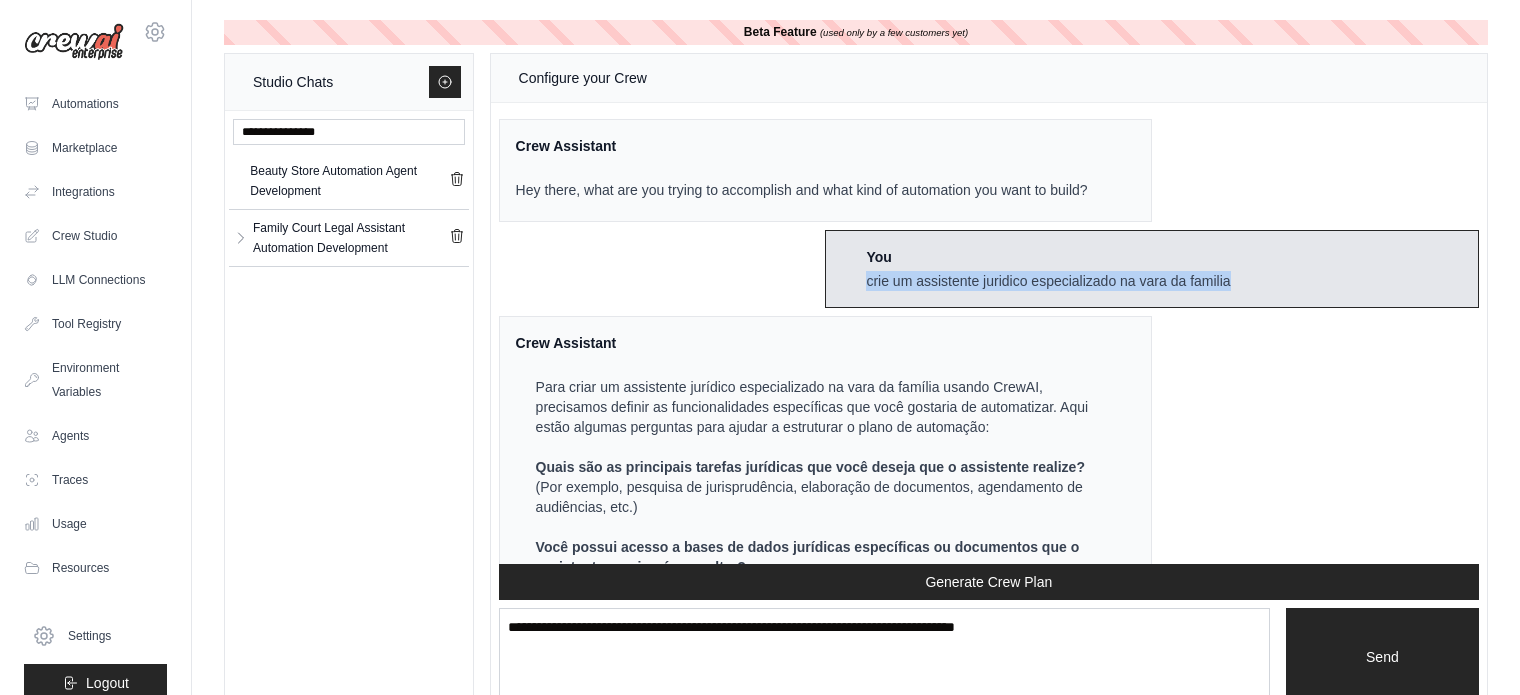 drag, startPoint x: 1251, startPoint y: 276, endPoint x: 921, endPoint y: 261, distance: 330.34073 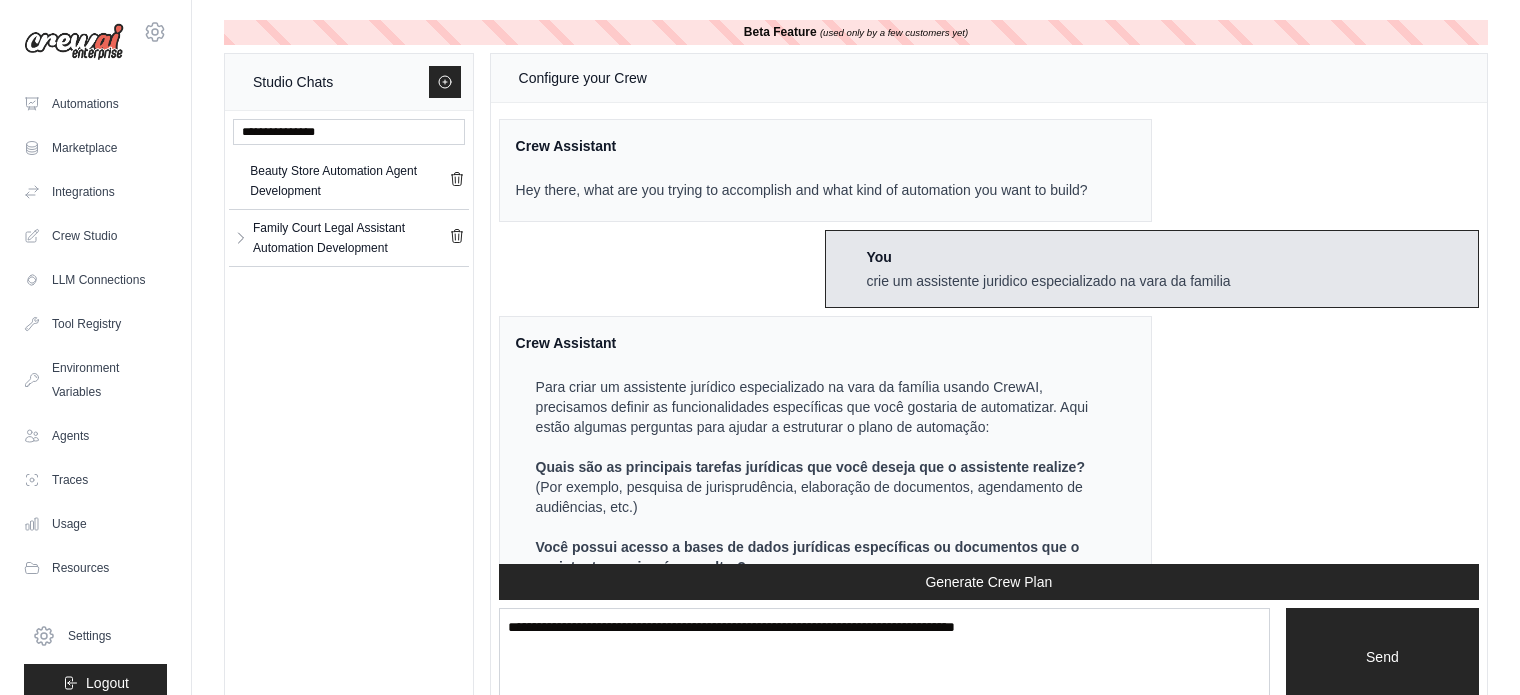 click on "Para criar um assistente jurídico especializado na vara da família usando CrewAI, precisamos definir as funcionalidades específicas que você gostaria de automatizar. Aqui estão algumas perguntas para ajudar a estruturar o plano de automação:" at bounding box center (824, 407) 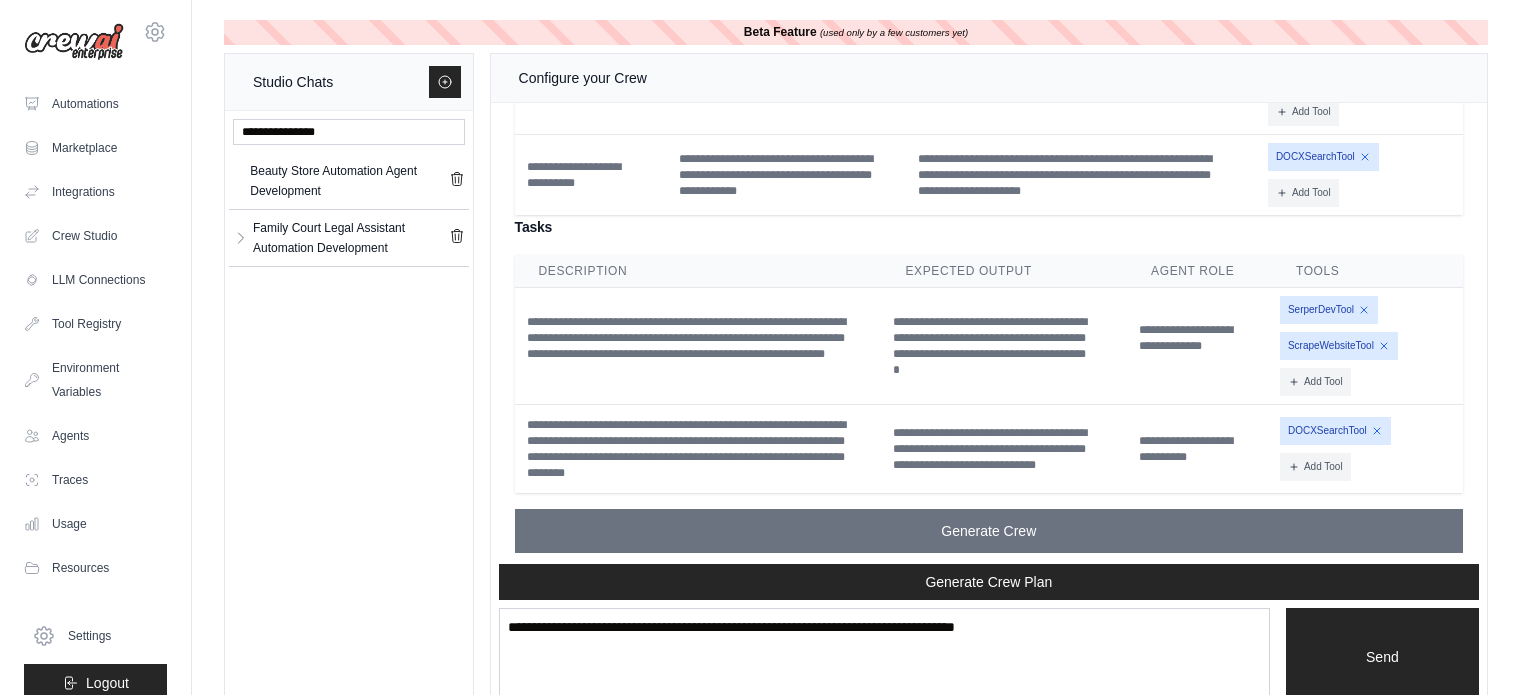 scroll, scrollTop: 1691, scrollLeft: 0, axis: vertical 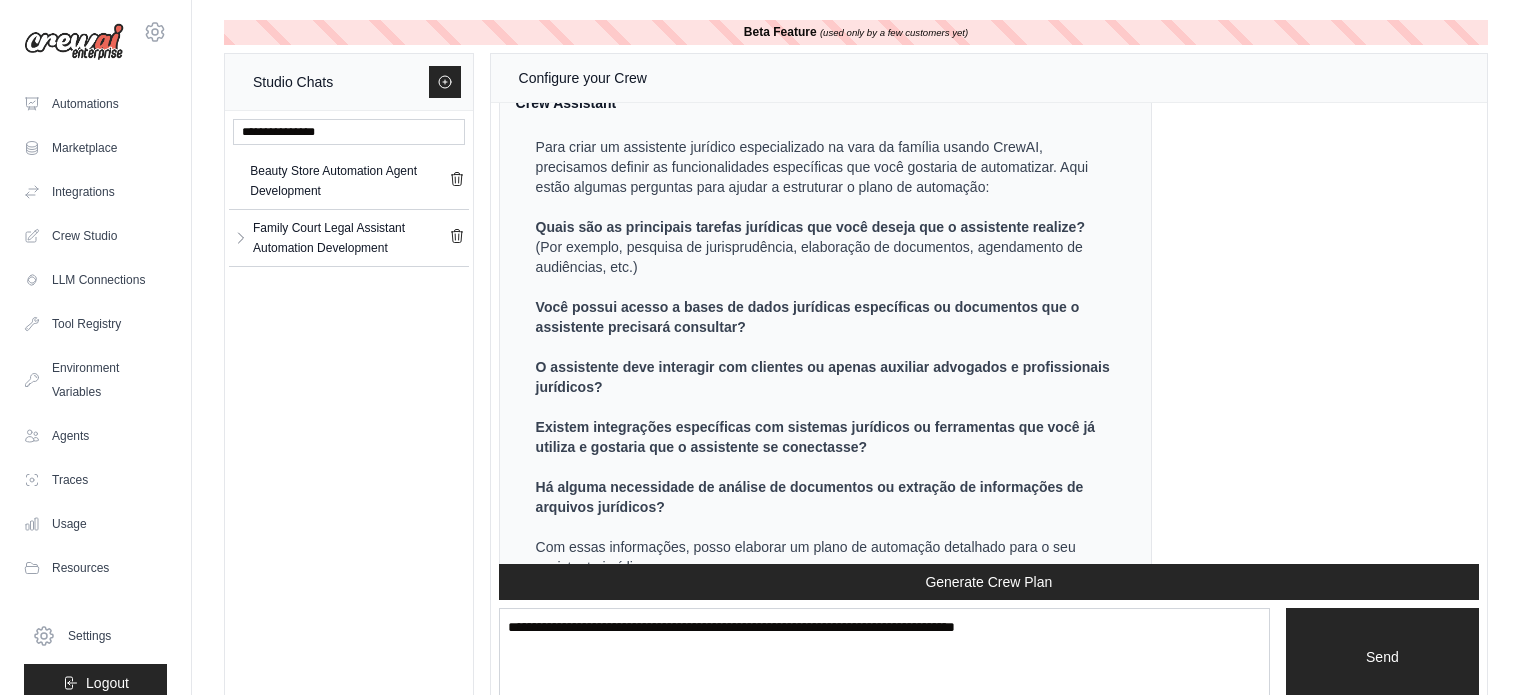 drag, startPoint x: 730, startPoint y: 297, endPoint x: 1195, endPoint y: 202, distance: 474.6051 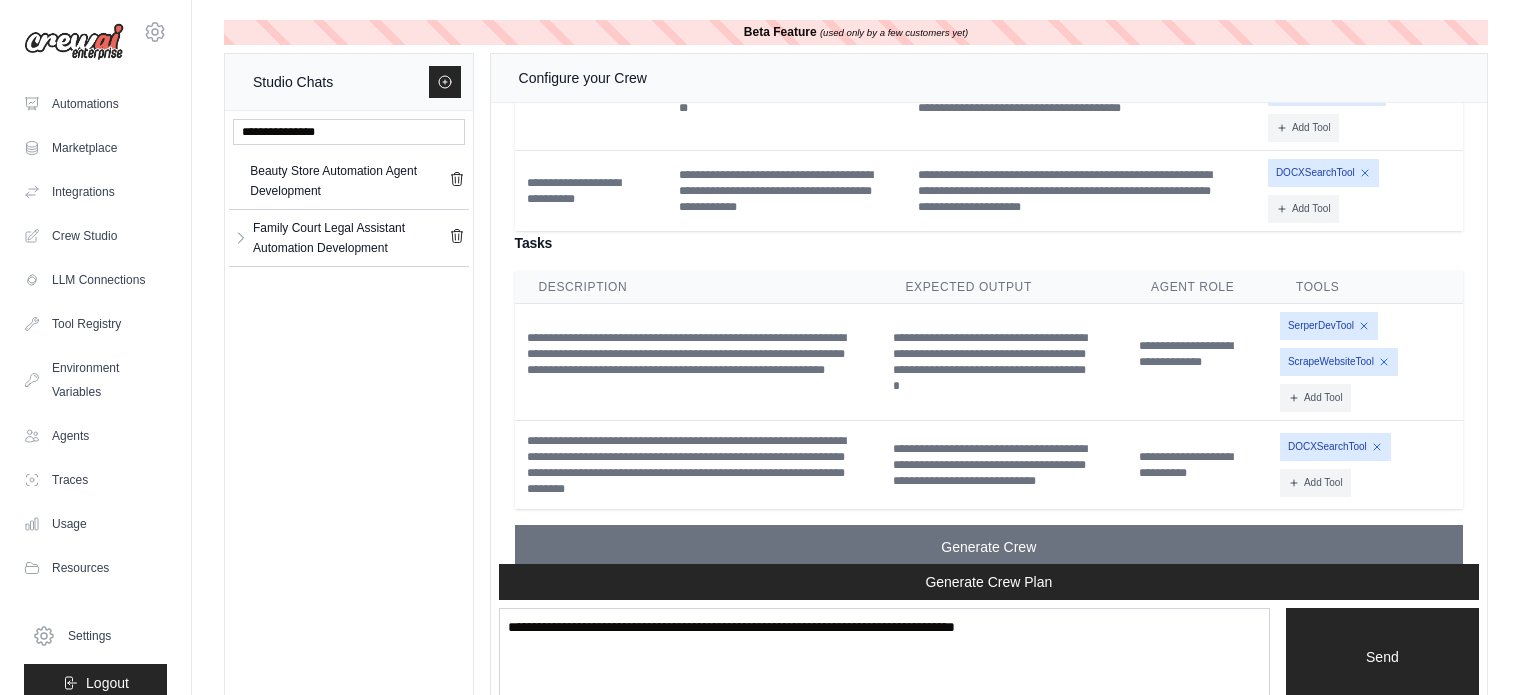 scroll, scrollTop: 1691, scrollLeft: 0, axis: vertical 